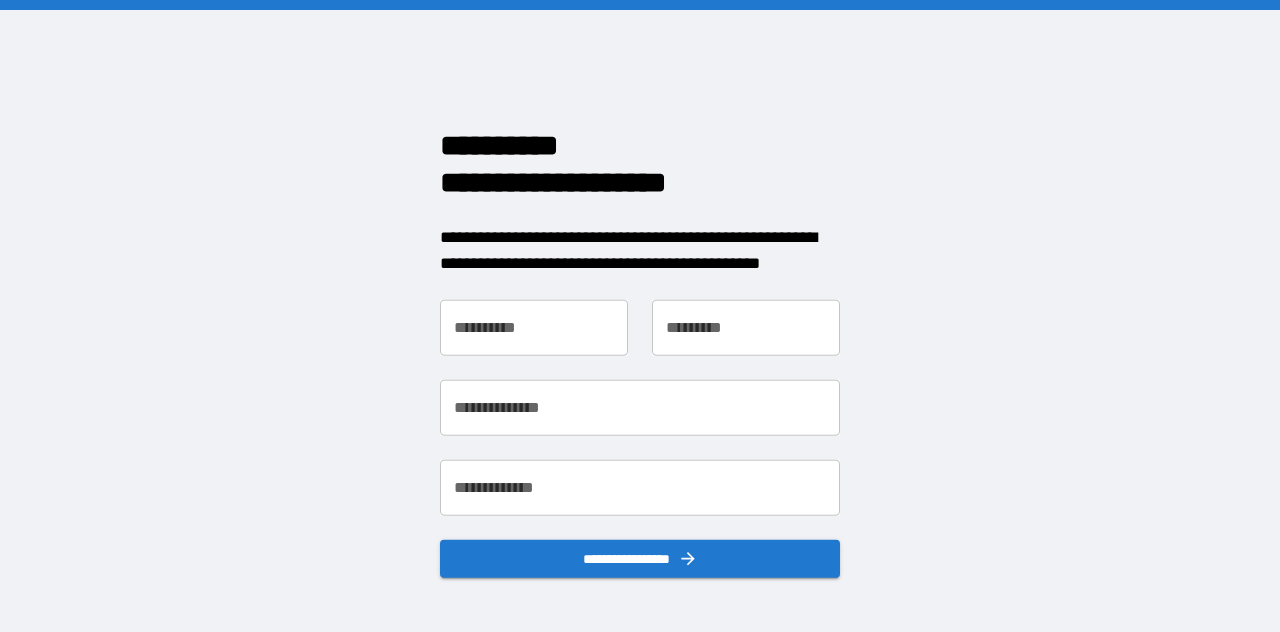 scroll, scrollTop: 0, scrollLeft: 0, axis: both 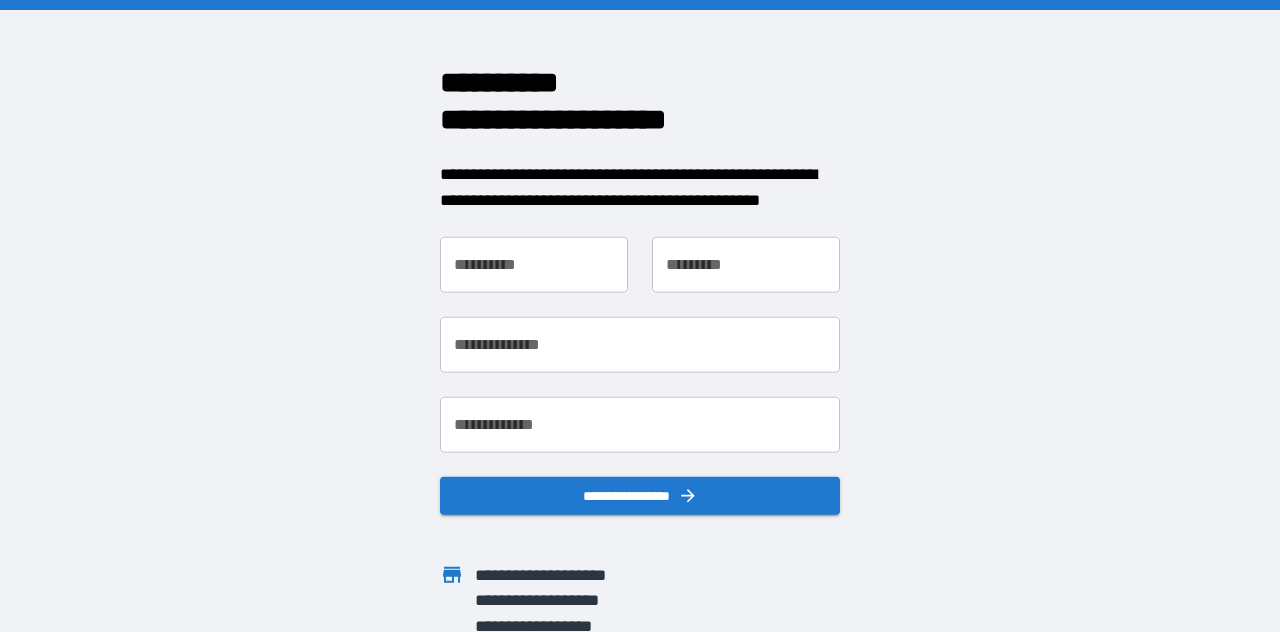 click on "**********" at bounding box center [534, 265] 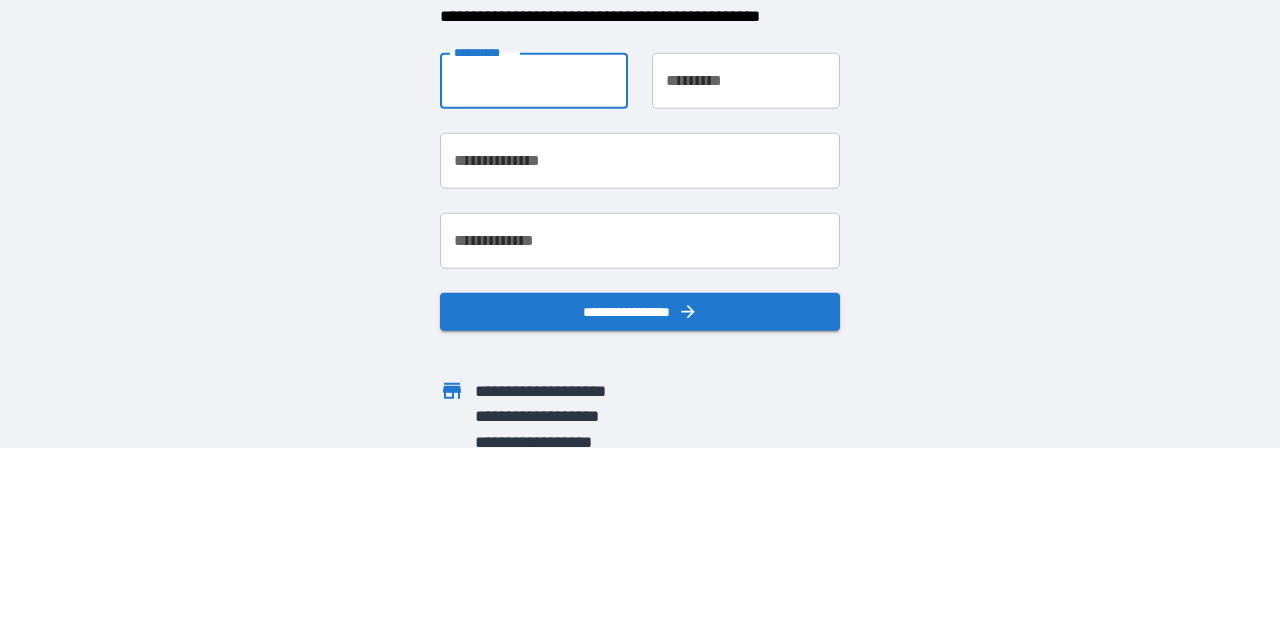 type on "*******" 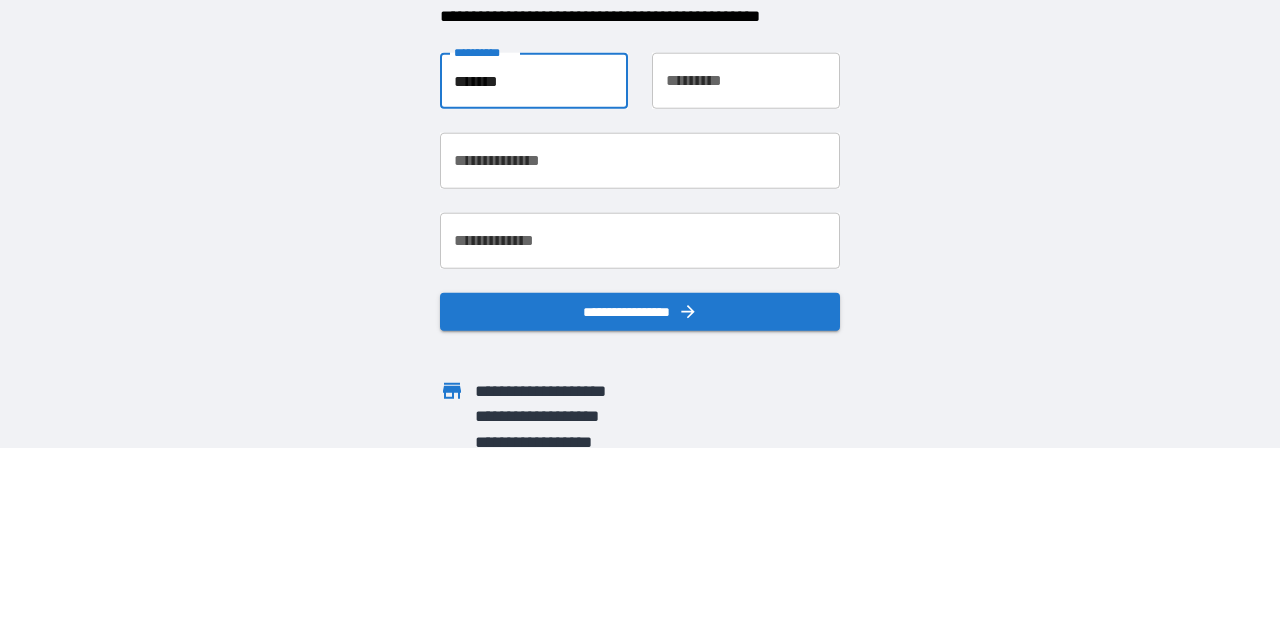 type on "*******" 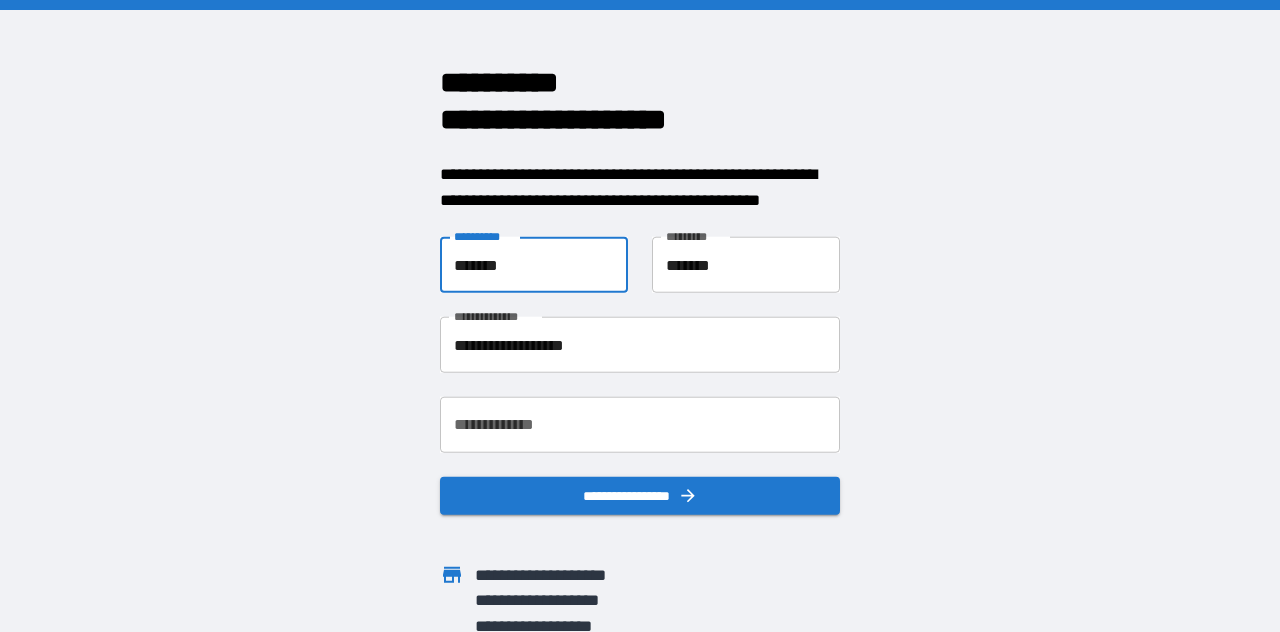 click on "**********" at bounding box center [640, 345] 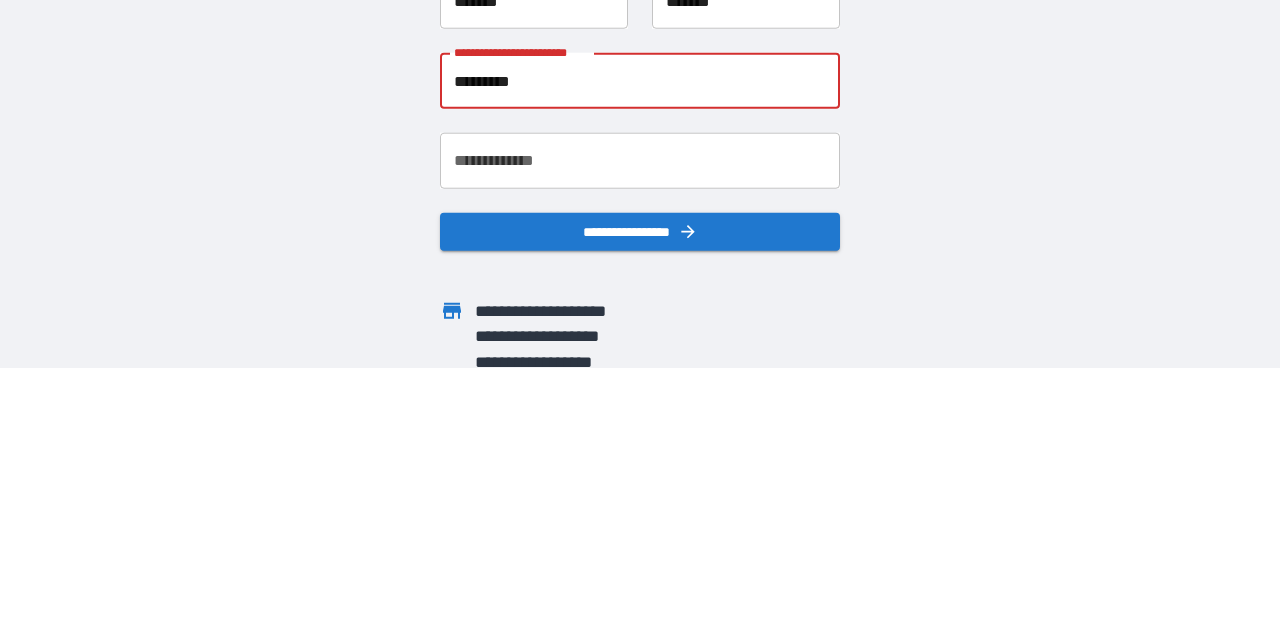 type on "********" 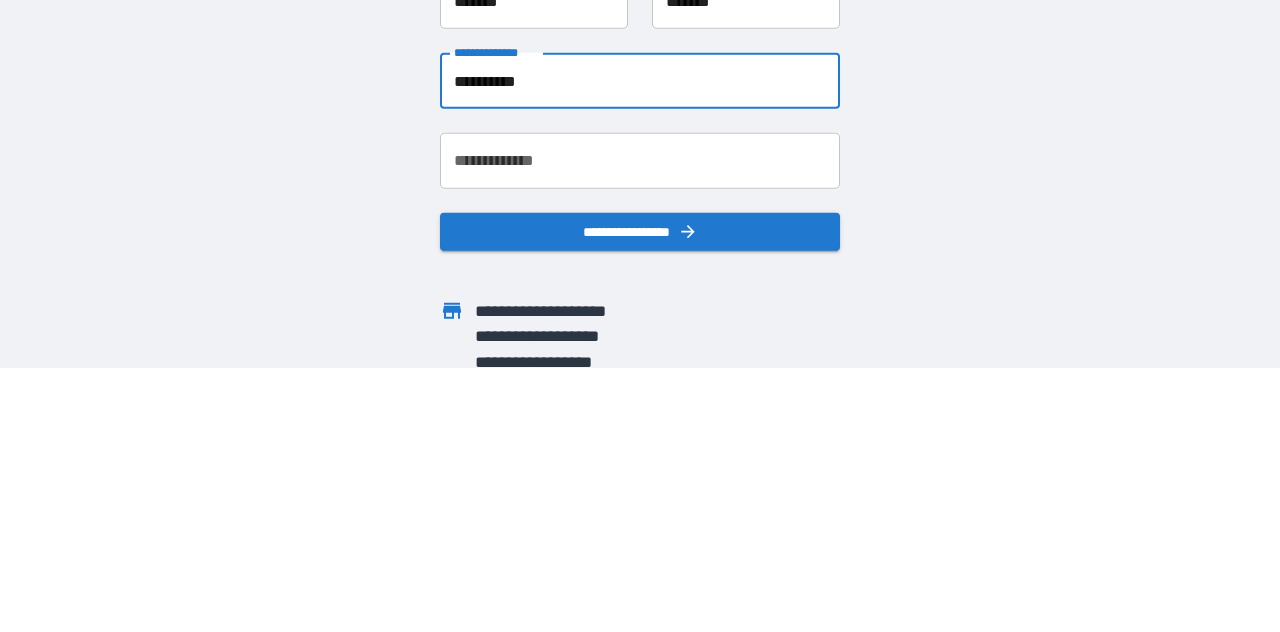 type on "**********" 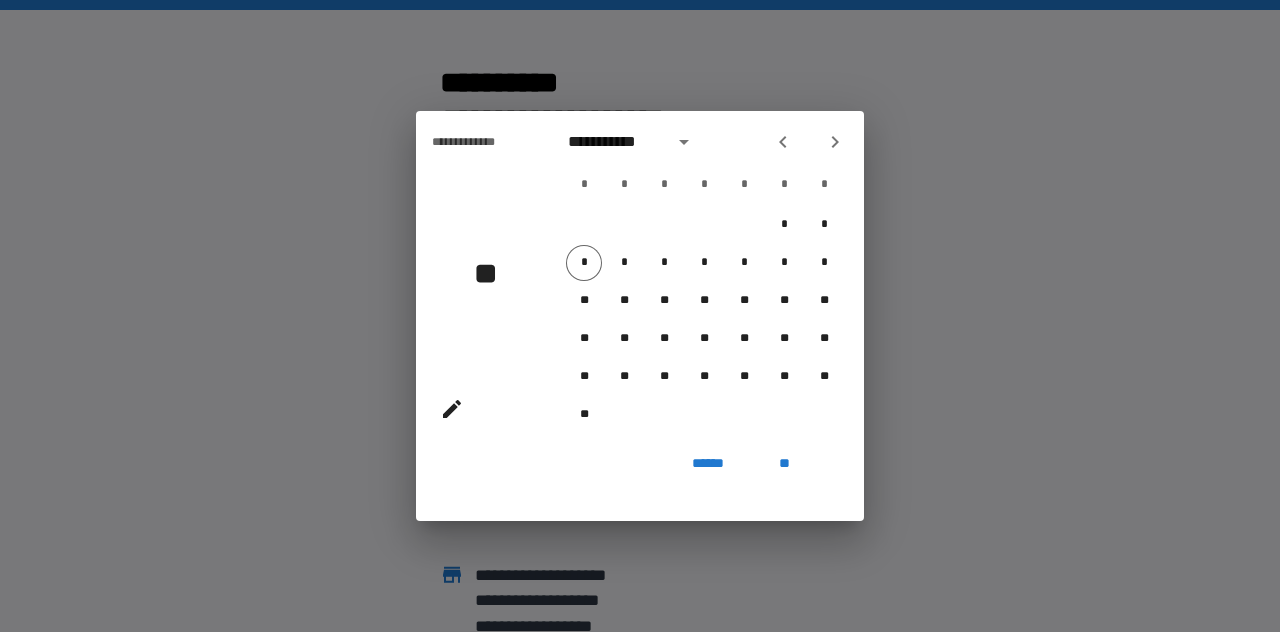 click 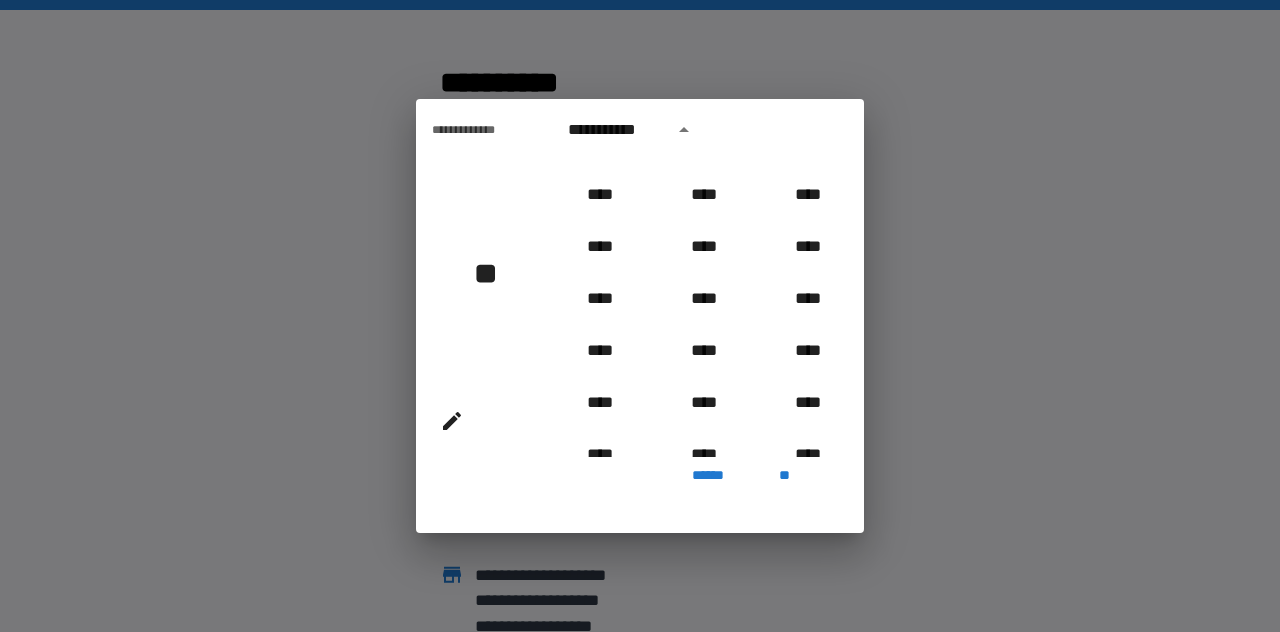 scroll, scrollTop: 1180, scrollLeft: 0, axis: vertical 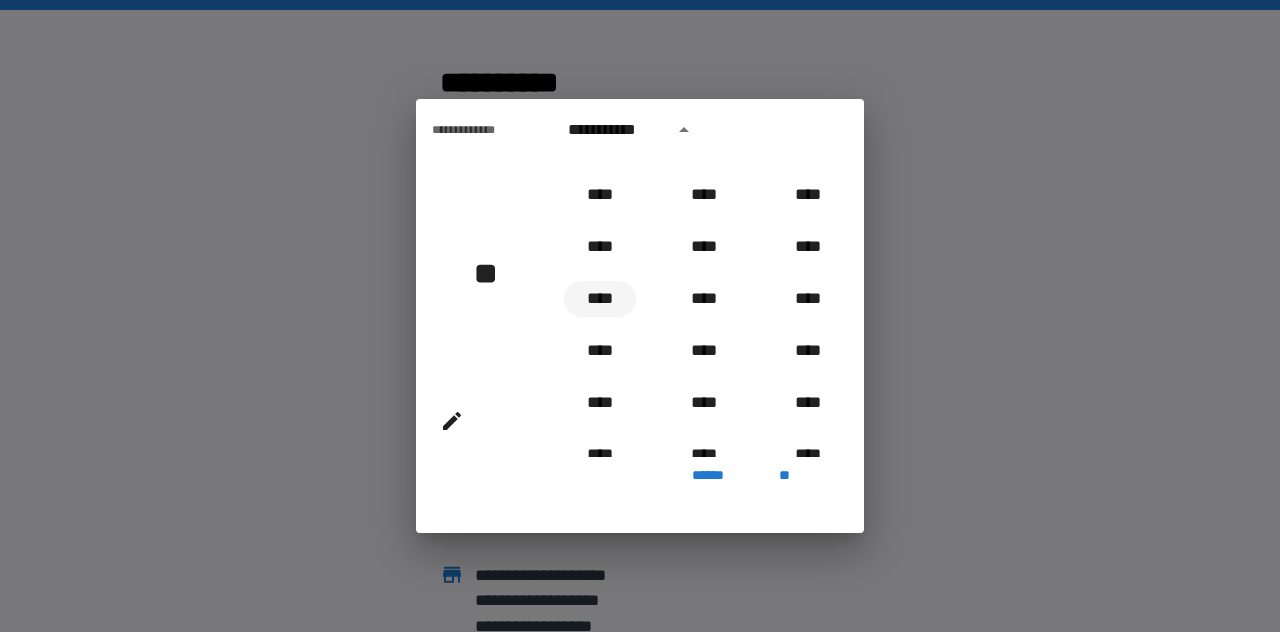 click on "****" at bounding box center [600, 299] 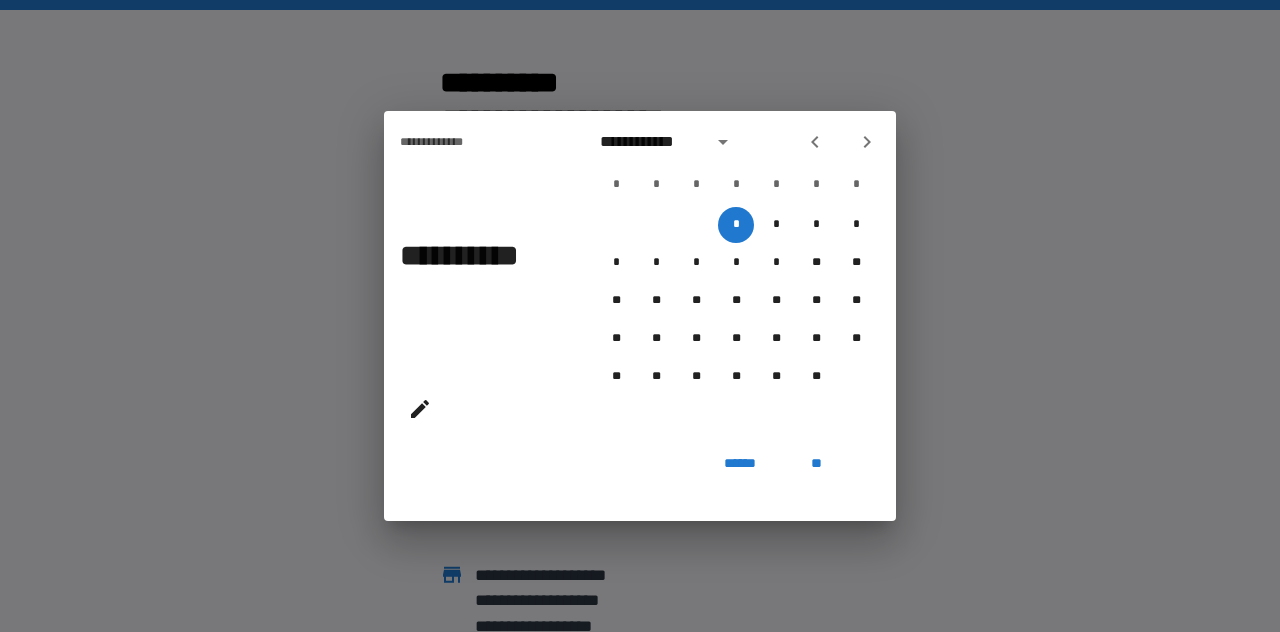 click 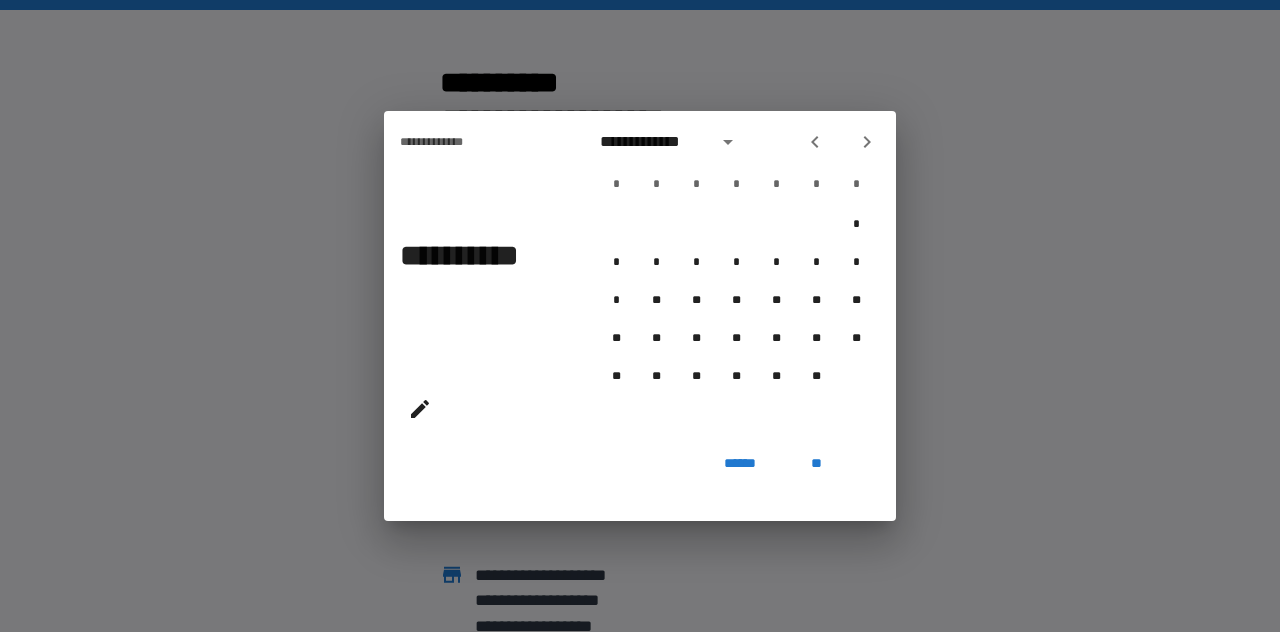 click 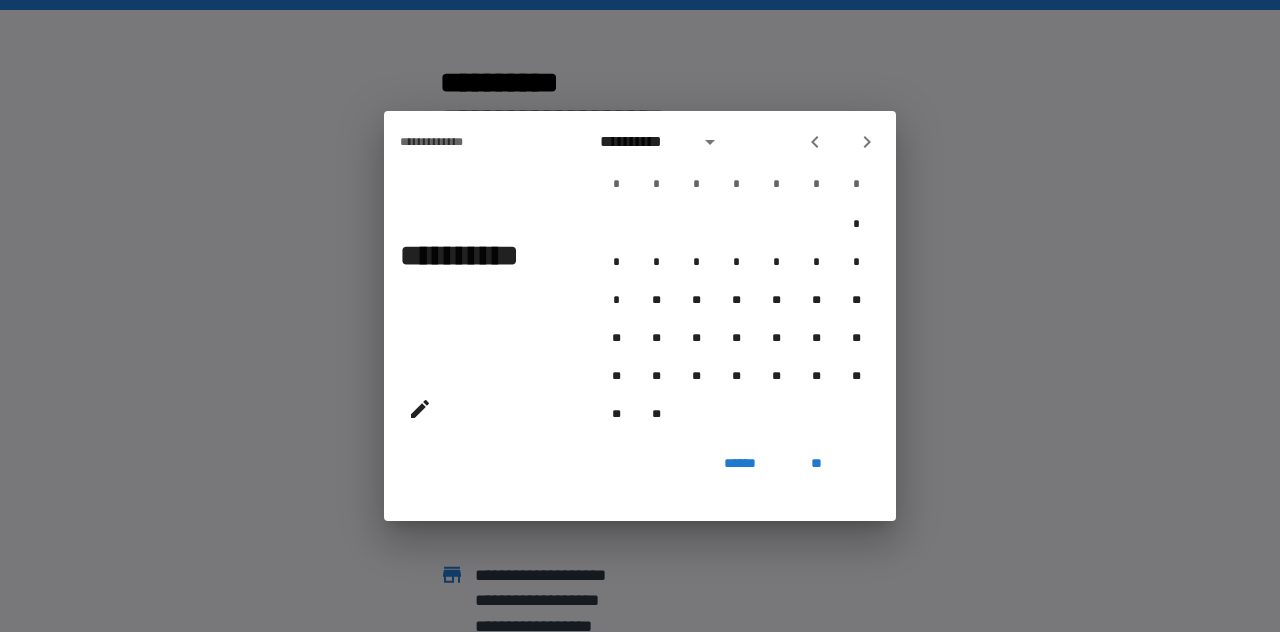 click at bounding box center [867, 142] 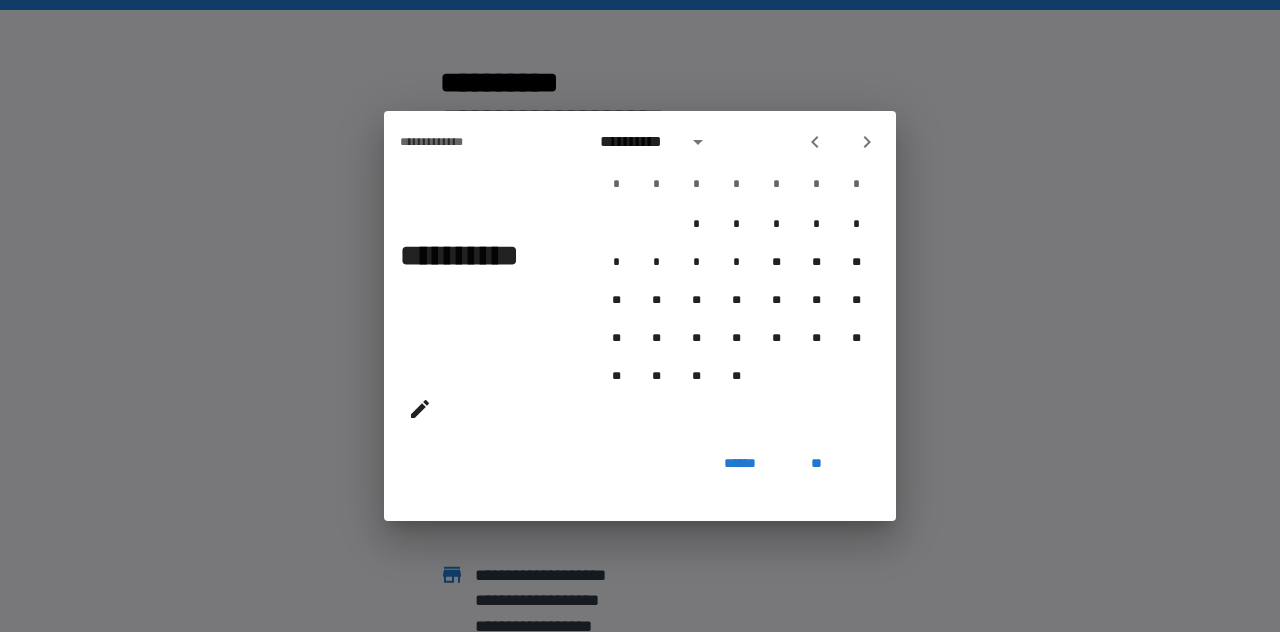 click 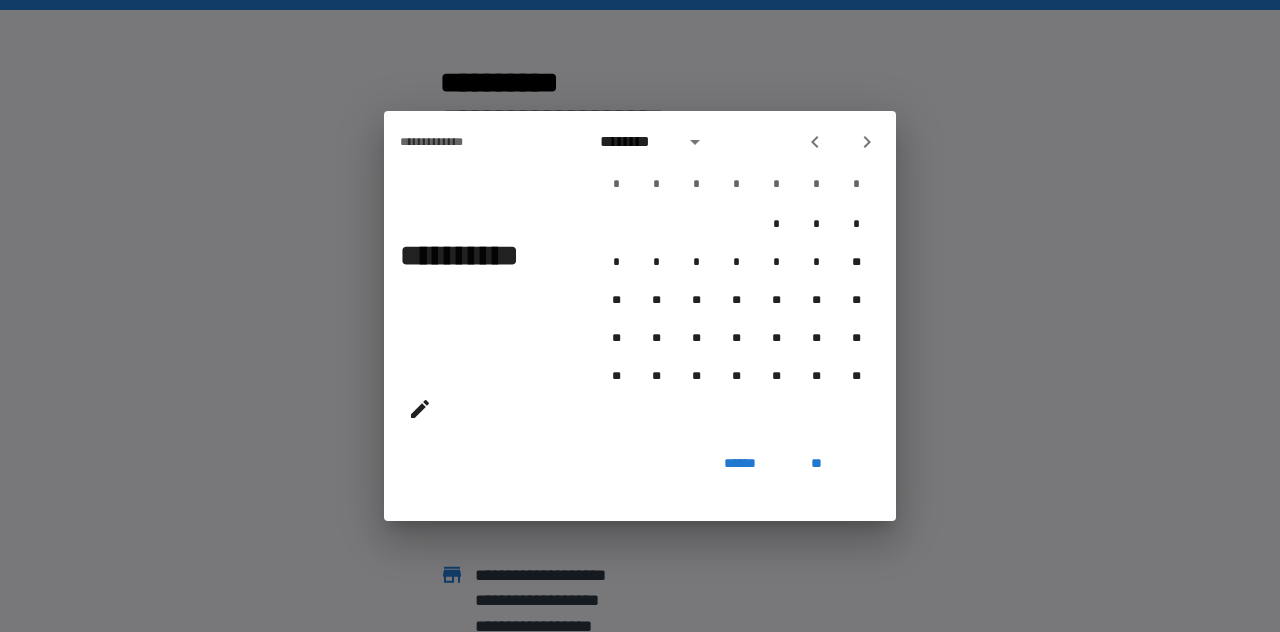 click 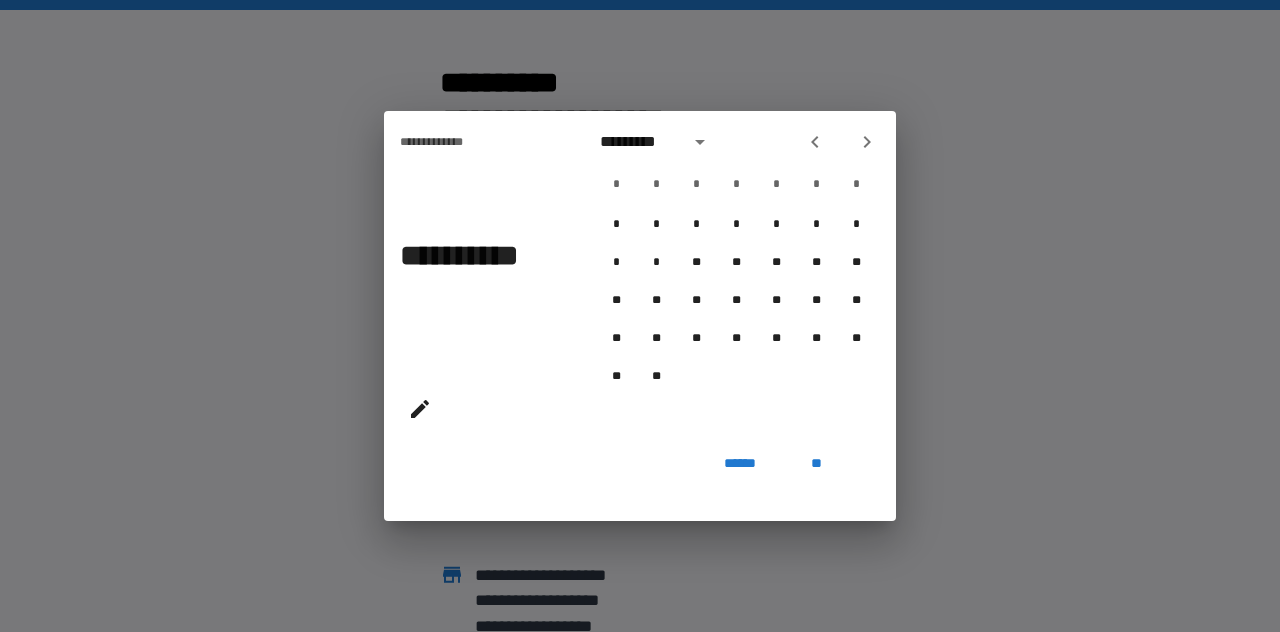 click 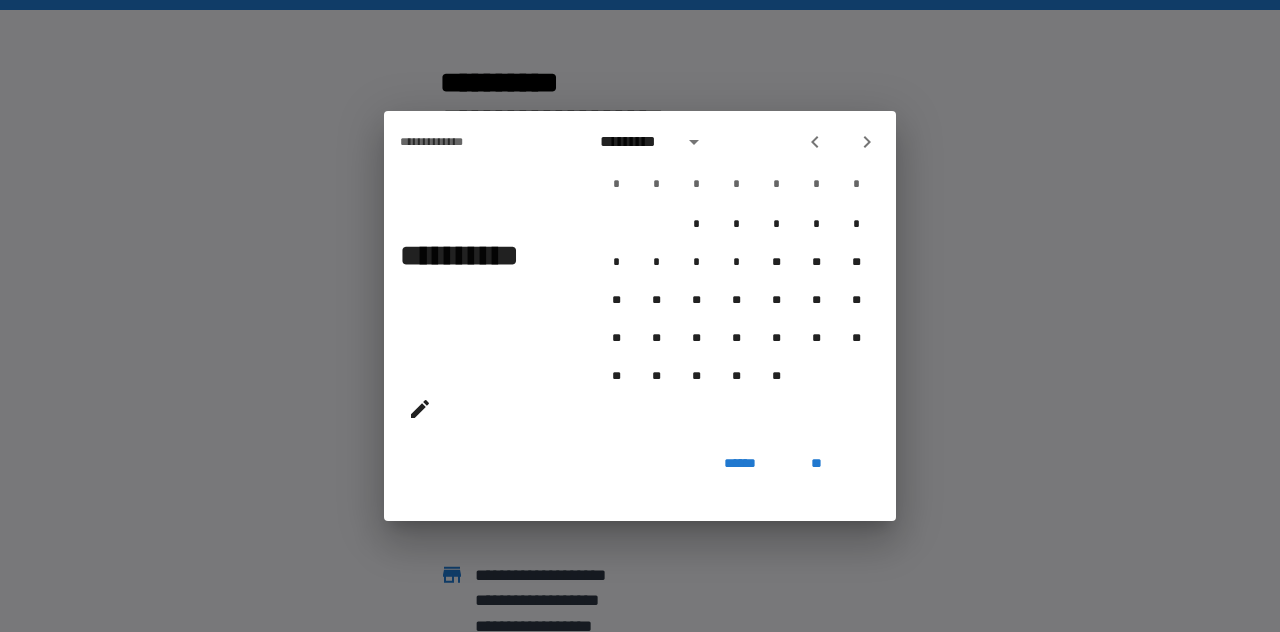 click 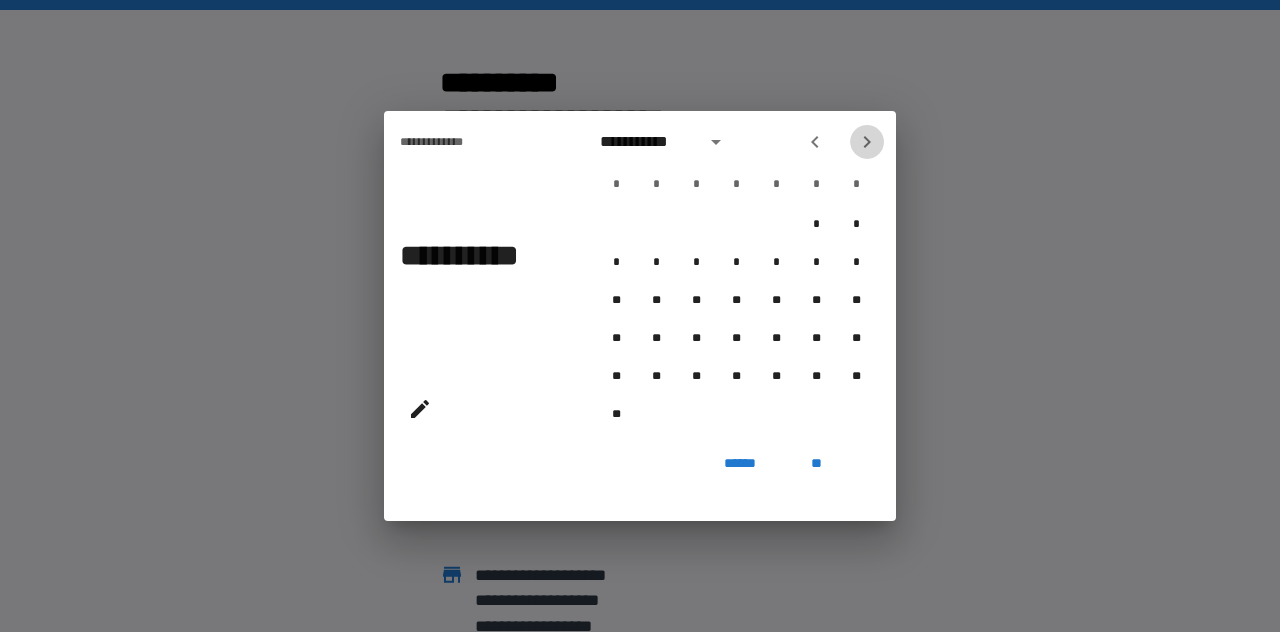click 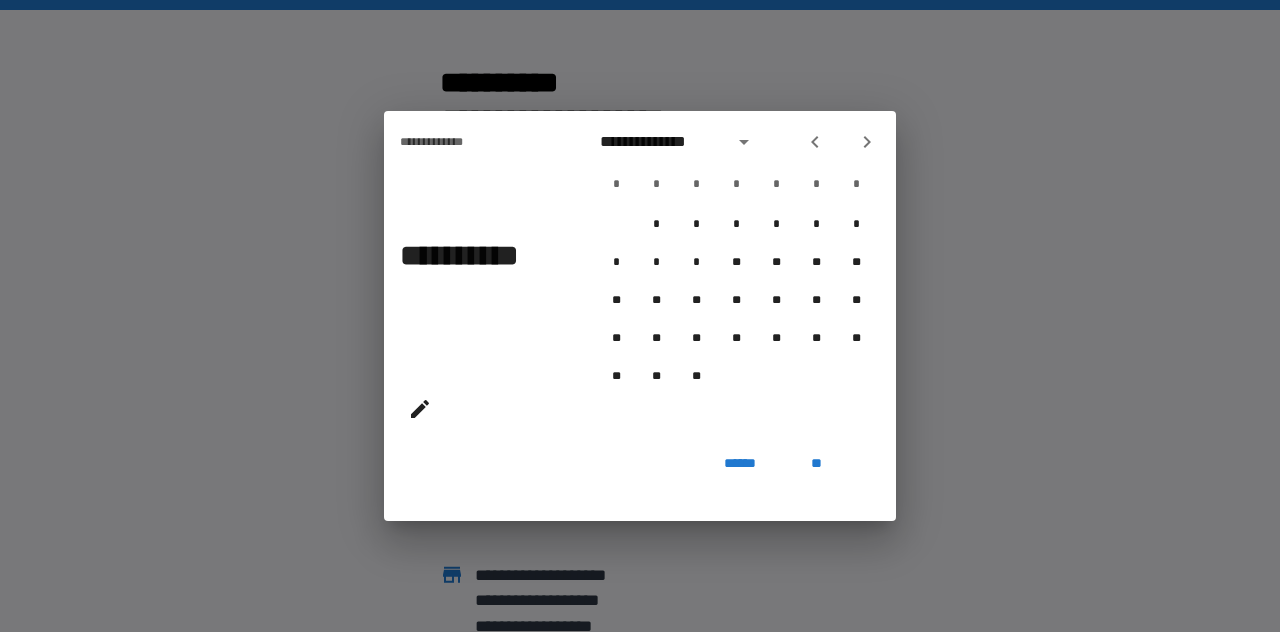 click at bounding box center (867, 142) 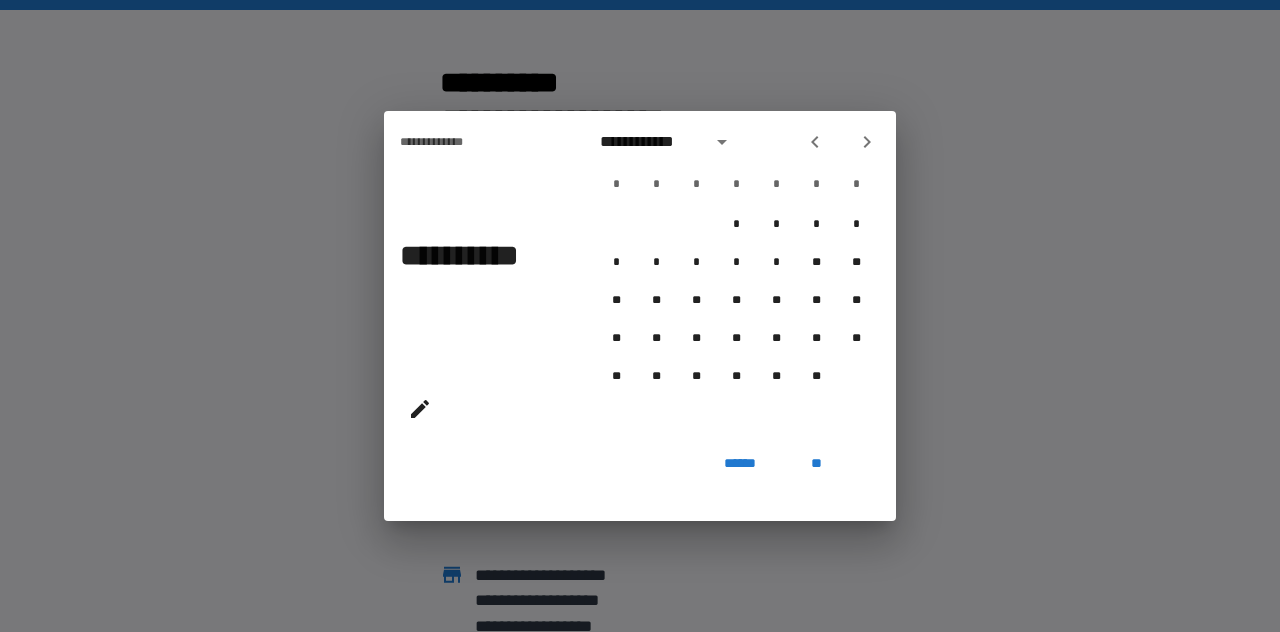 click 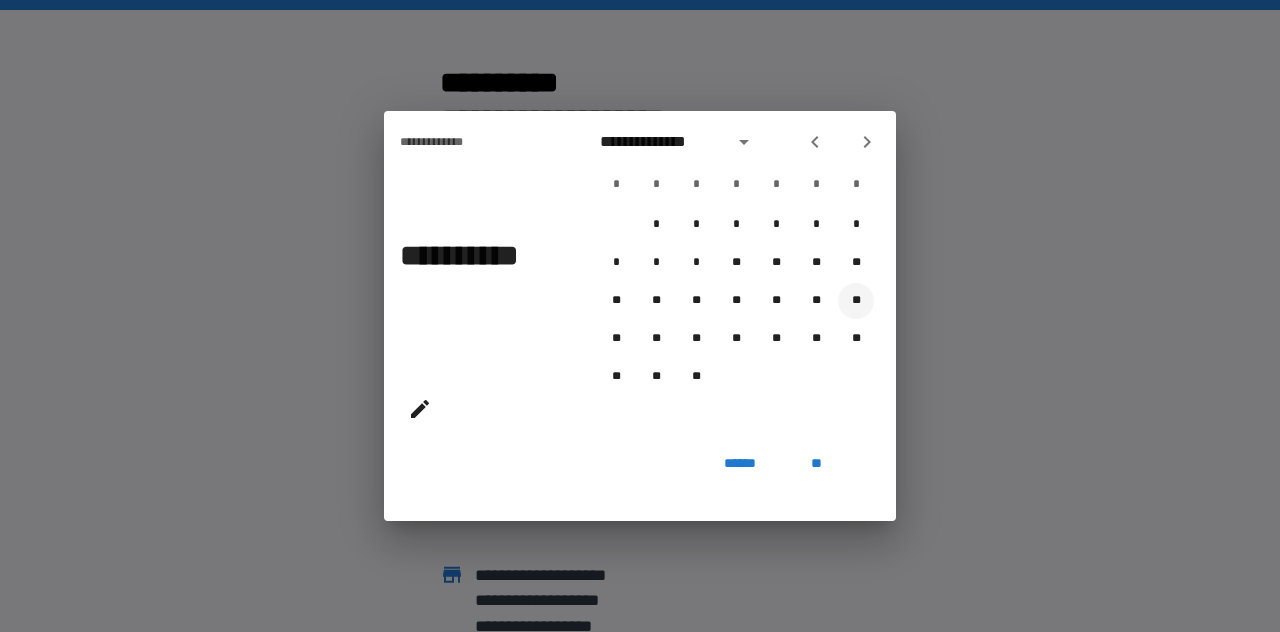 click on "**" at bounding box center (856, 301) 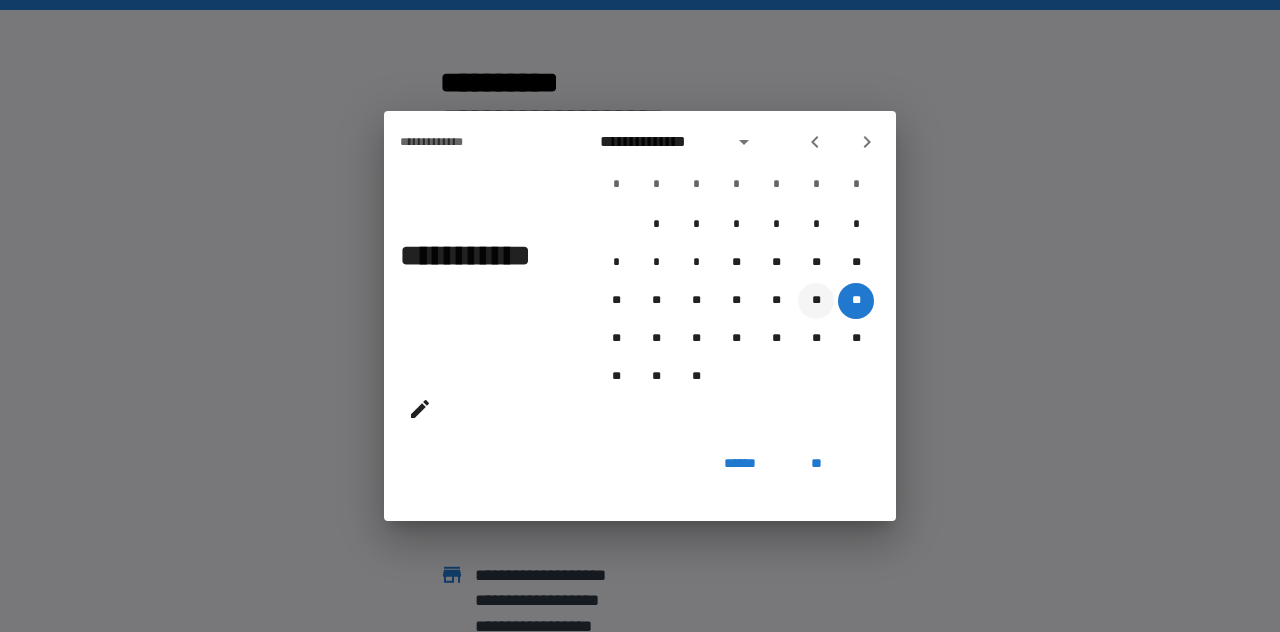click on "**" at bounding box center [816, 301] 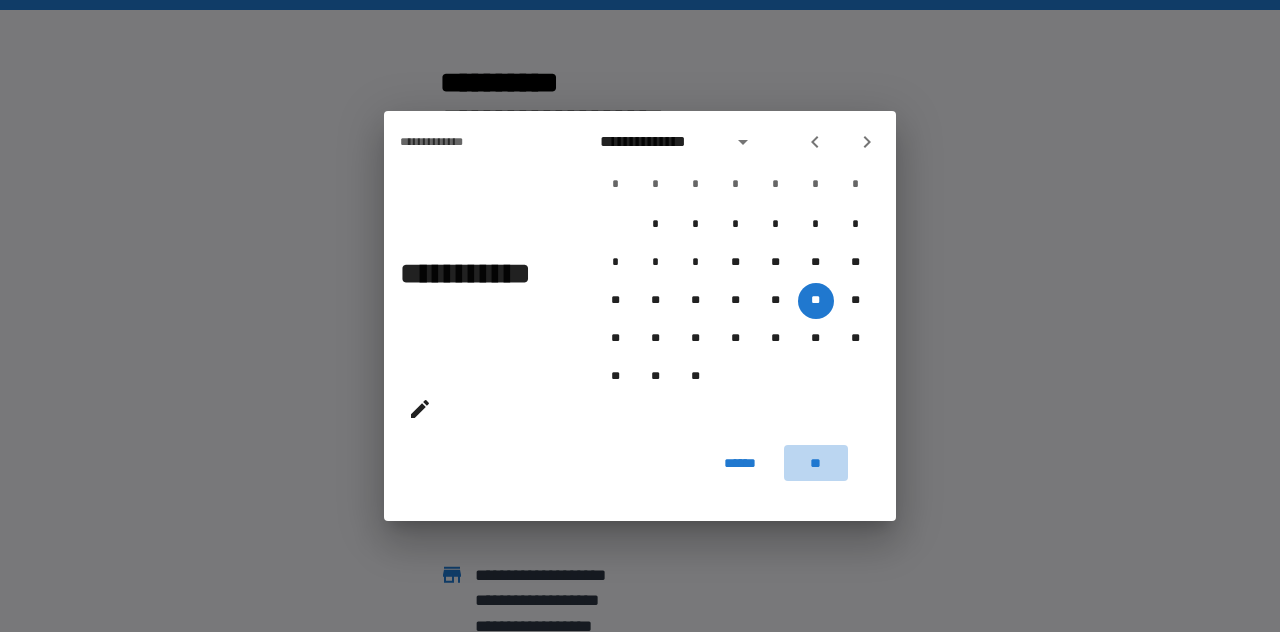 click on "**" at bounding box center [816, 463] 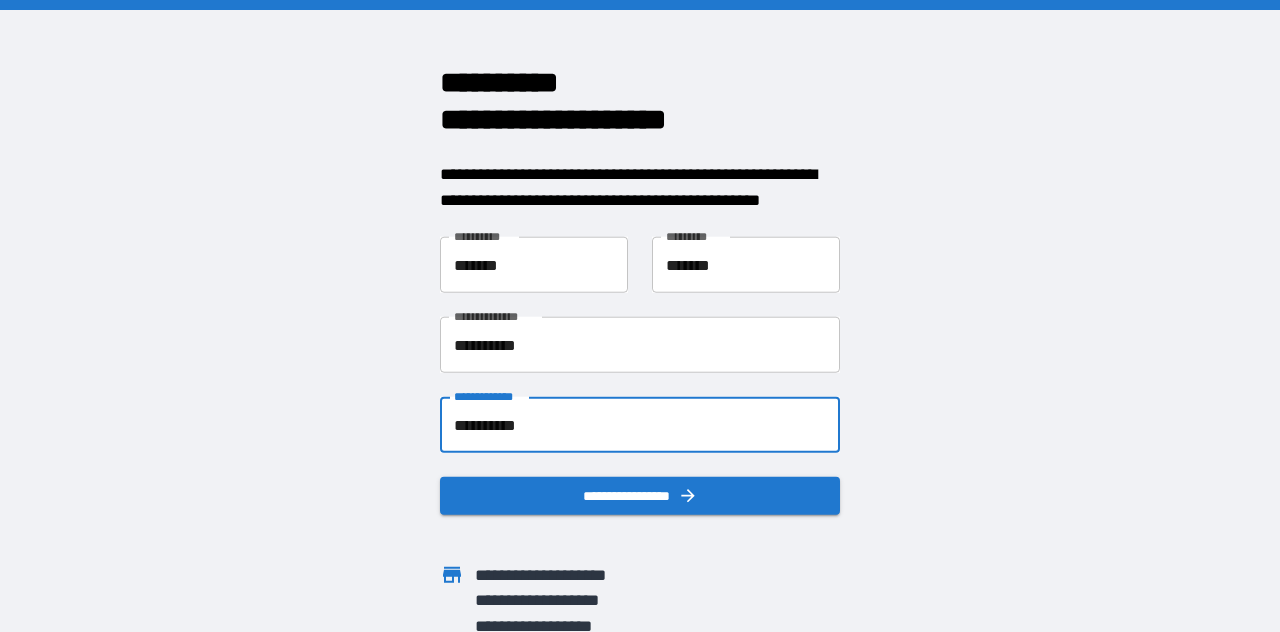 click on "**********" at bounding box center [640, 496] 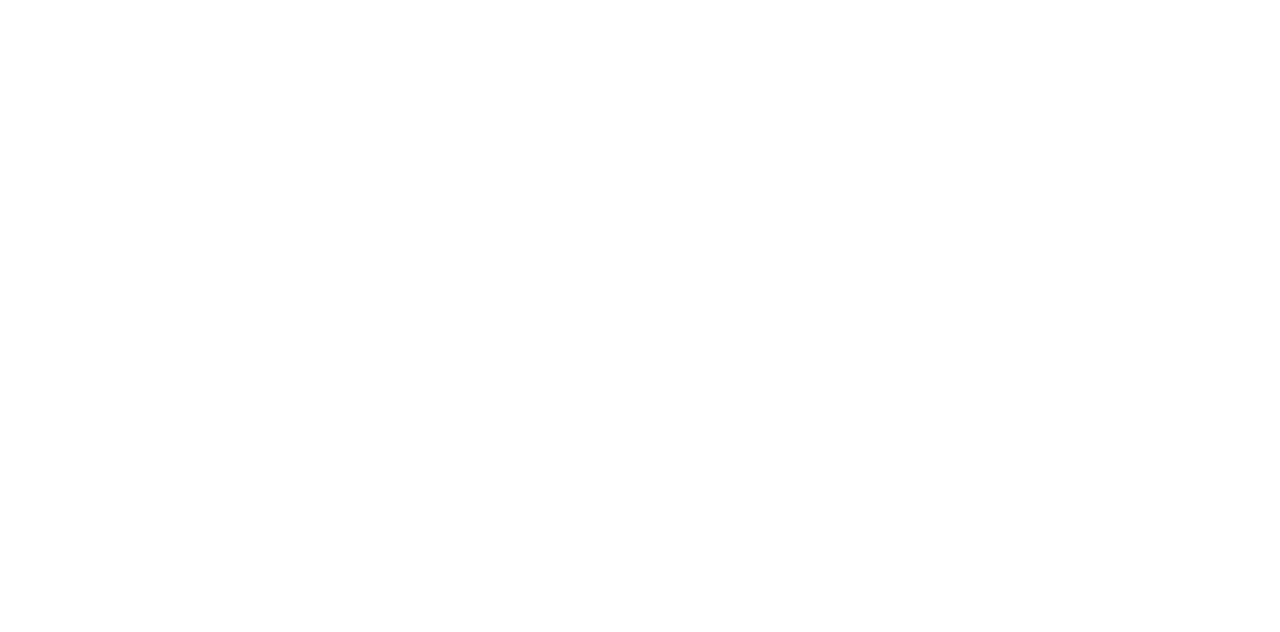 scroll, scrollTop: 0, scrollLeft: 0, axis: both 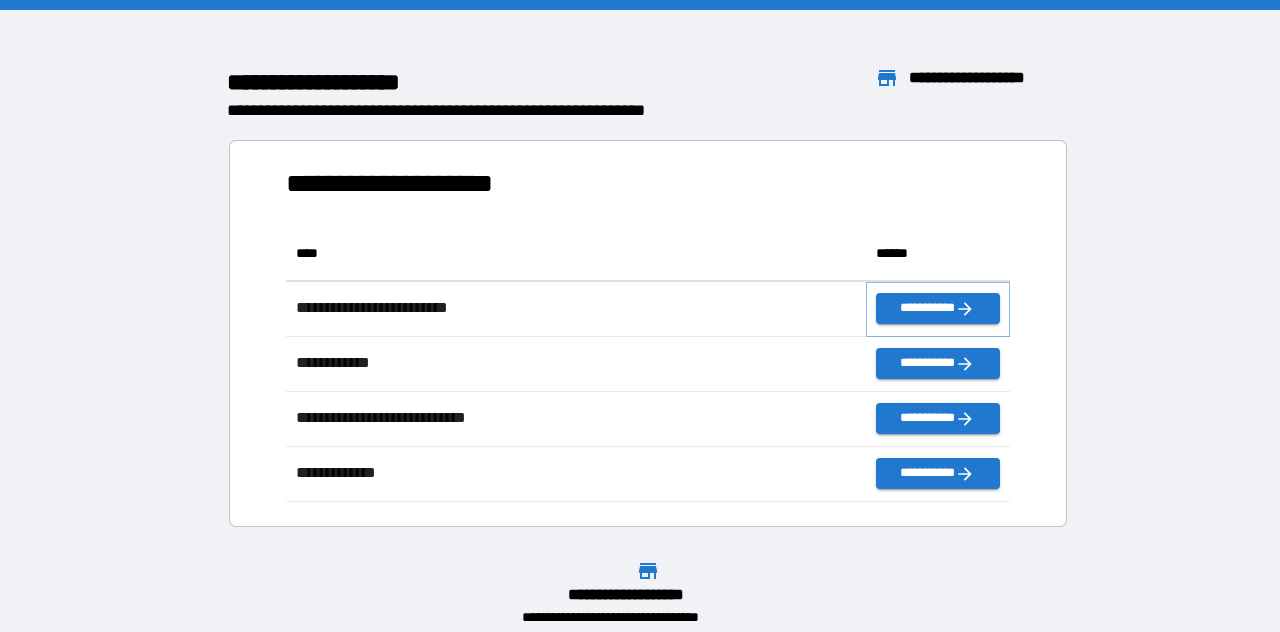 click 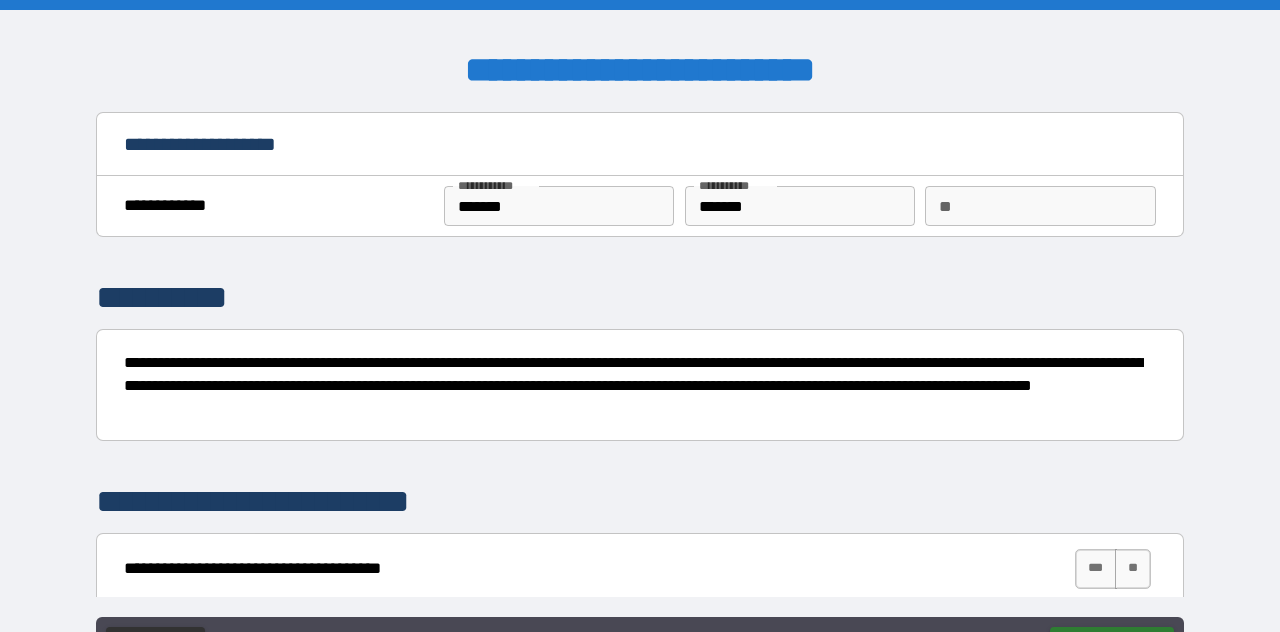 click on "**" at bounding box center [1040, 206] 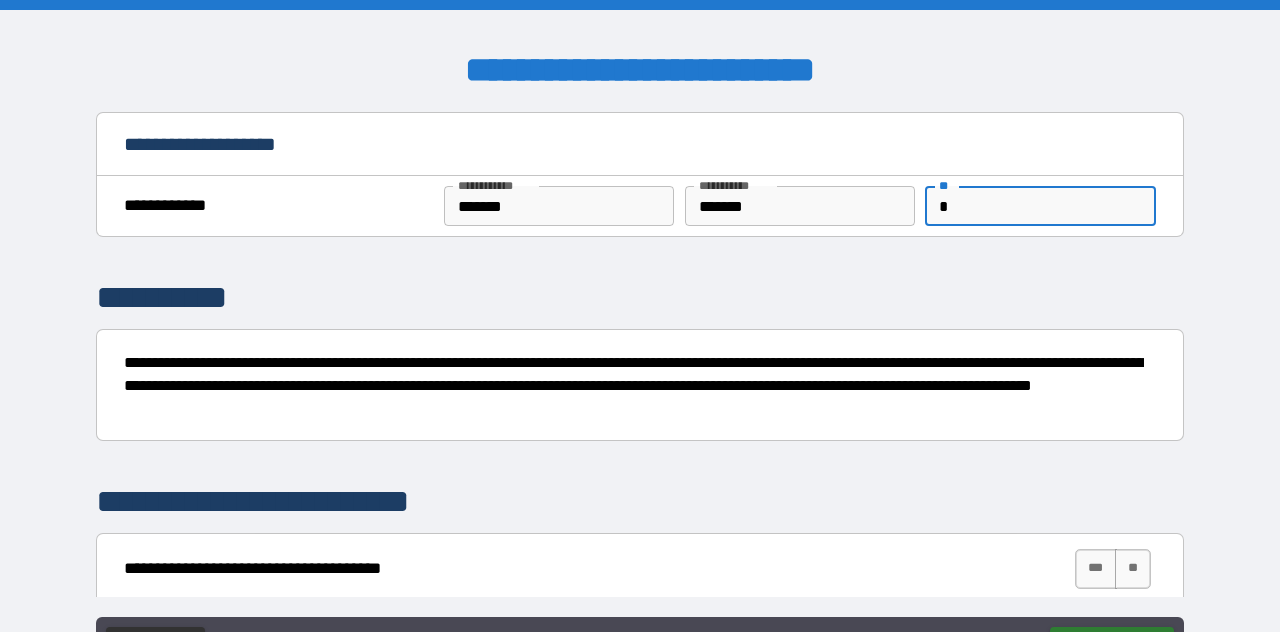type on "*" 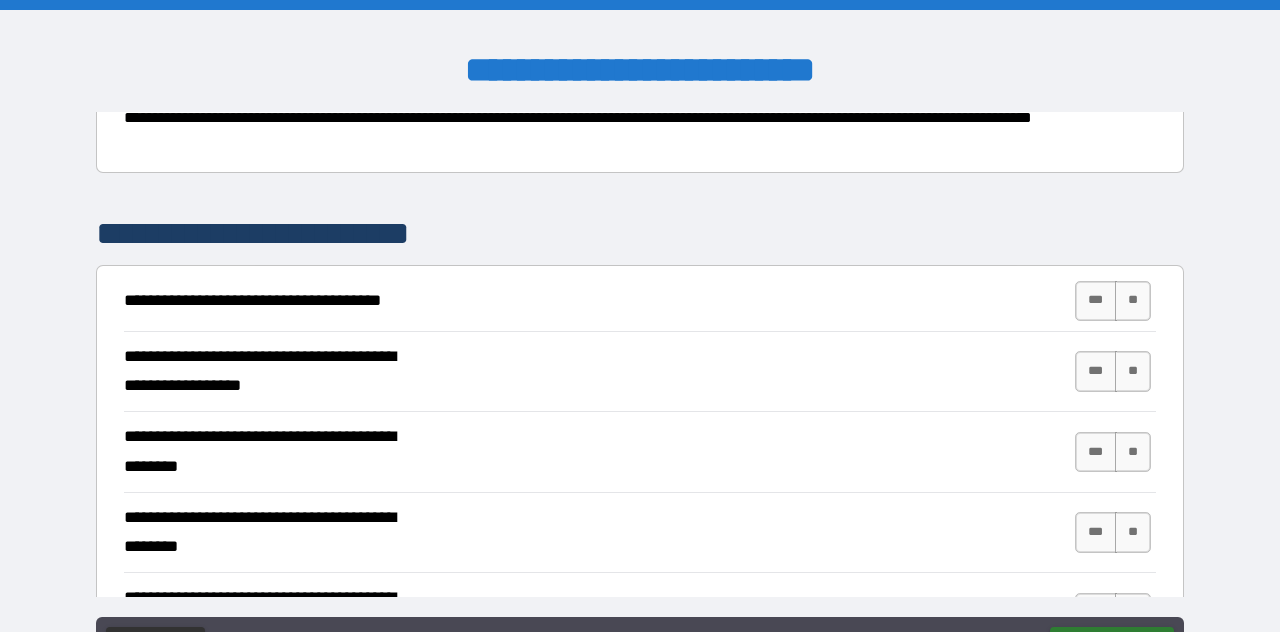 scroll, scrollTop: 278, scrollLeft: 0, axis: vertical 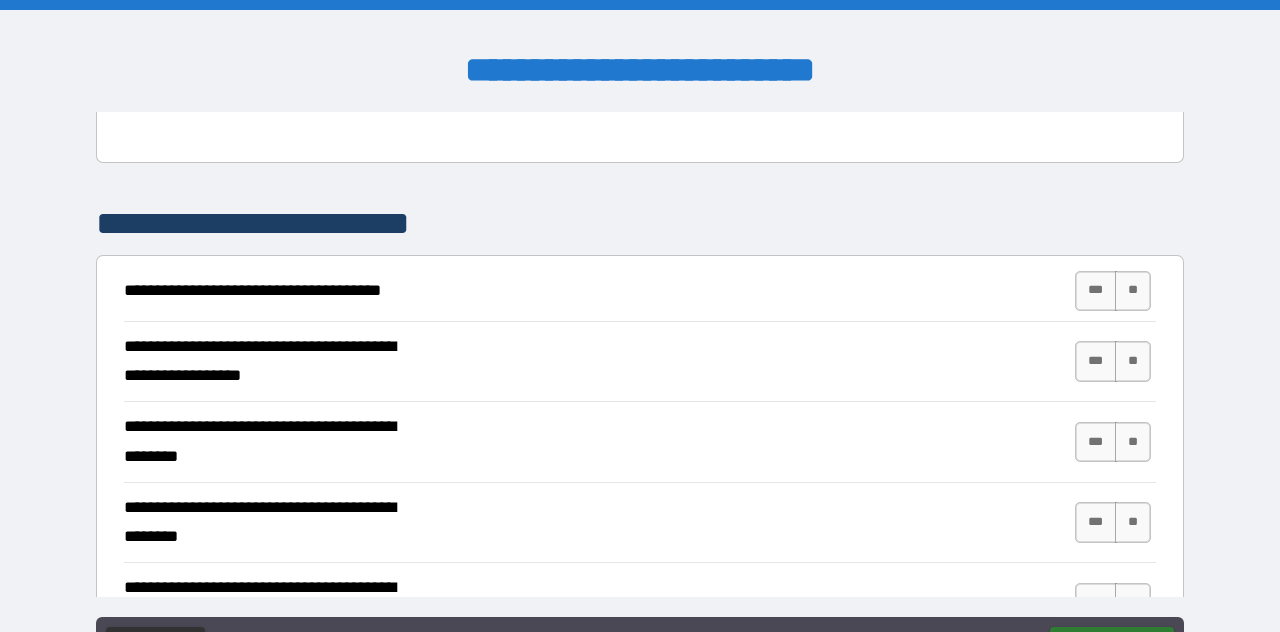 click on "**" at bounding box center (1133, 291) 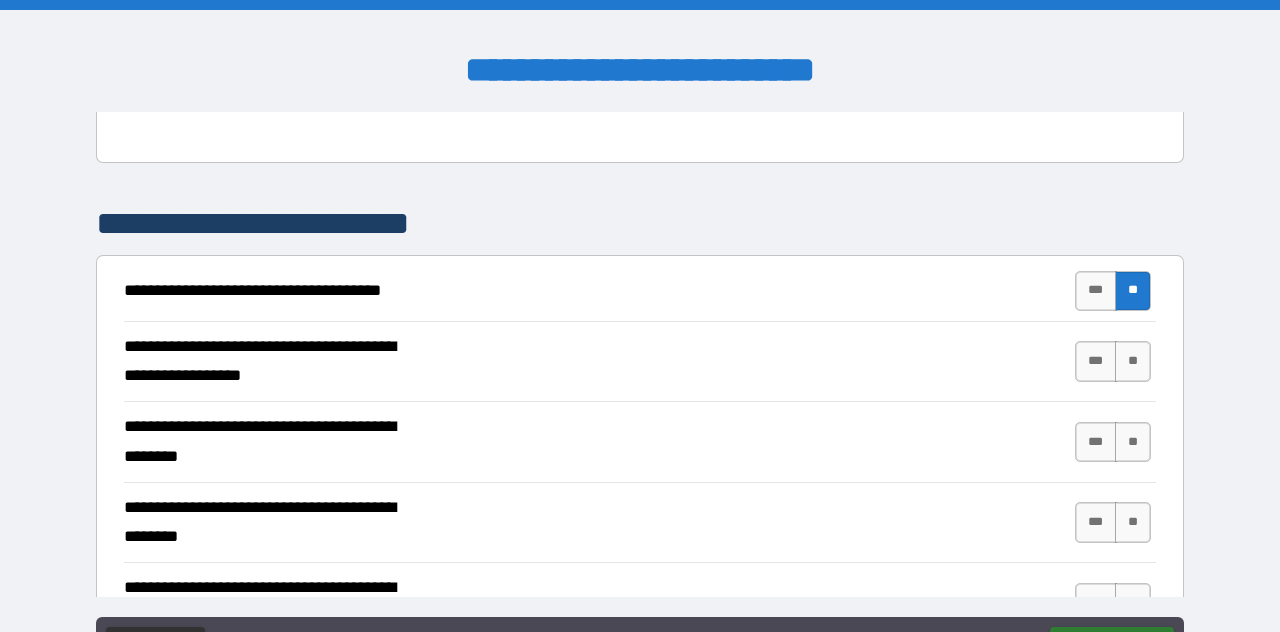click on "***" at bounding box center [1096, 361] 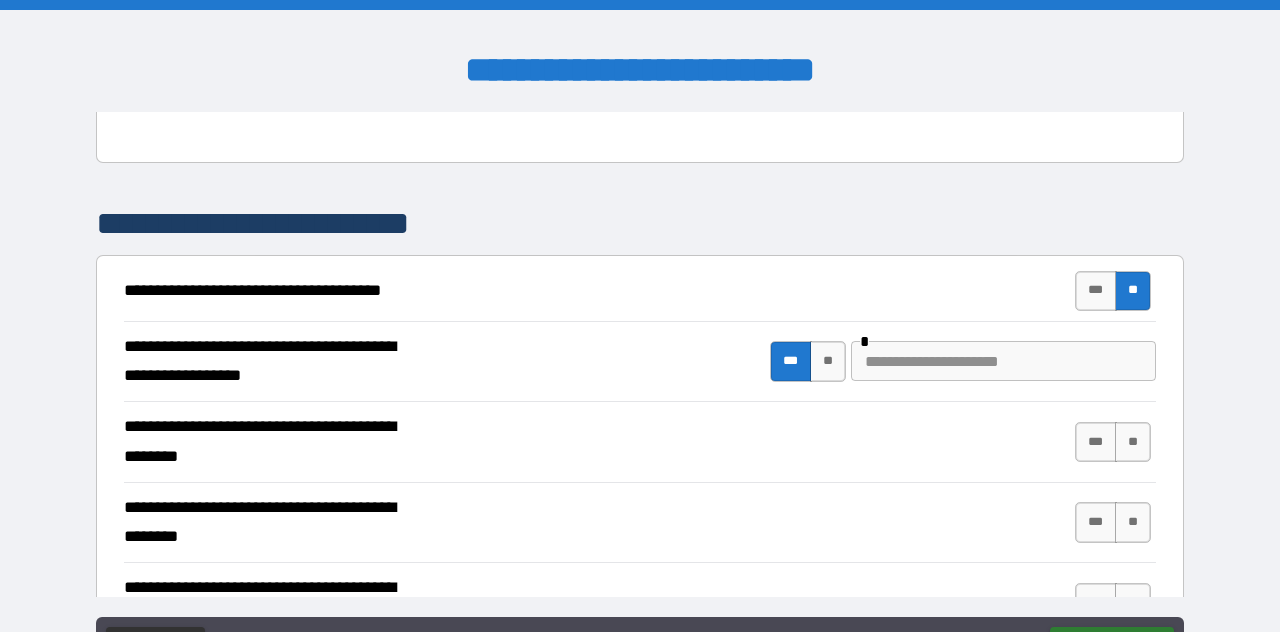 click at bounding box center (1003, 361) 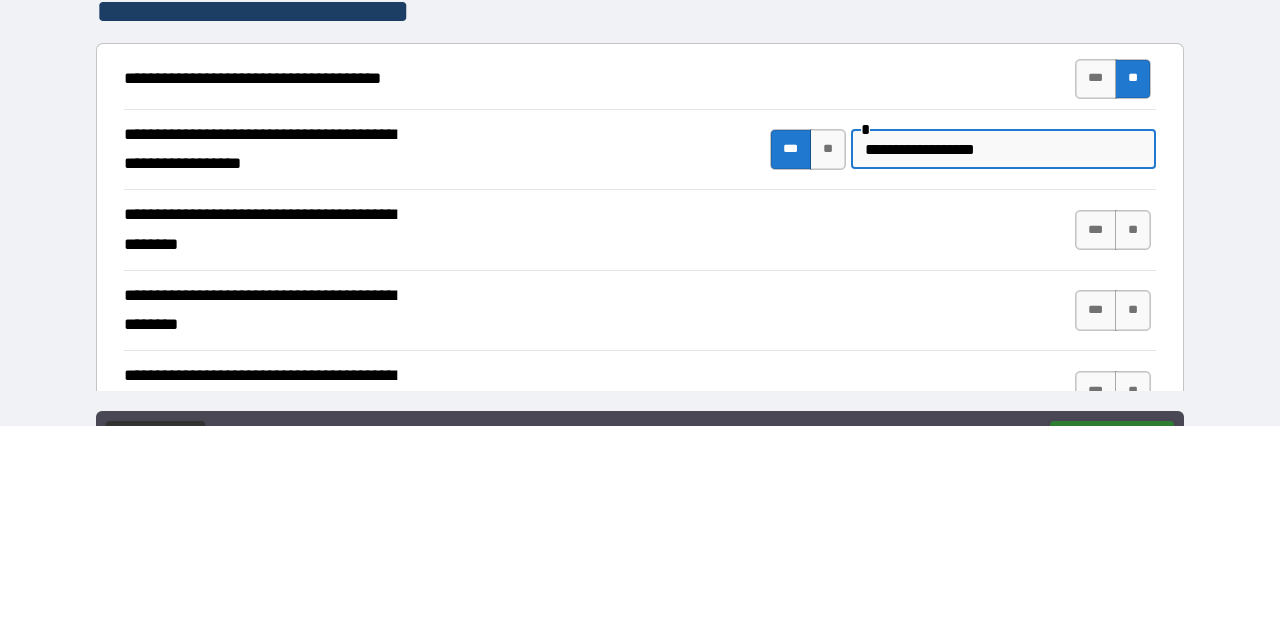 scroll, scrollTop: 285, scrollLeft: 0, axis: vertical 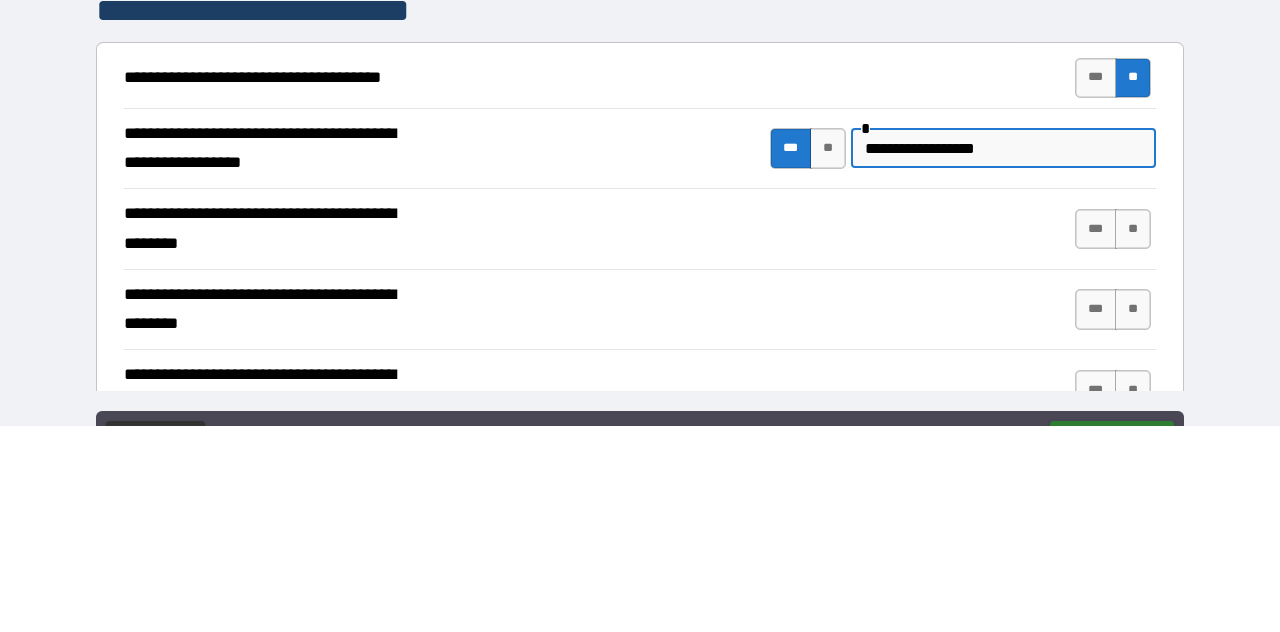 type on "**********" 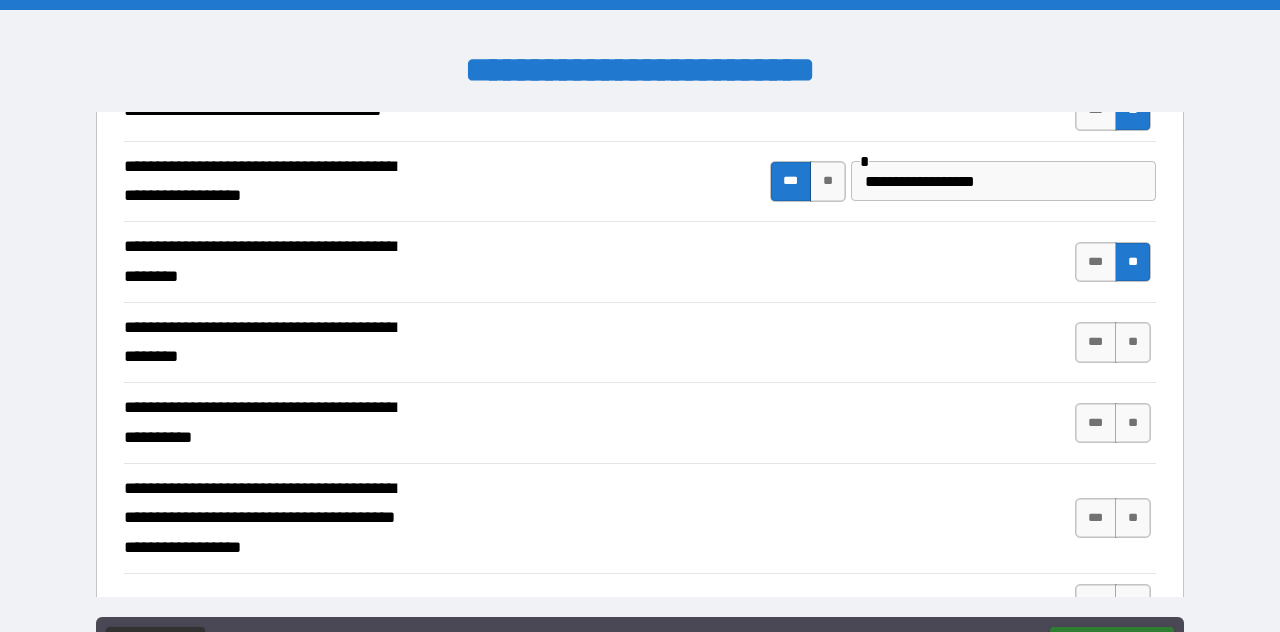 scroll, scrollTop: 461, scrollLeft: 0, axis: vertical 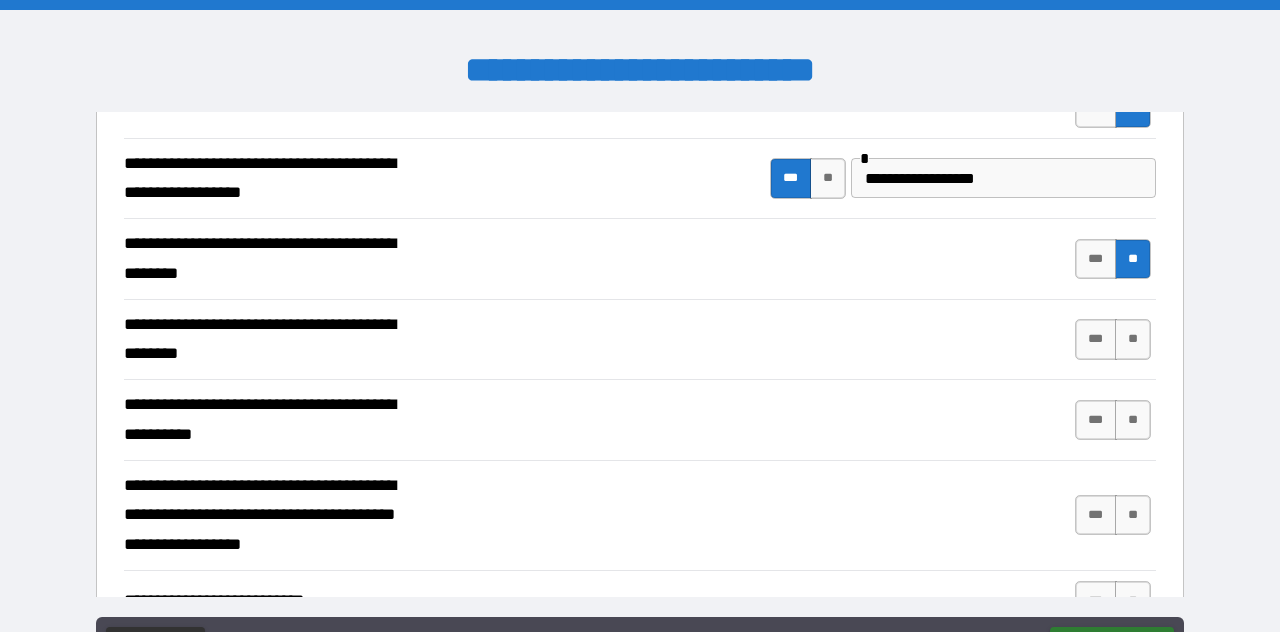 click on "**********" at bounding box center (640, 339) 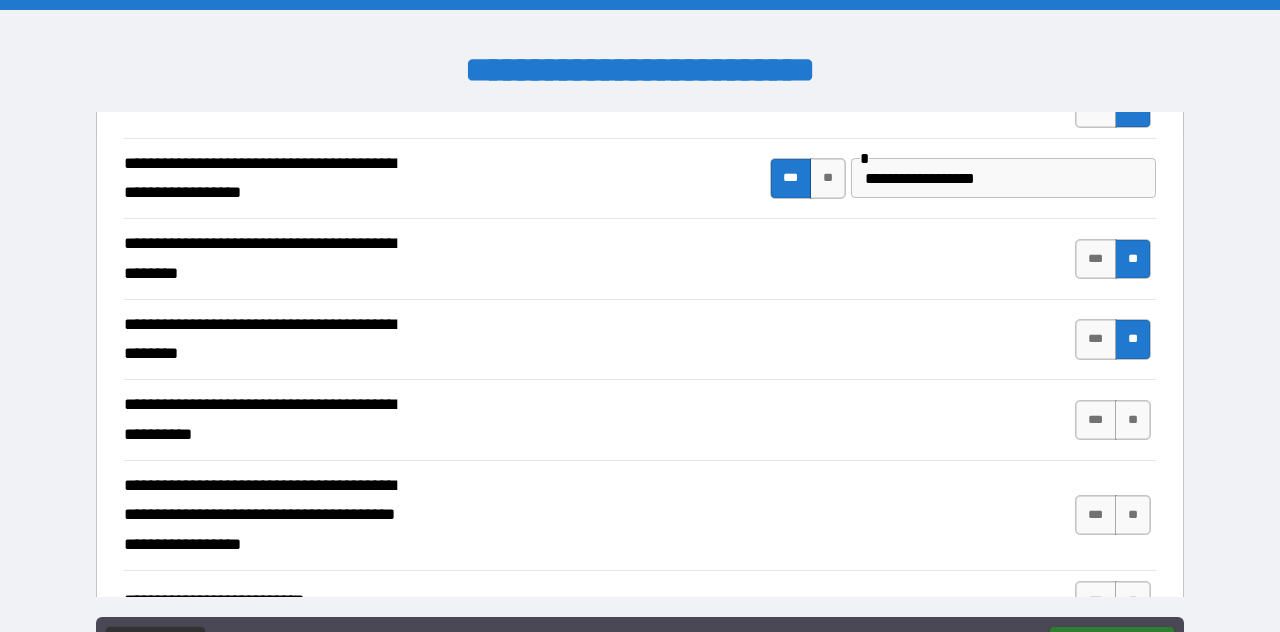 click on "***" at bounding box center (1096, 339) 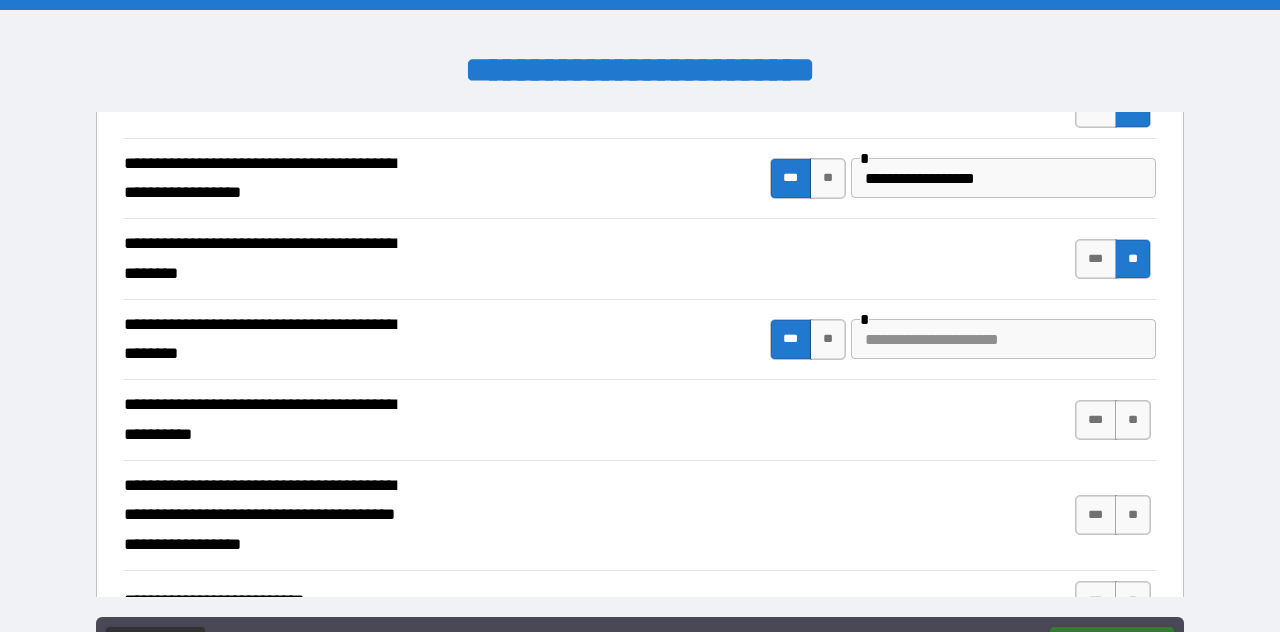 click at bounding box center [1003, 339] 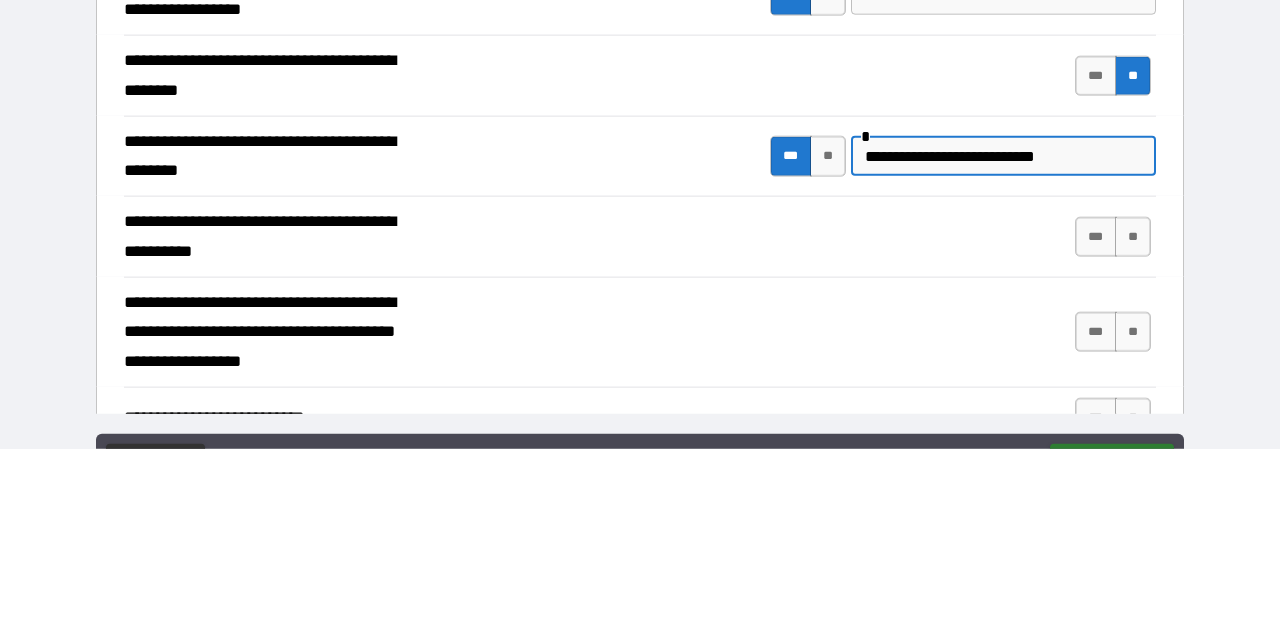 type on "**********" 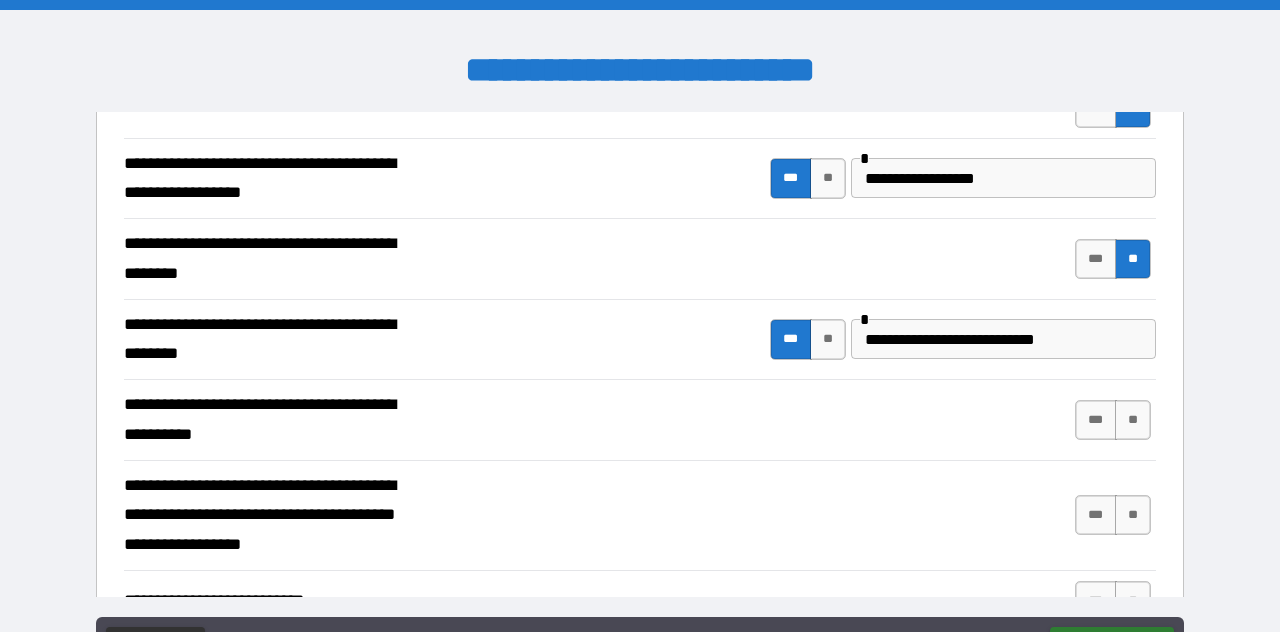 click on "**" at bounding box center [1133, 420] 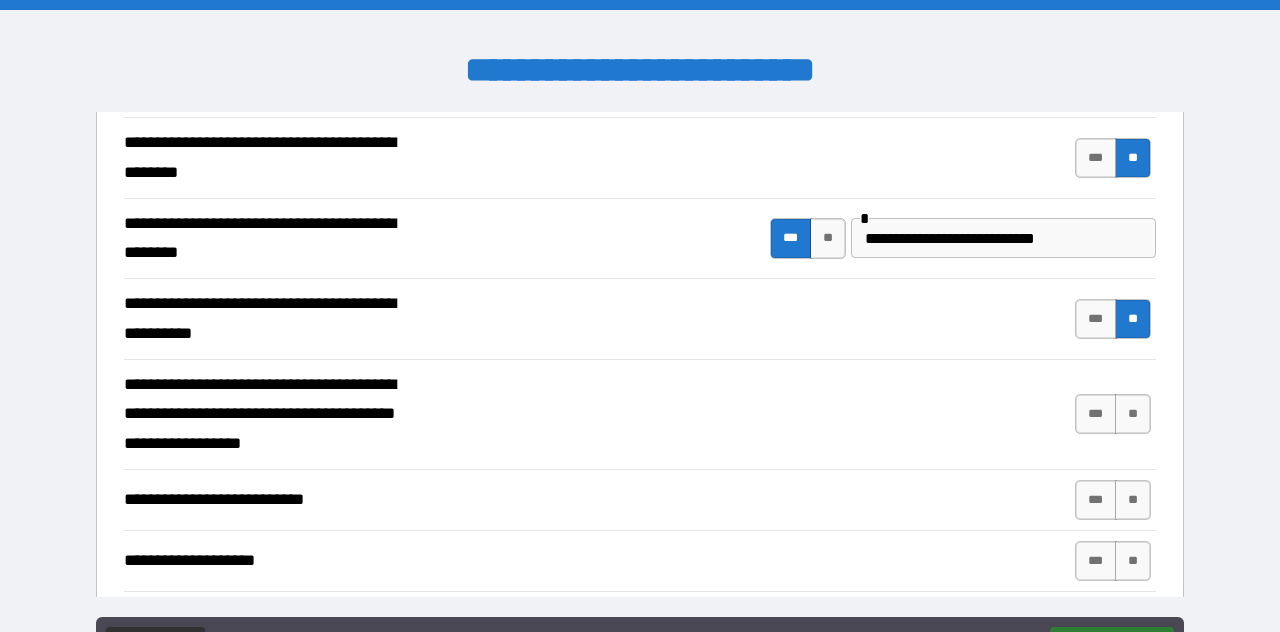 scroll, scrollTop: 576, scrollLeft: 0, axis: vertical 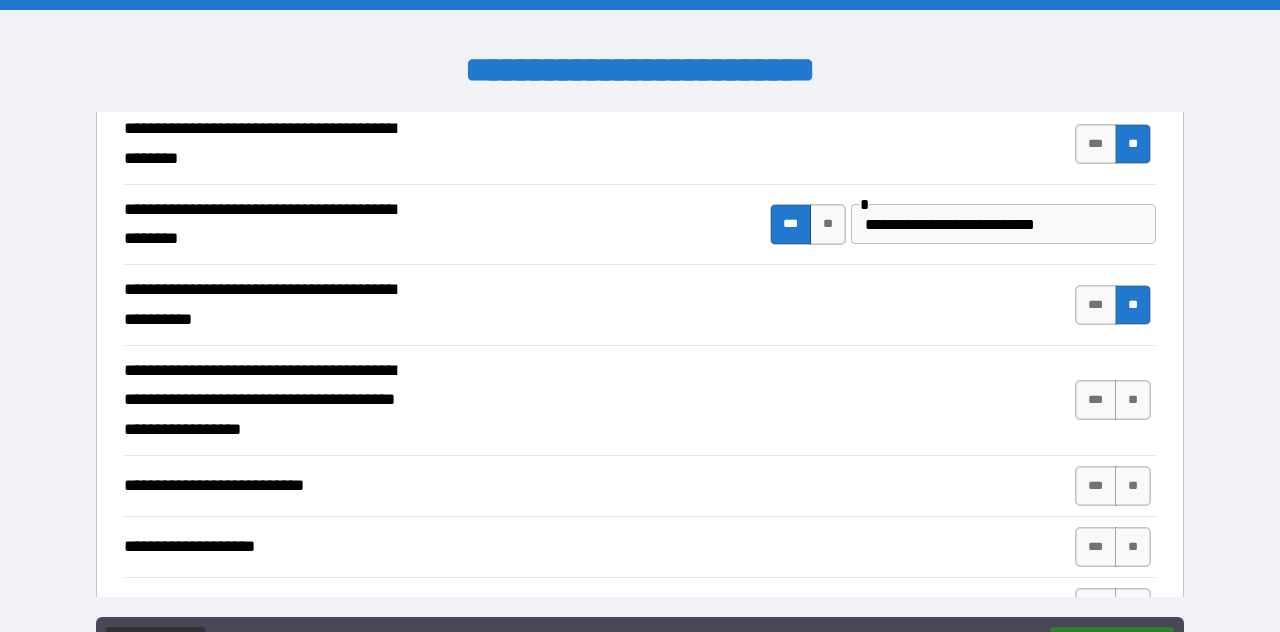 click on "**" at bounding box center (1133, 400) 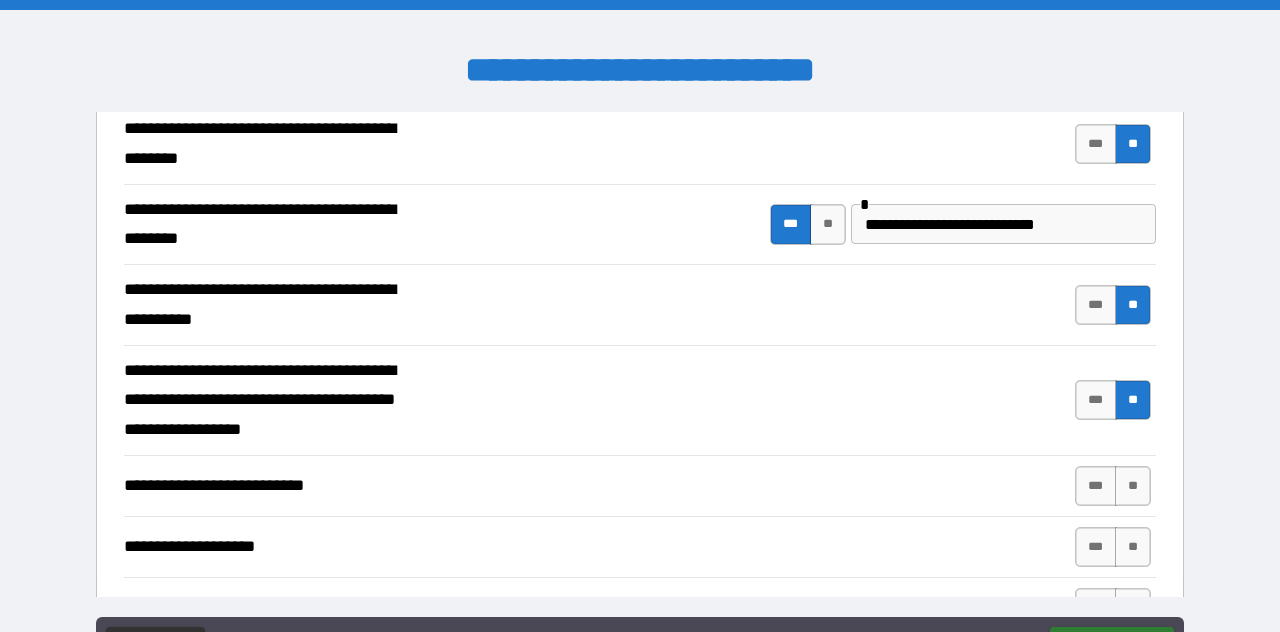 click on "**" at bounding box center (1133, 486) 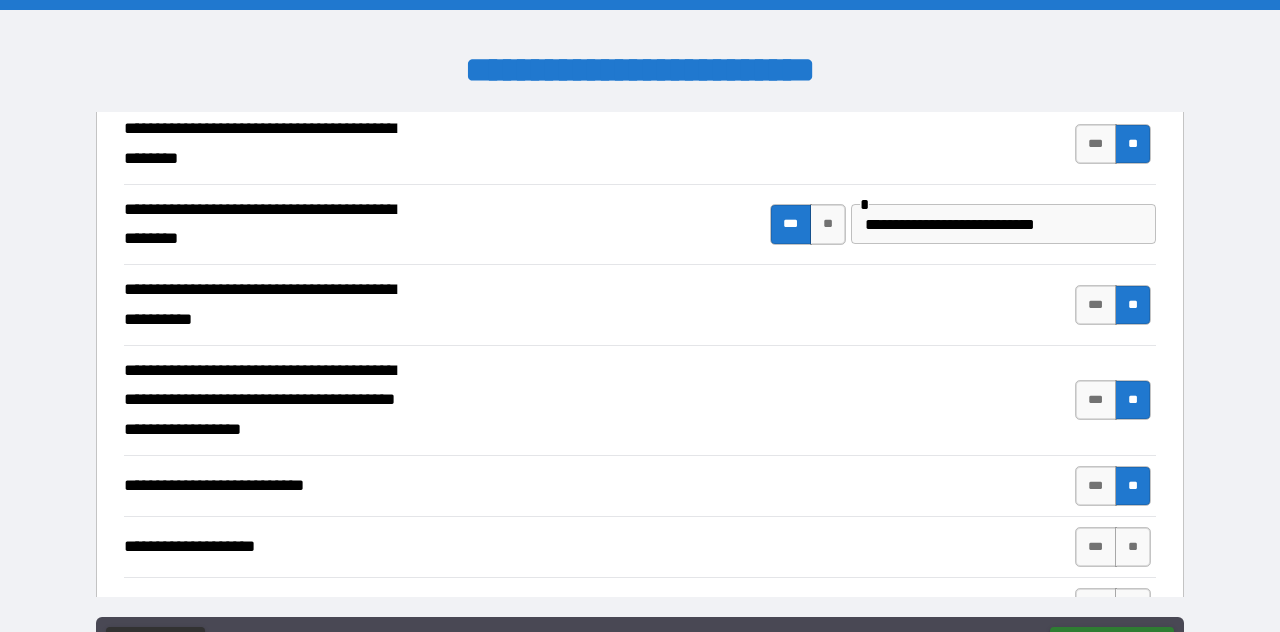 click on "***" at bounding box center (1096, 547) 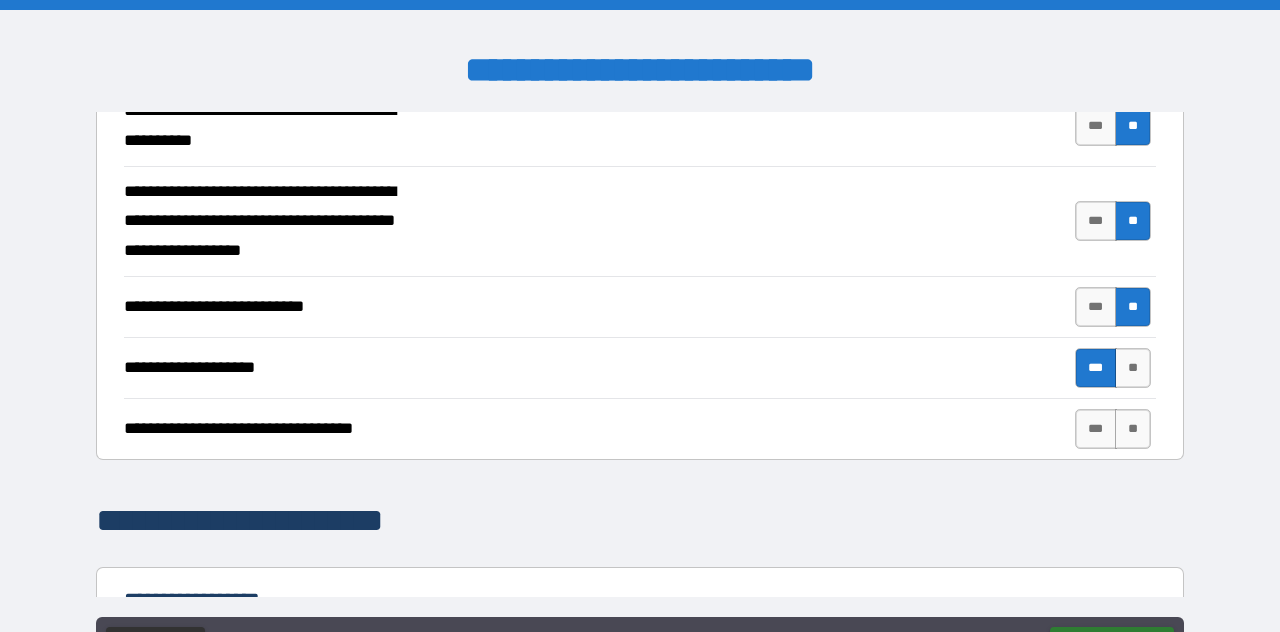 scroll, scrollTop: 762, scrollLeft: 0, axis: vertical 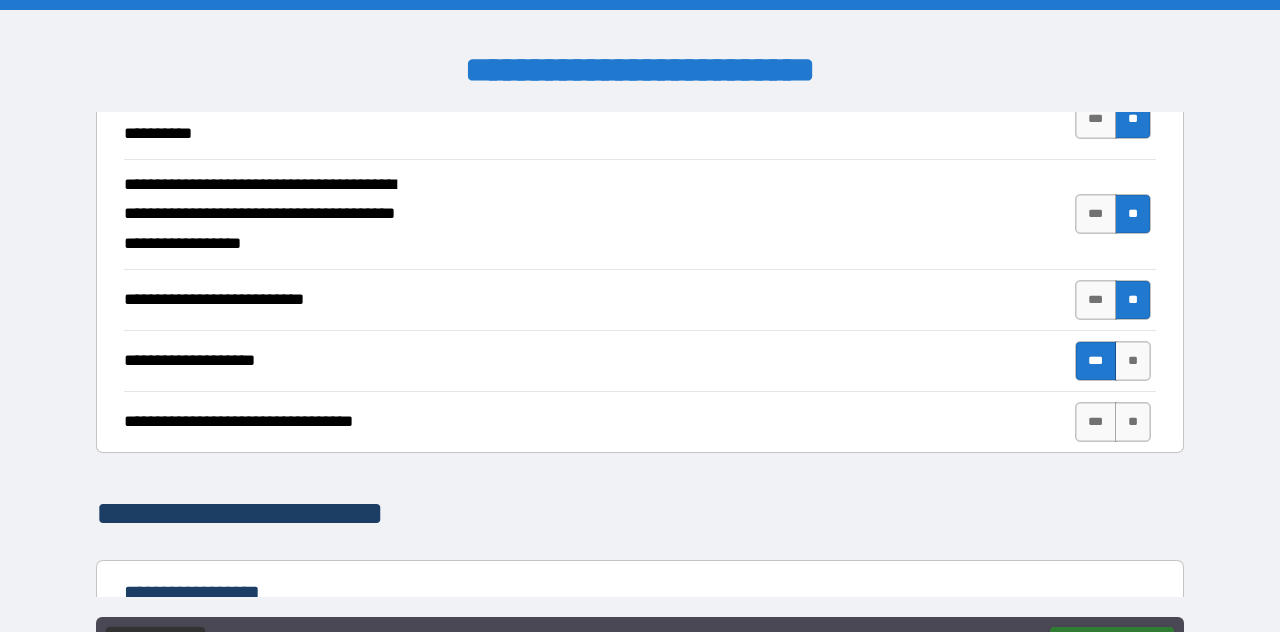 click on "**" at bounding box center [1133, 422] 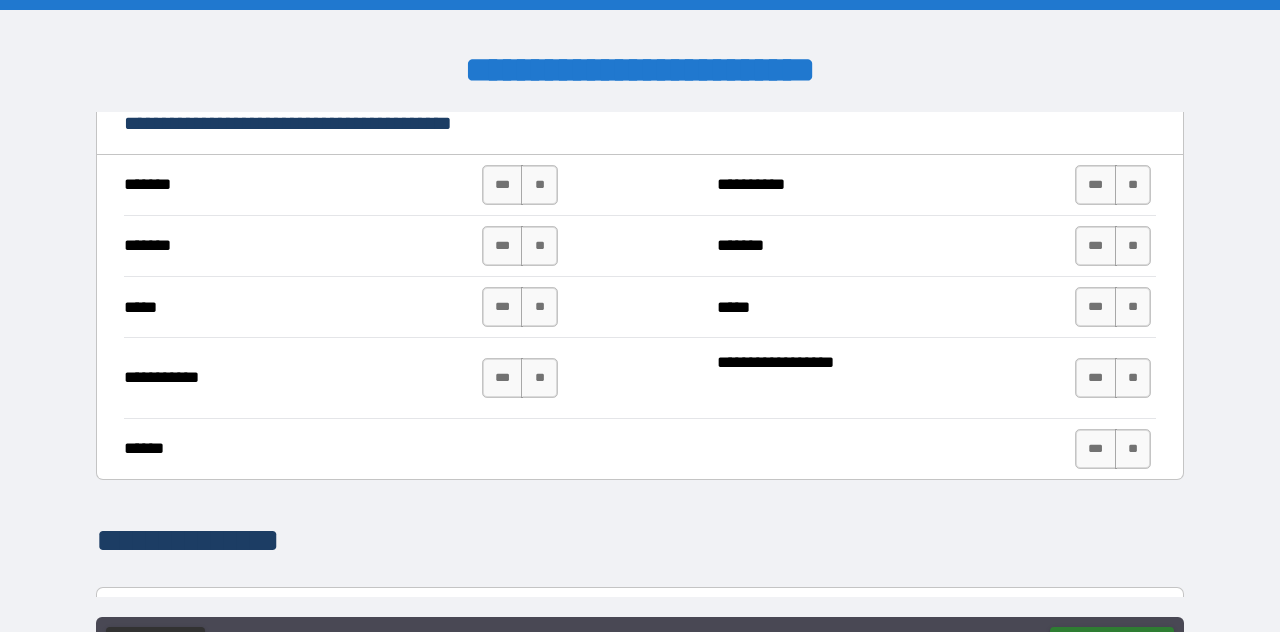 scroll, scrollTop: 1472, scrollLeft: 0, axis: vertical 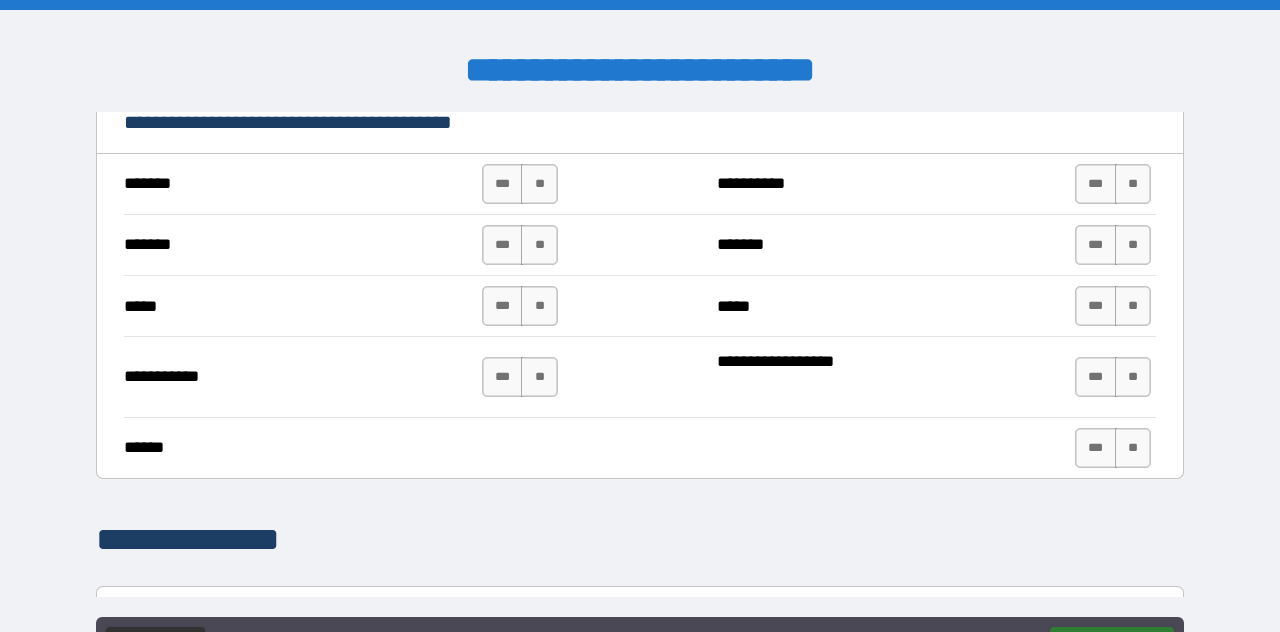 click on "***" at bounding box center (1096, 448) 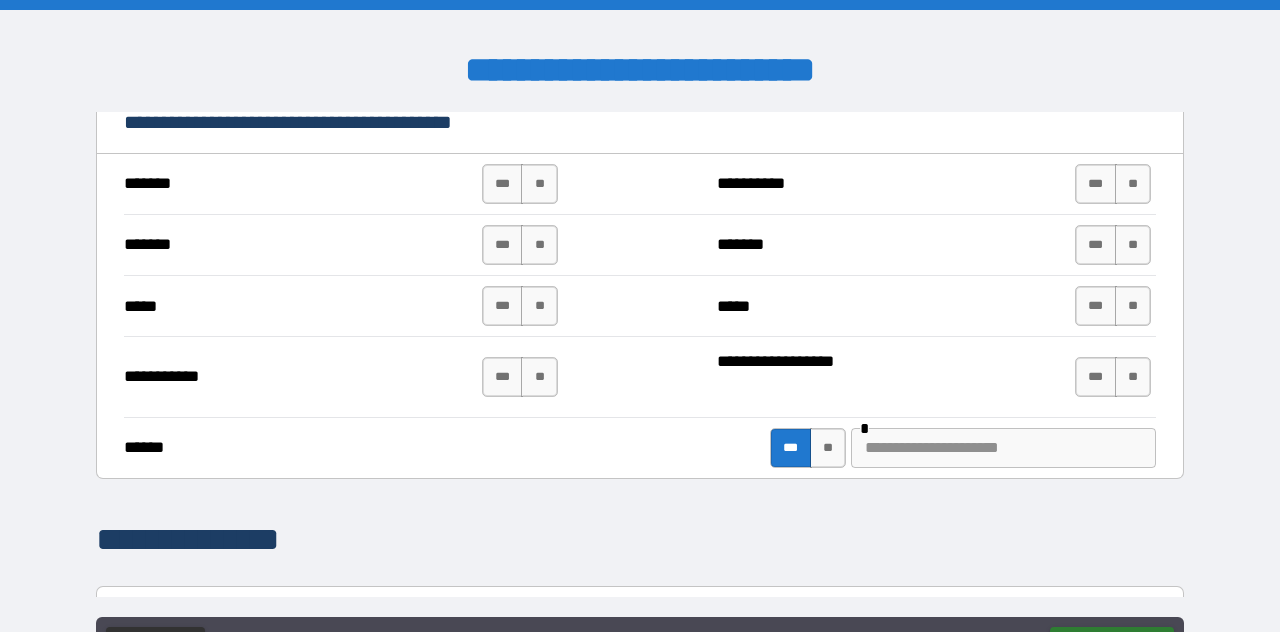 click on "**" at bounding box center [828, 448] 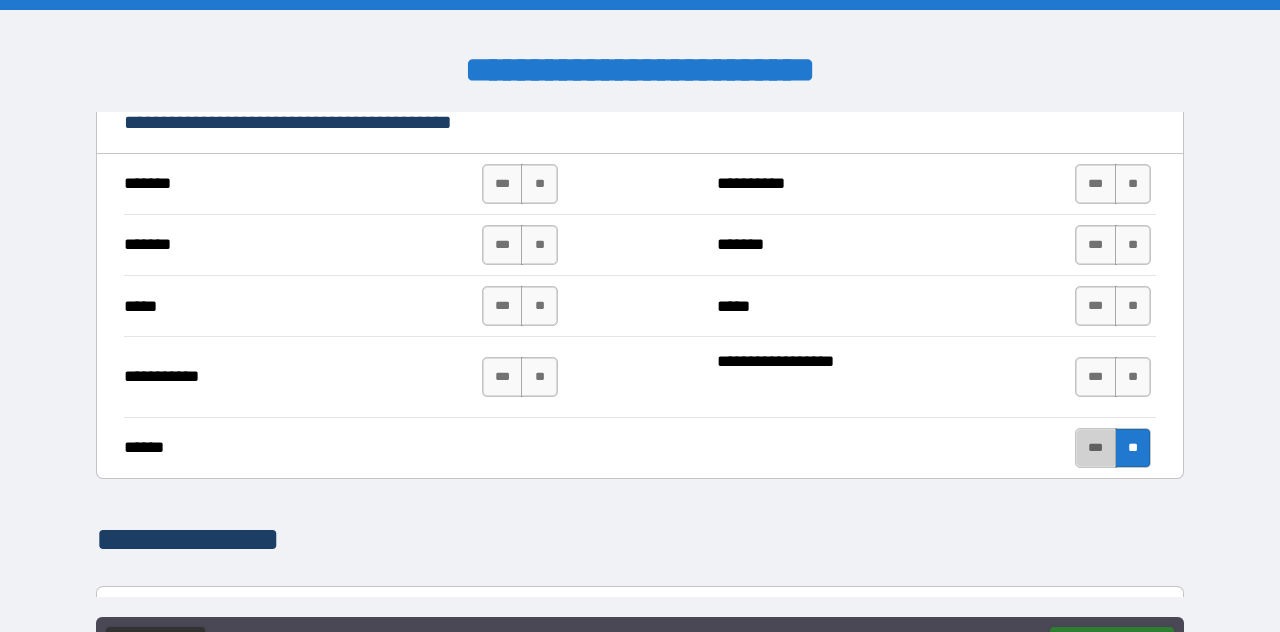 click on "***" at bounding box center (1096, 448) 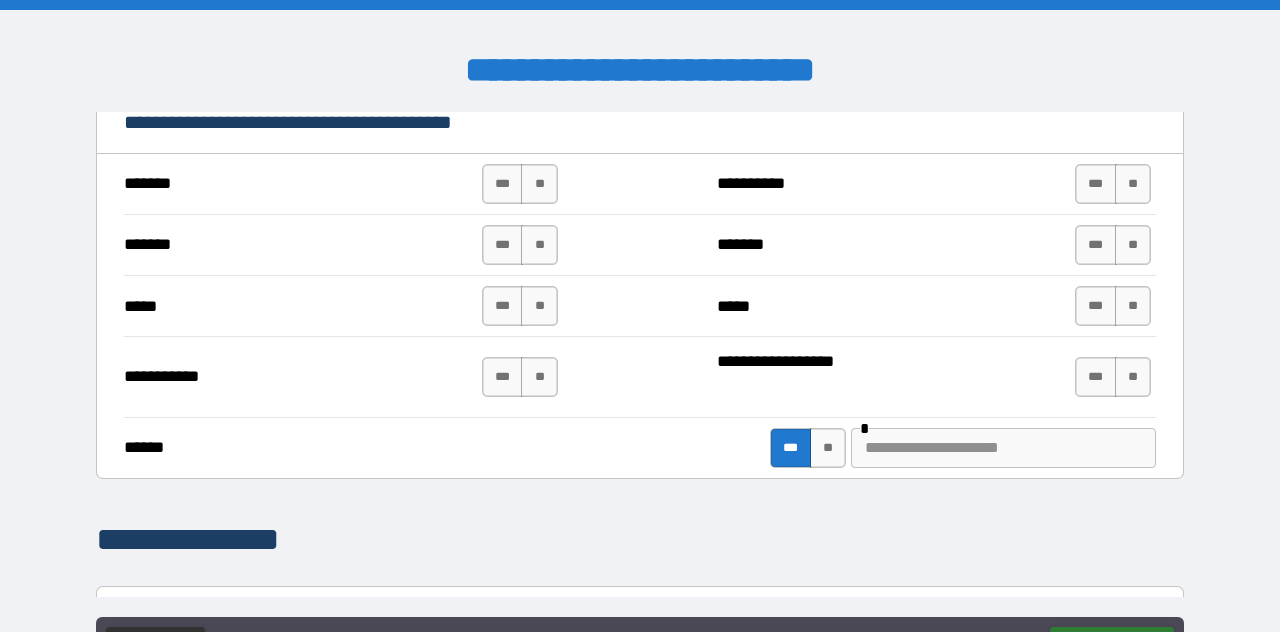 click at bounding box center [1003, 448] 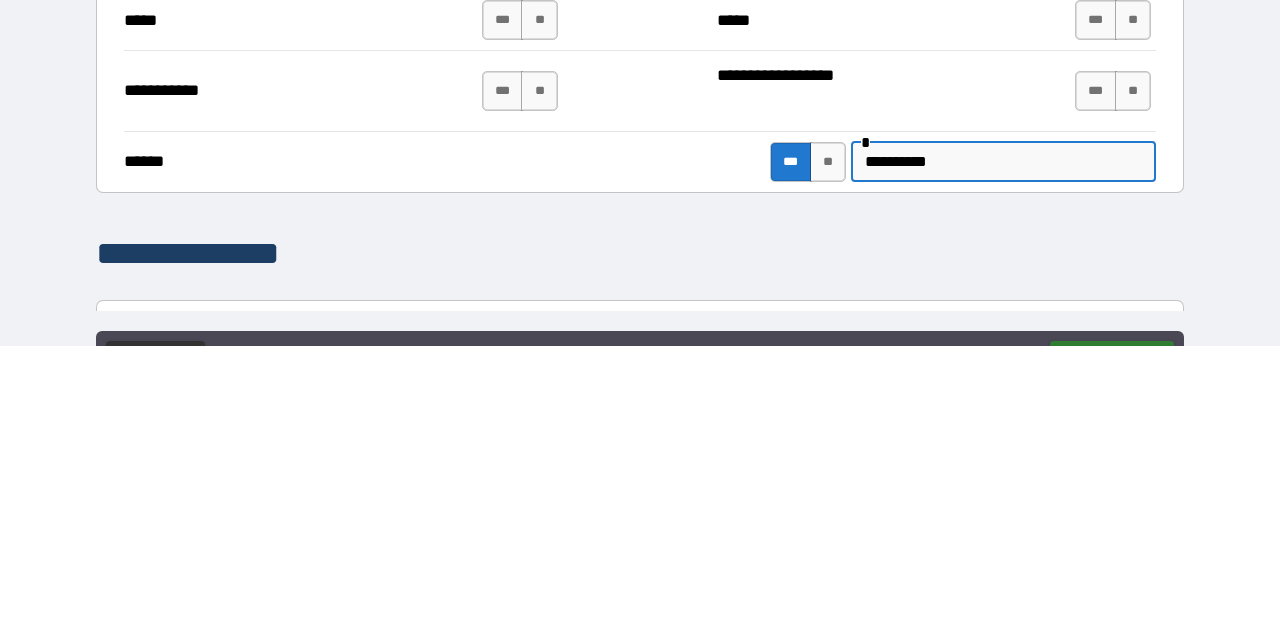 type on "*********" 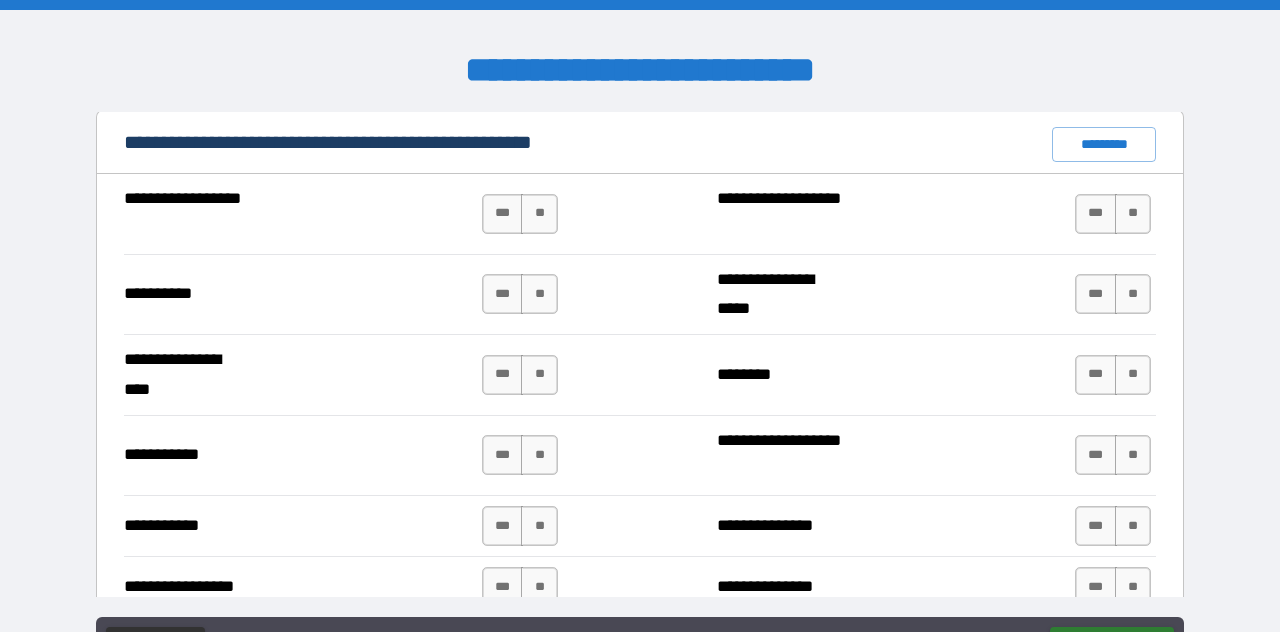 scroll, scrollTop: 2016, scrollLeft: 0, axis: vertical 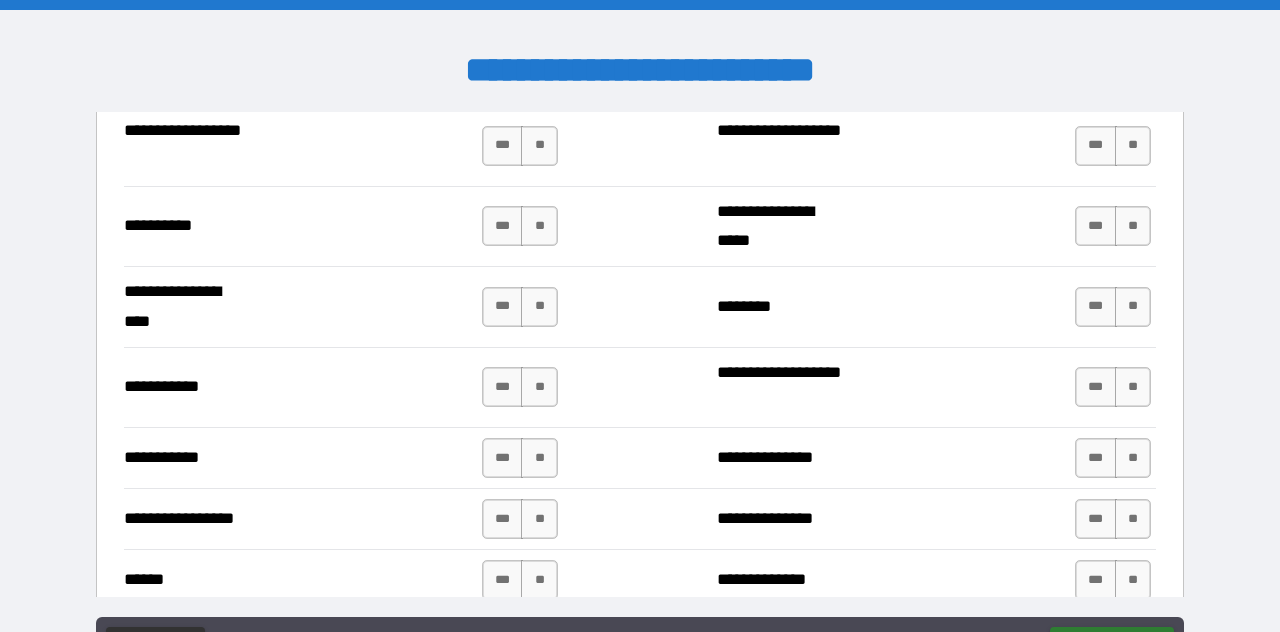 click on "**" at bounding box center [539, 146] 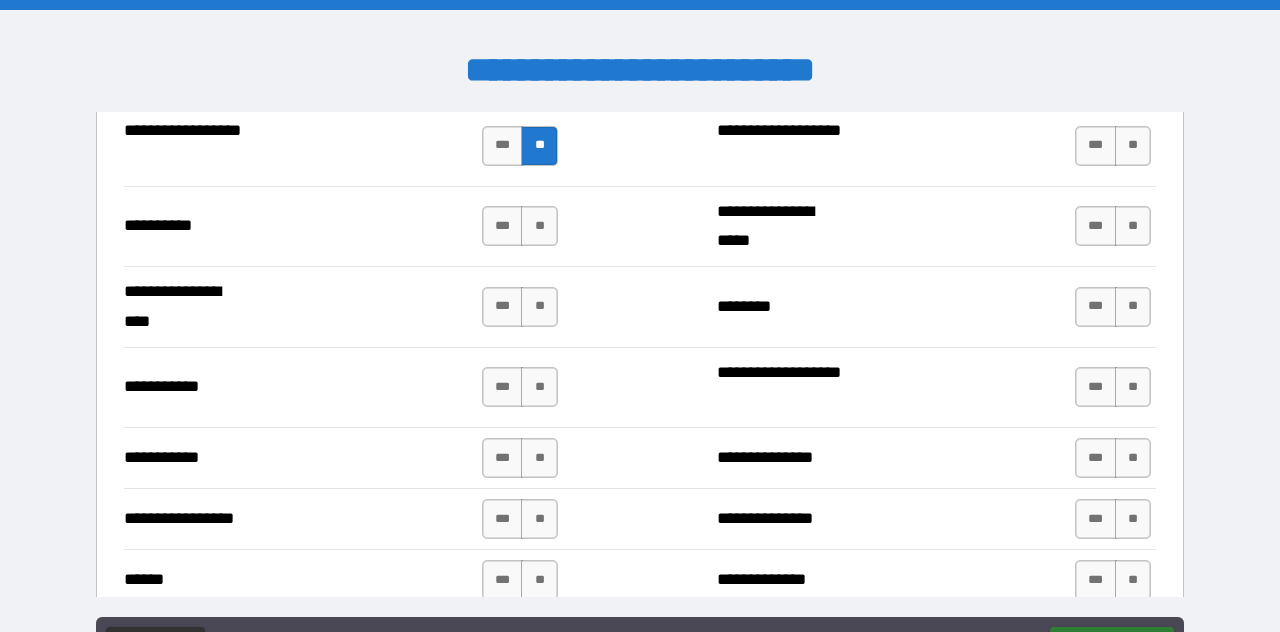 click on "**" at bounding box center [539, 226] 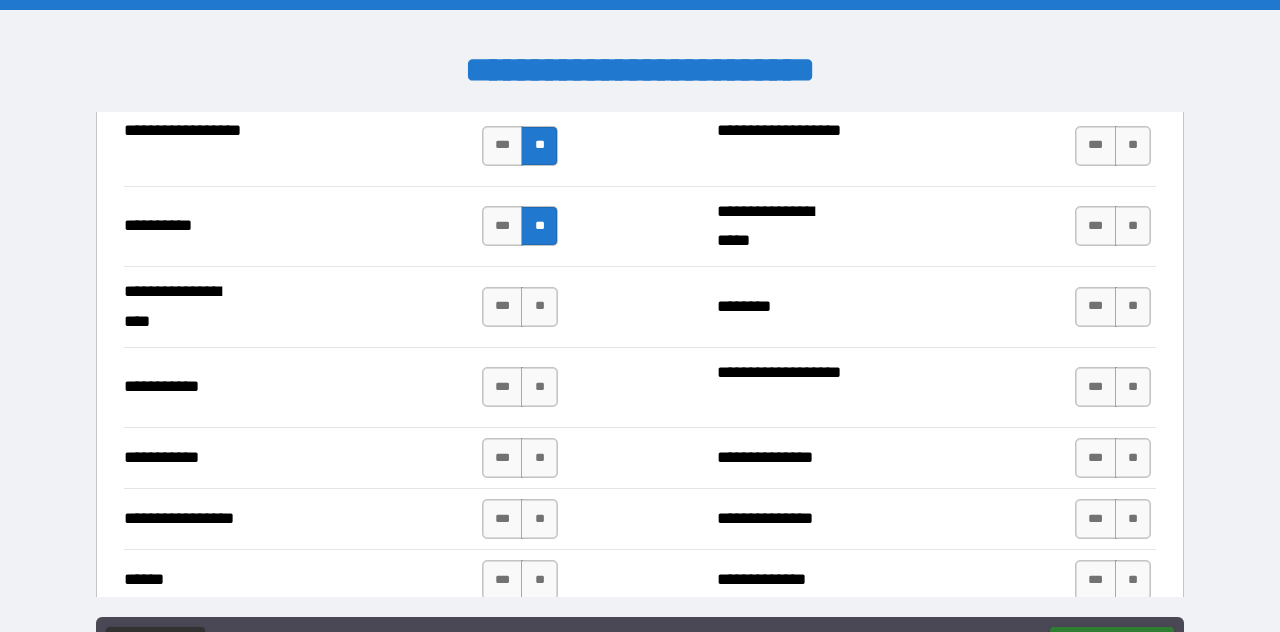 click on "**" at bounding box center (539, 307) 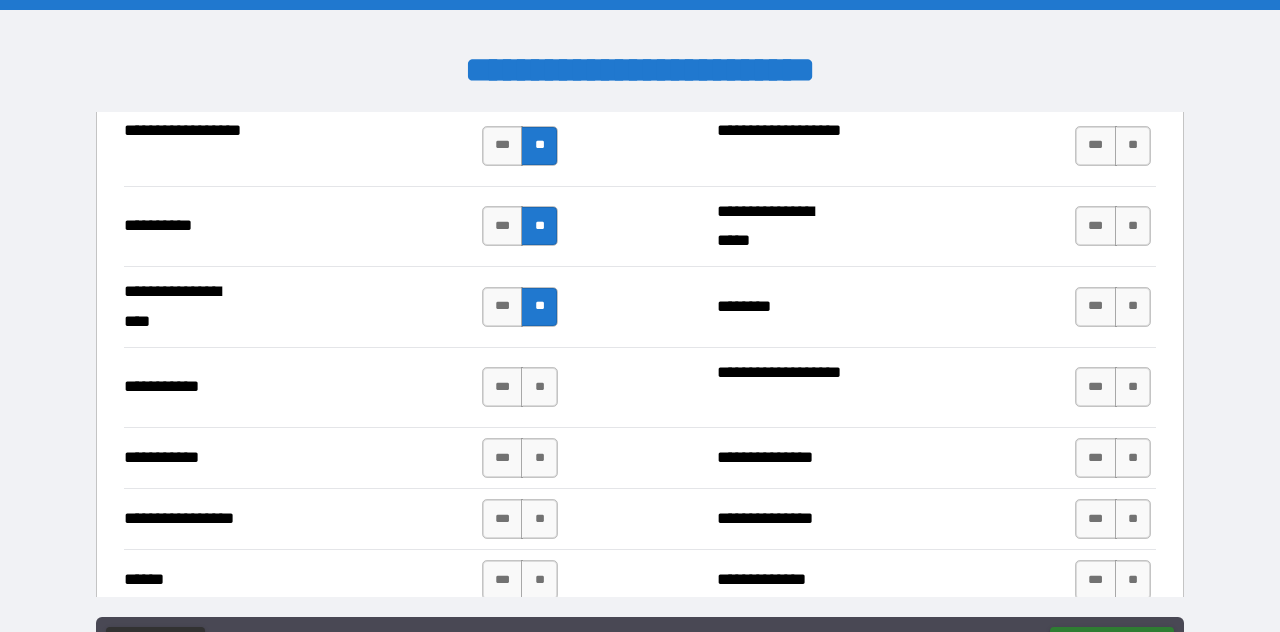 click on "**" at bounding box center [539, 387] 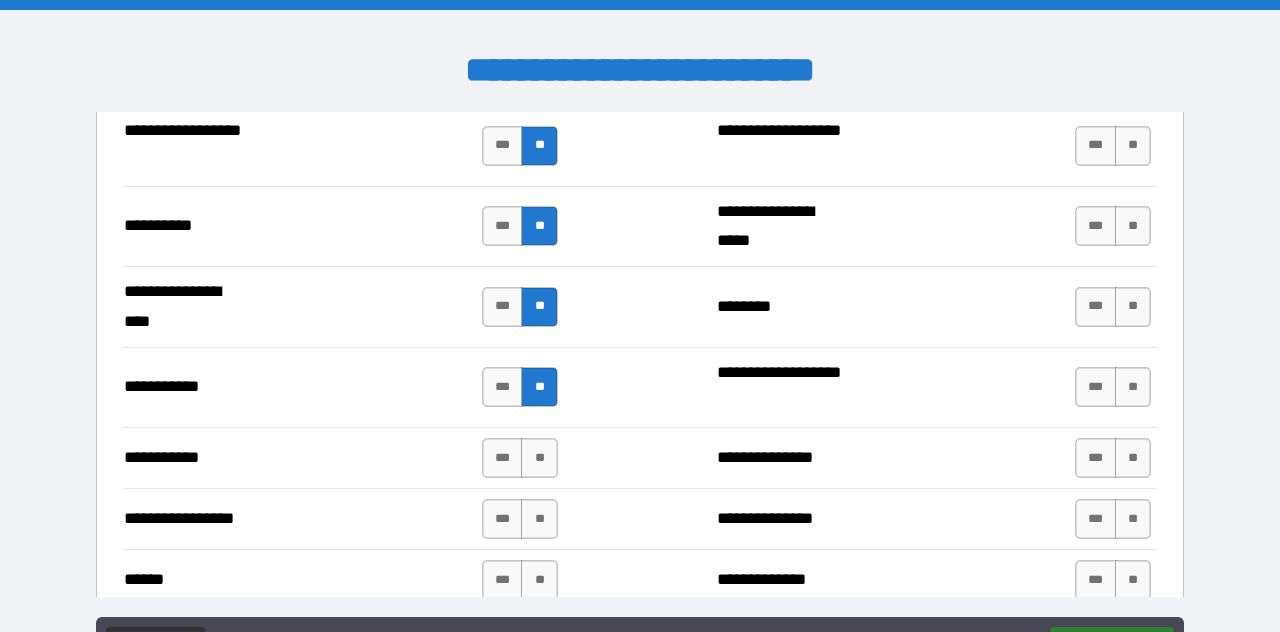 click on "**" at bounding box center (539, 458) 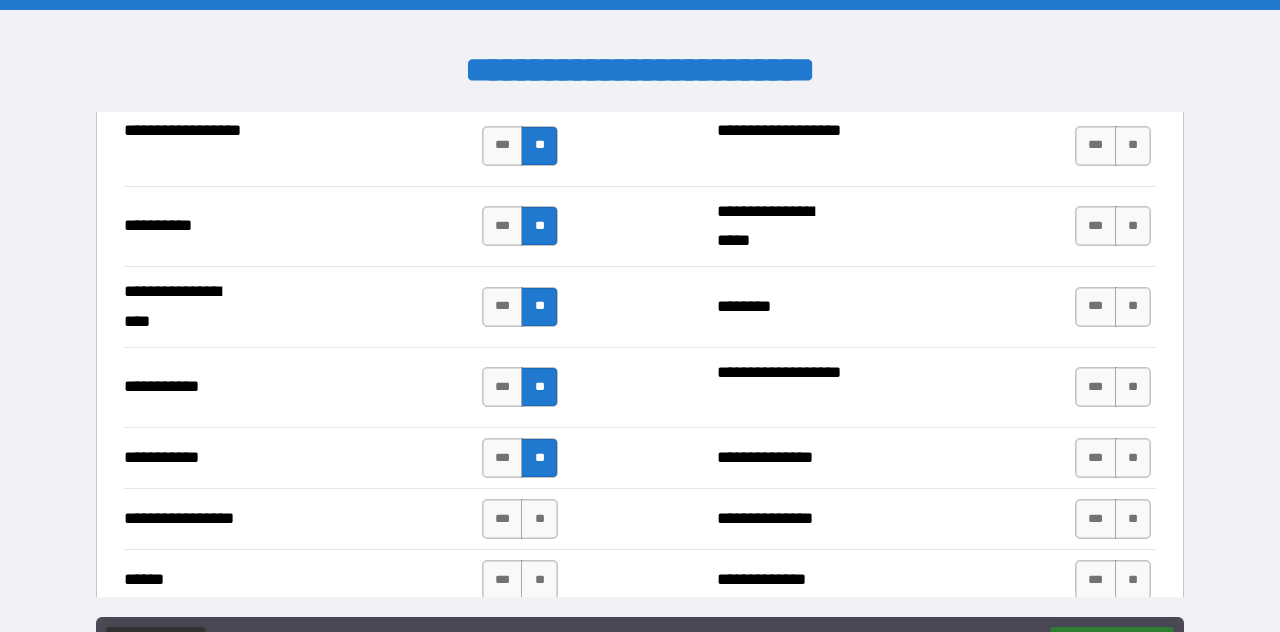 click on "**" at bounding box center (539, 519) 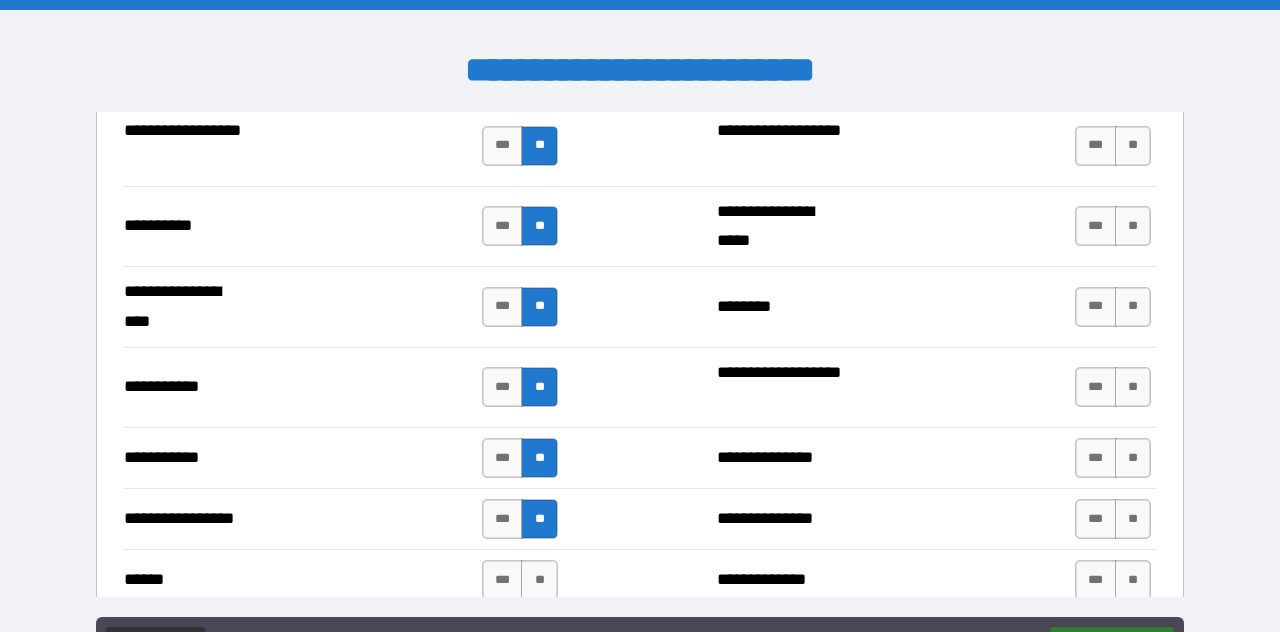 click on "**" at bounding box center [539, 580] 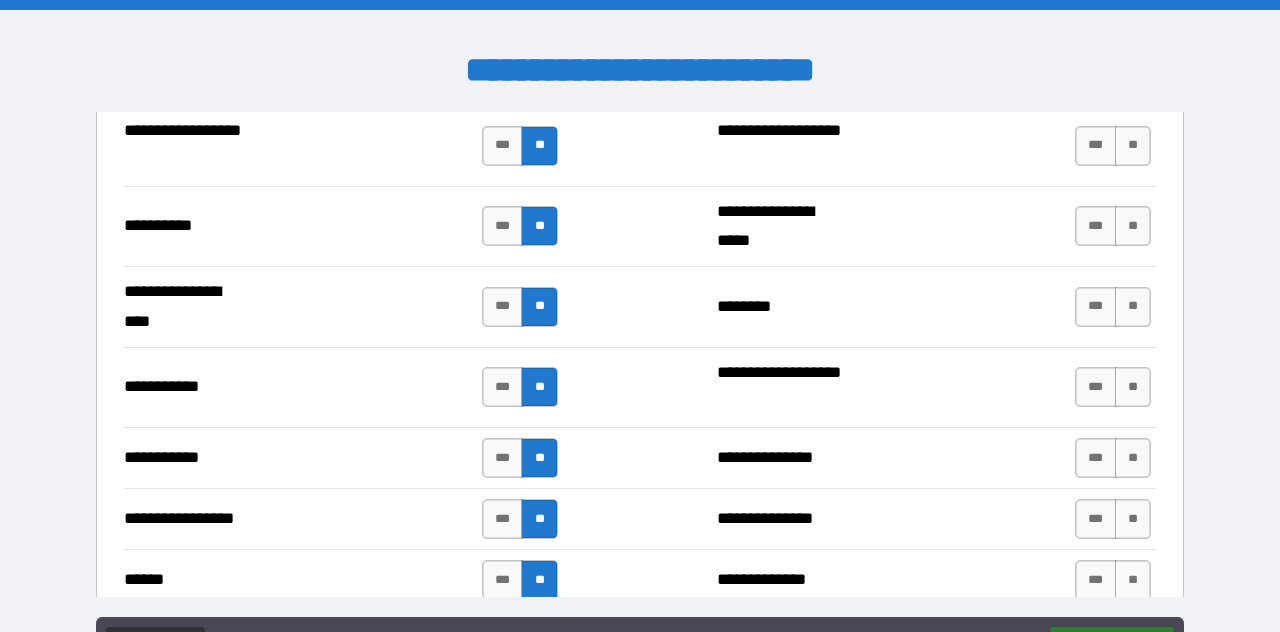 click on "**" at bounding box center [1133, 580] 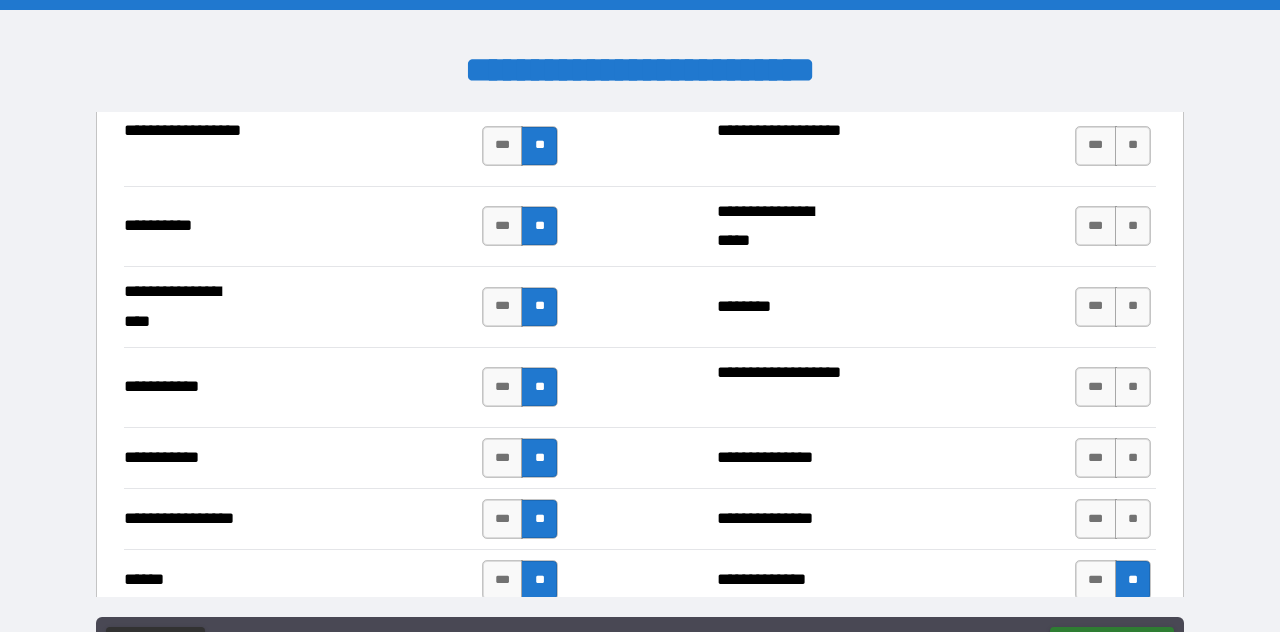 click on "**" at bounding box center [1133, 519] 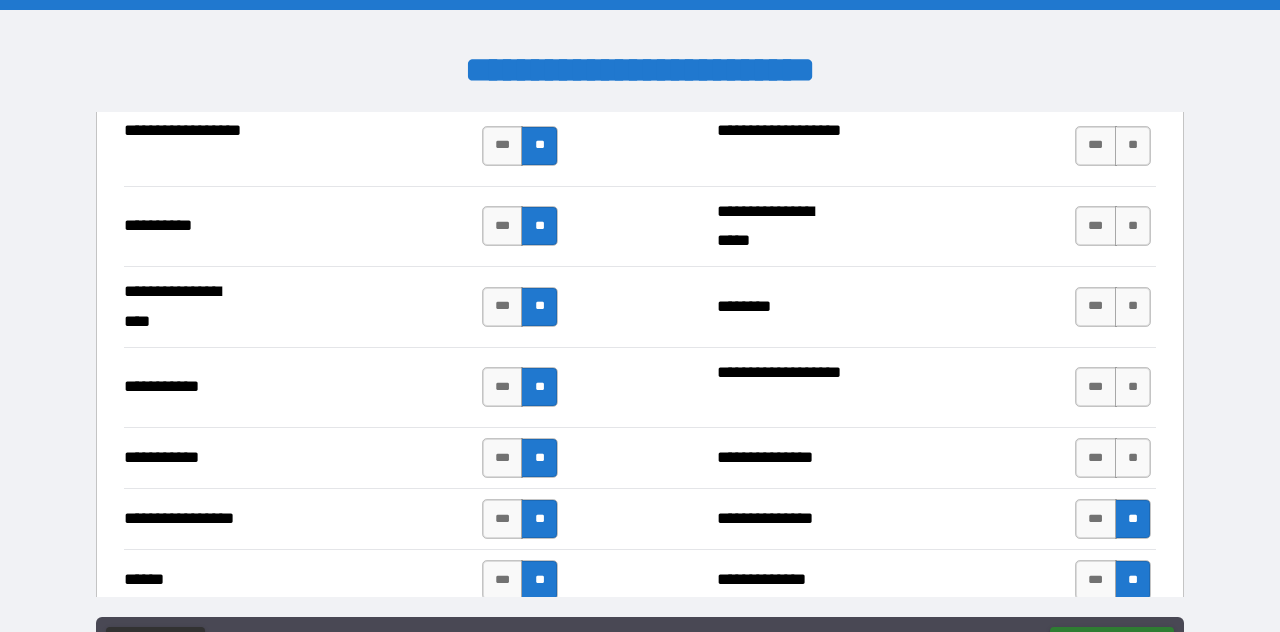 click on "**" at bounding box center (1133, 458) 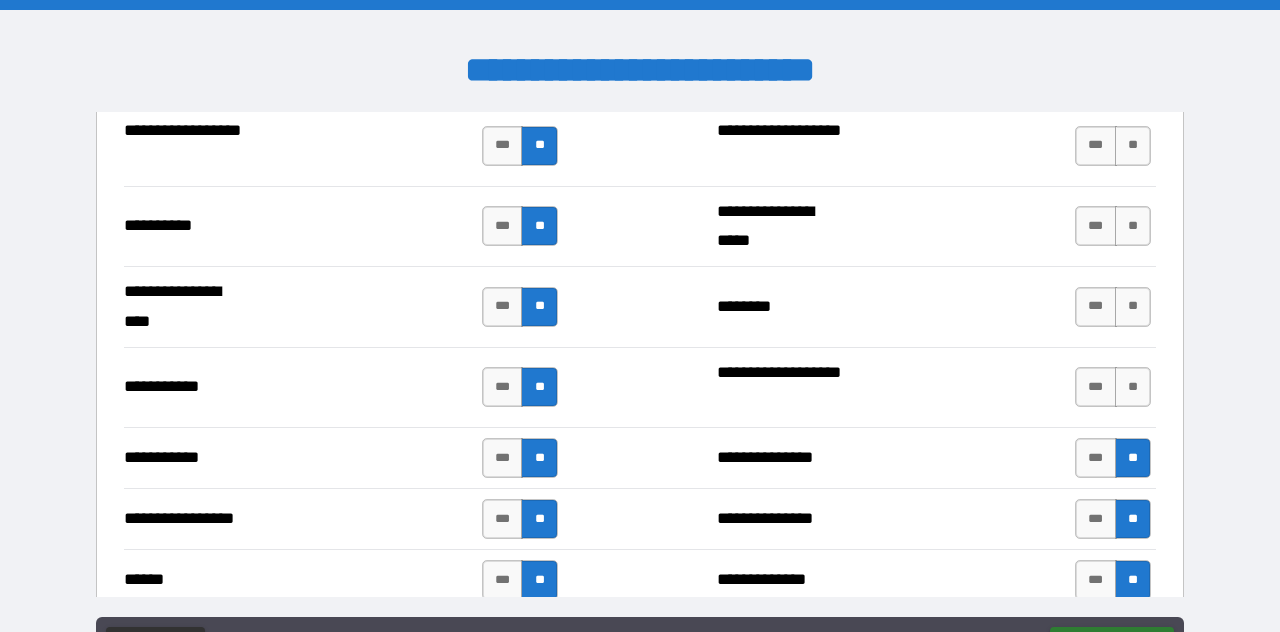 click on "**" at bounding box center [1133, 387] 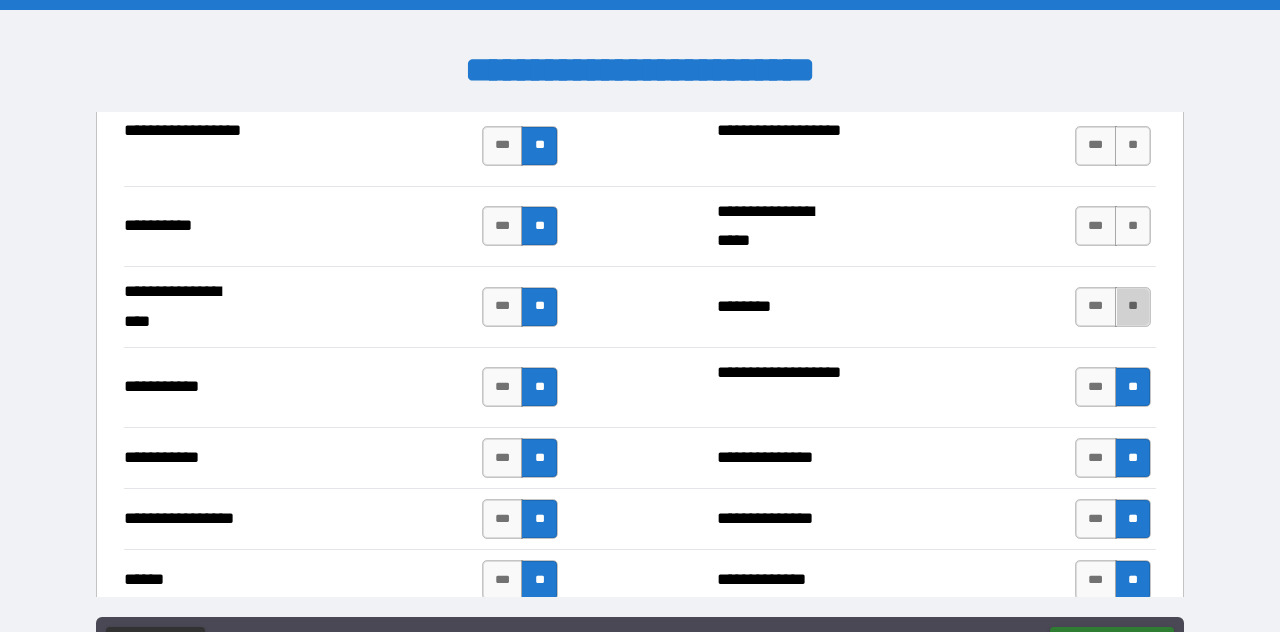click on "**" at bounding box center (1133, 307) 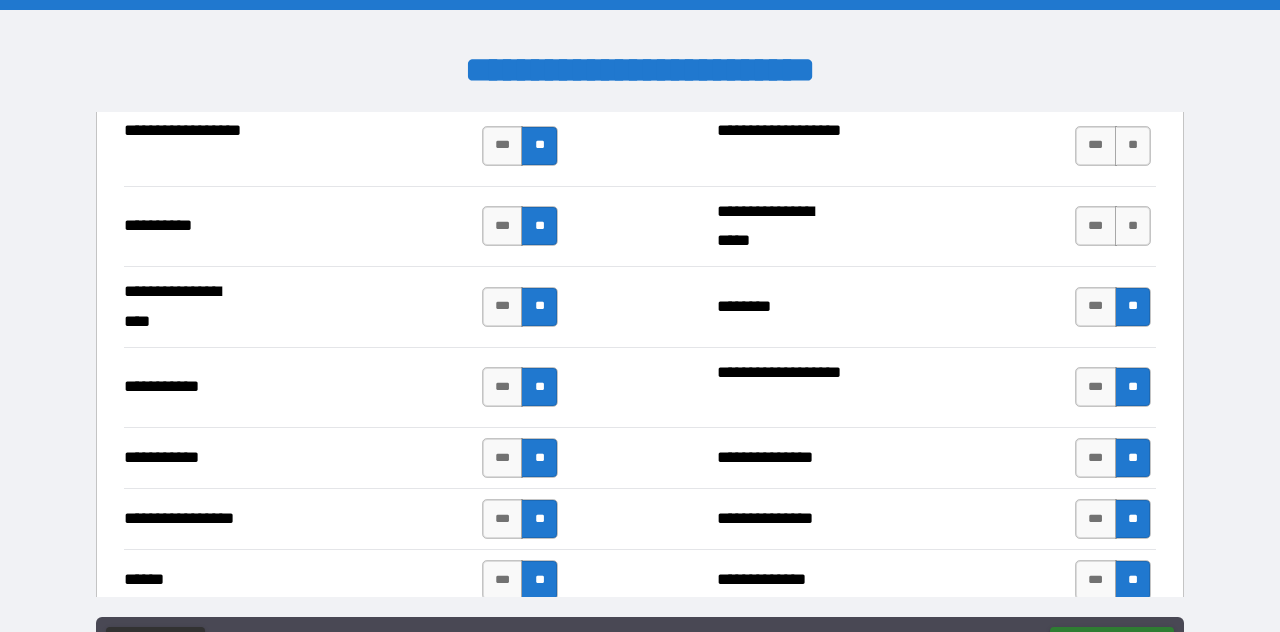 click on "**" at bounding box center [1133, 226] 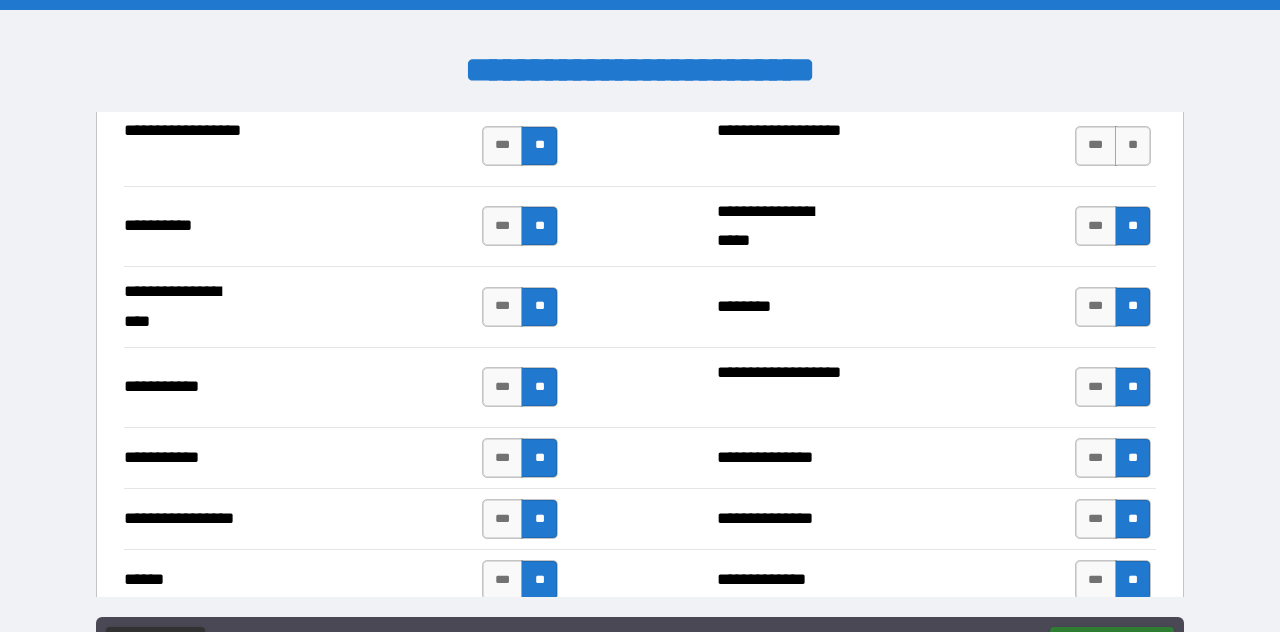 click on "**" at bounding box center [1133, 146] 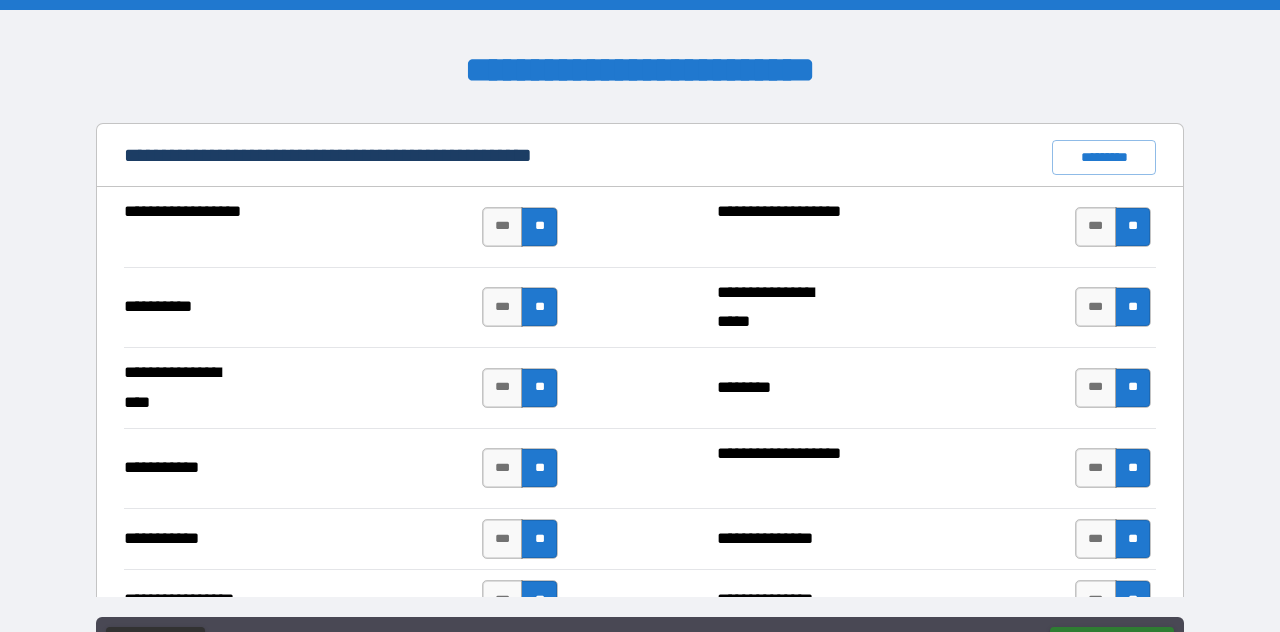 scroll, scrollTop: 1915, scrollLeft: 0, axis: vertical 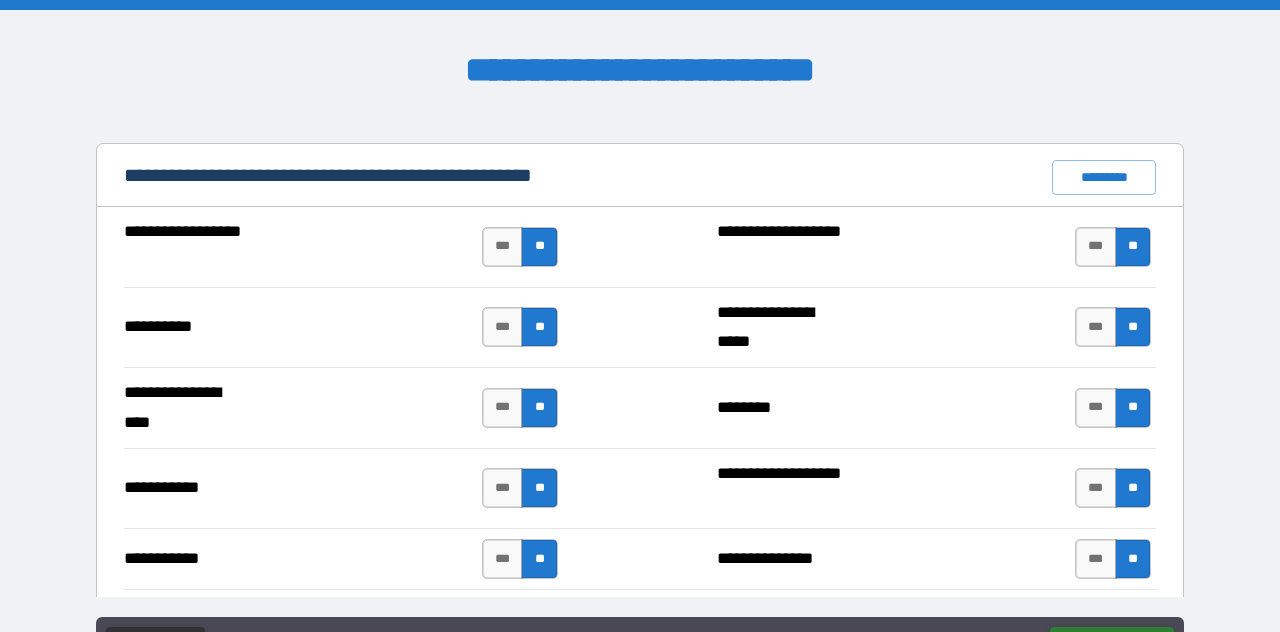 click on "*********" at bounding box center (1104, 178) 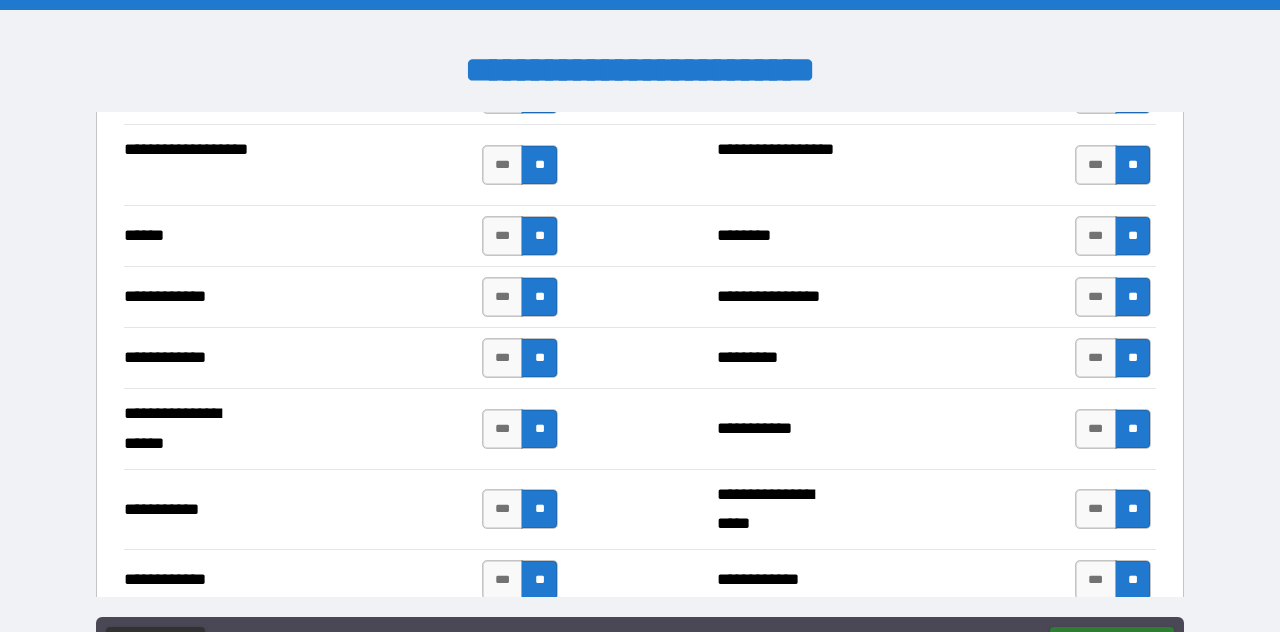 scroll, scrollTop: 3775, scrollLeft: 0, axis: vertical 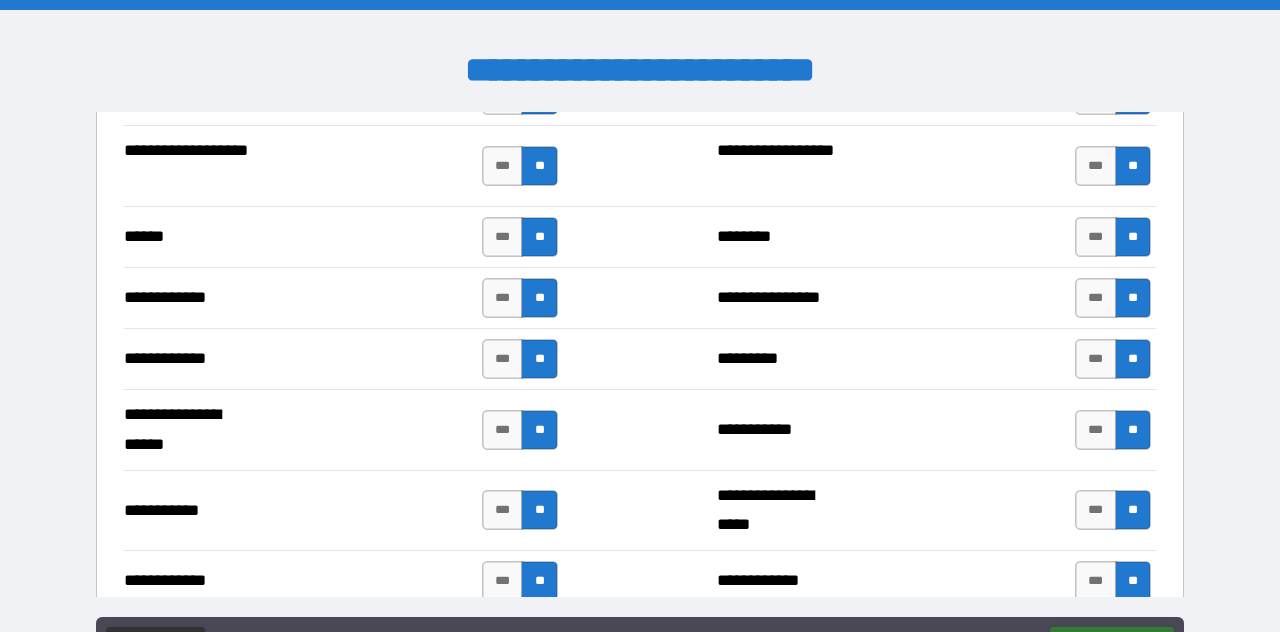 click on "***" at bounding box center [1096, 359] 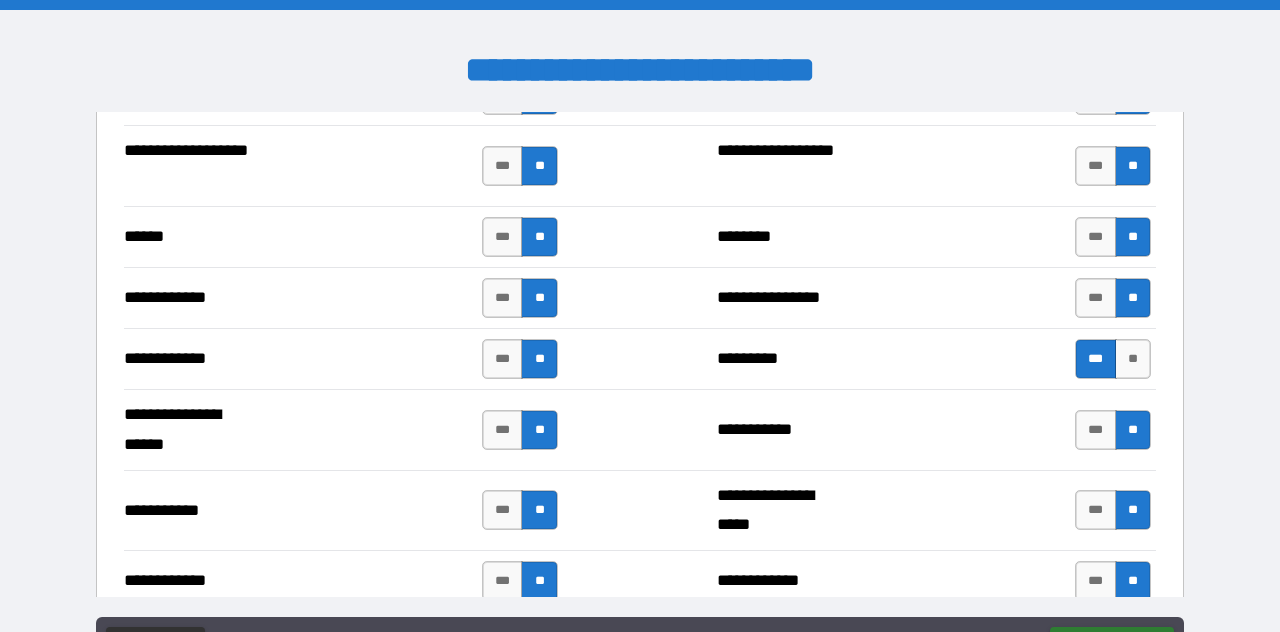 click on "**" at bounding box center [1133, 359] 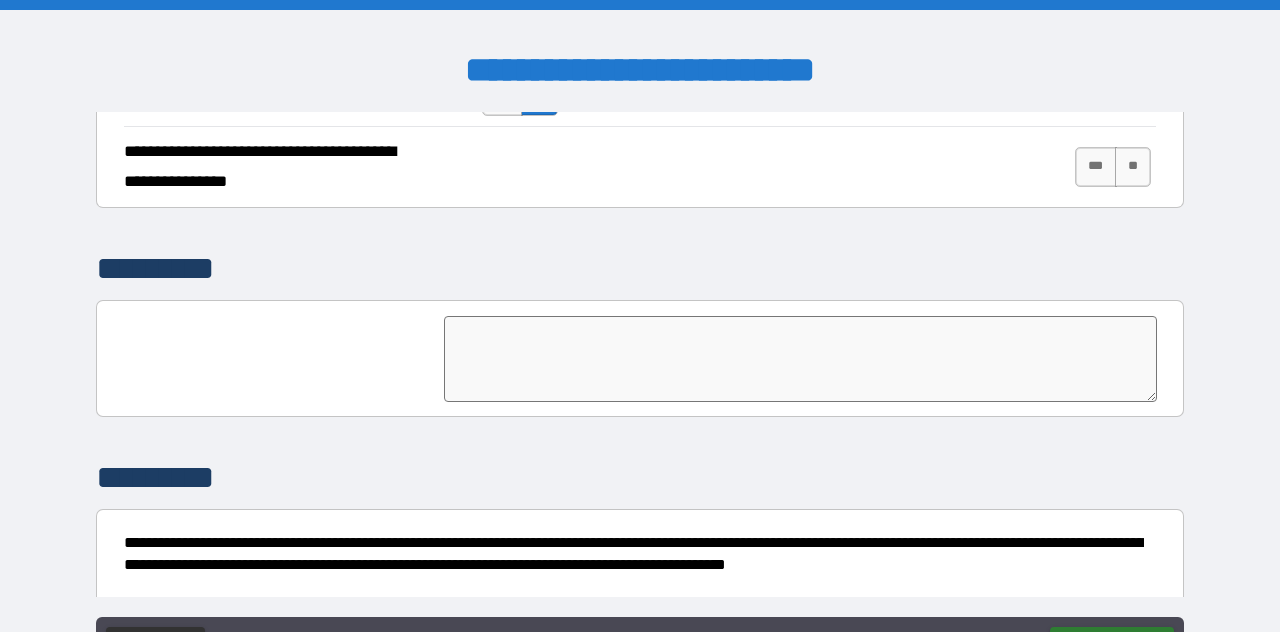 scroll, scrollTop: 4913, scrollLeft: 0, axis: vertical 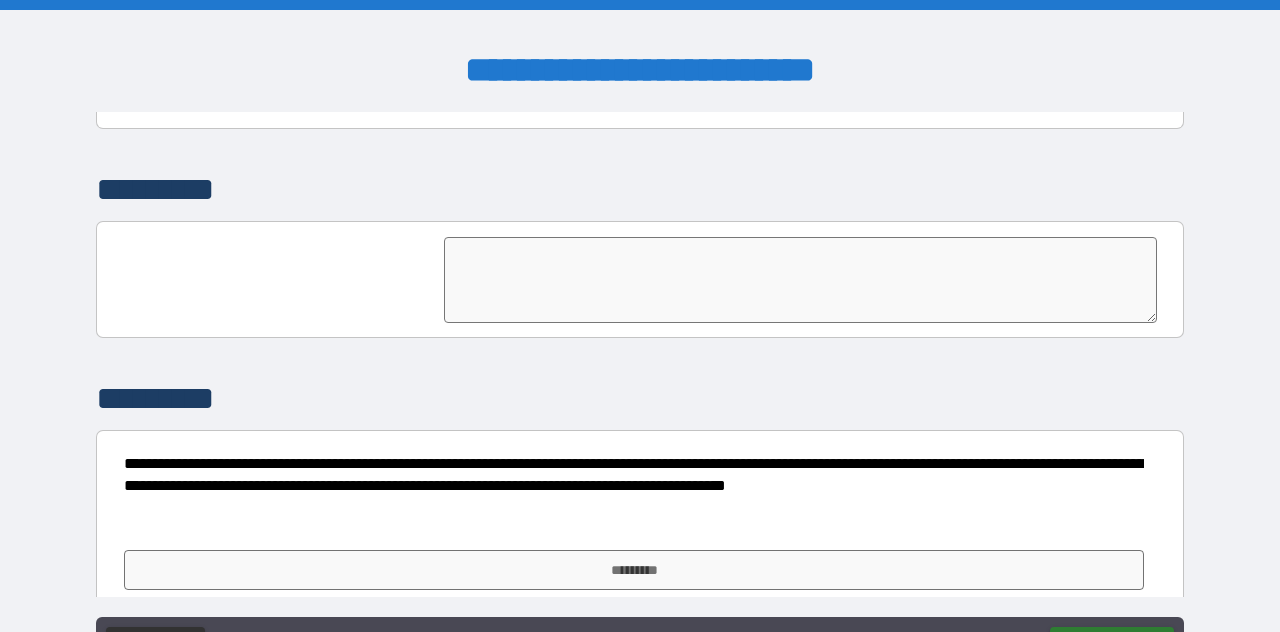 click on "*********" at bounding box center [634, 570] 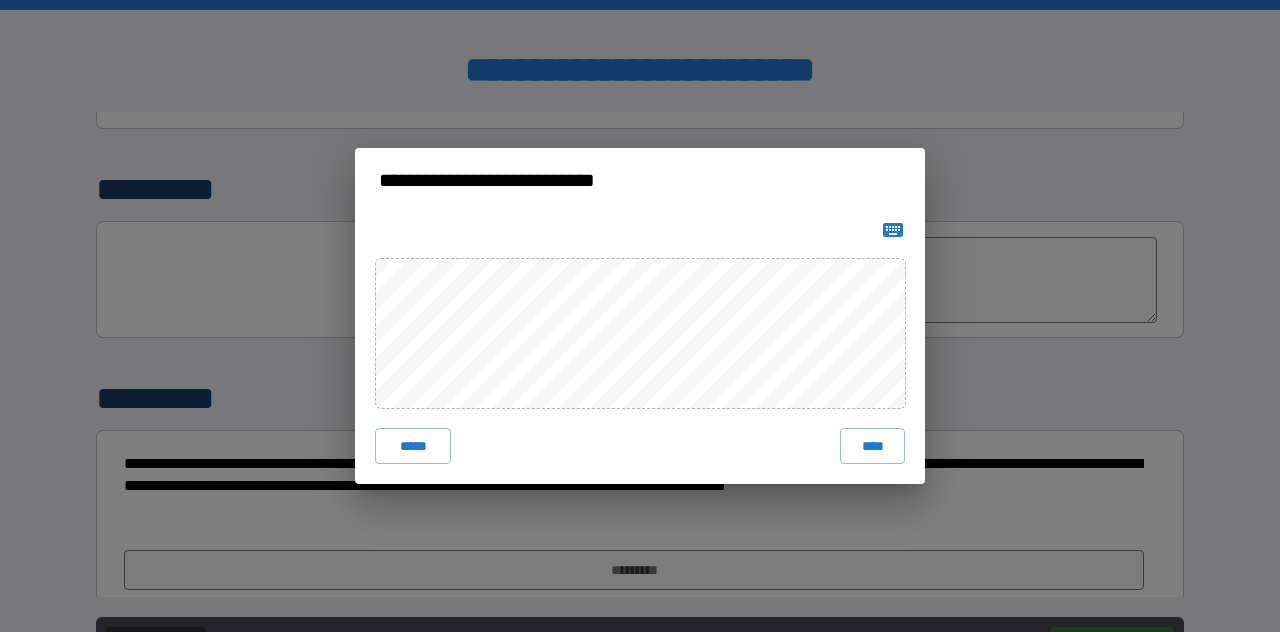 click on "****" at bounding box center [872, 446] 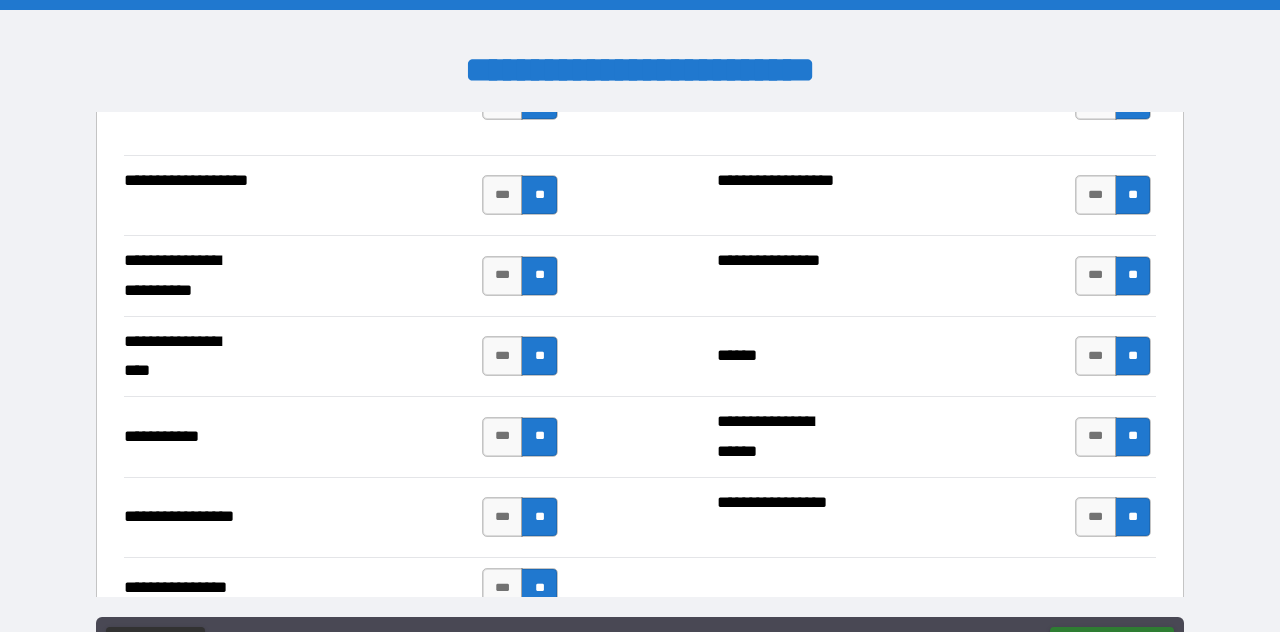 scroll, scrollTop: 3298, scrollLeft: 0, axis: vertical 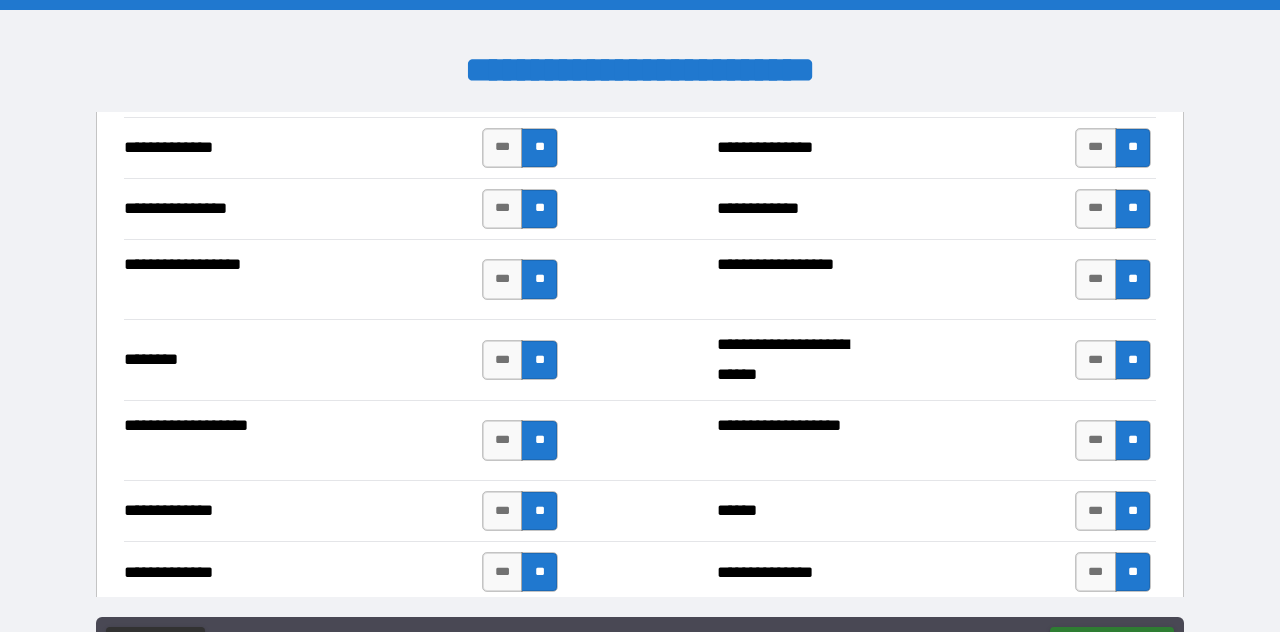 click on "**********" at bounding box center (640, 366) 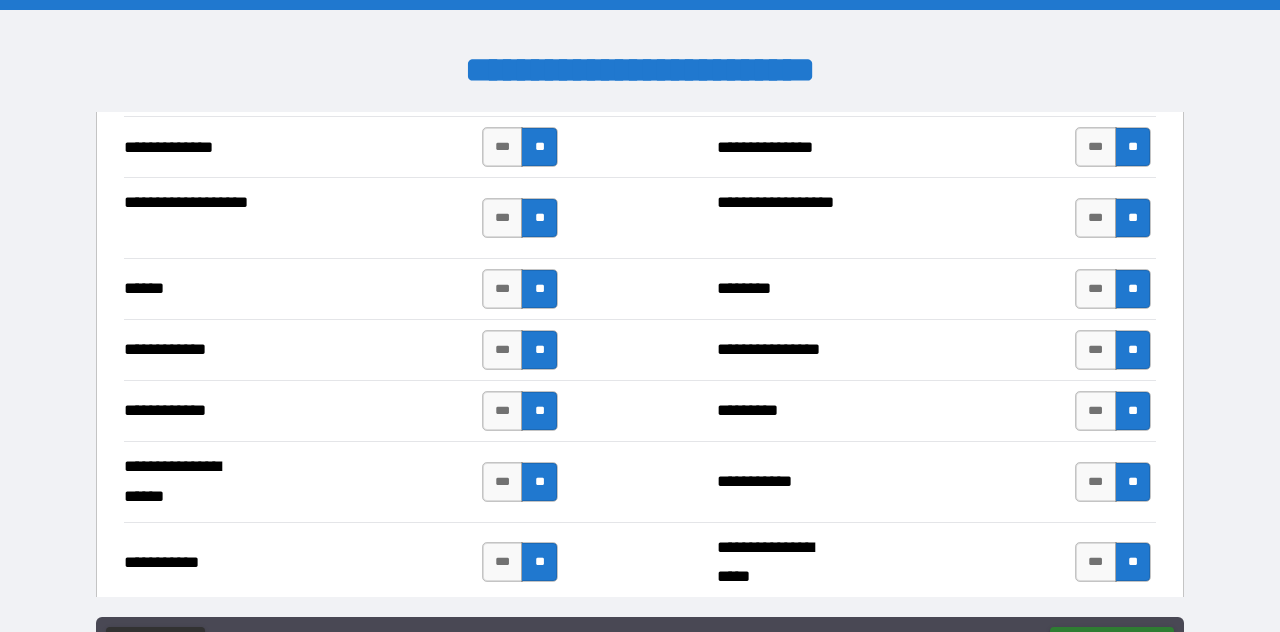 click on "**********" at bounding box center (640, 366) 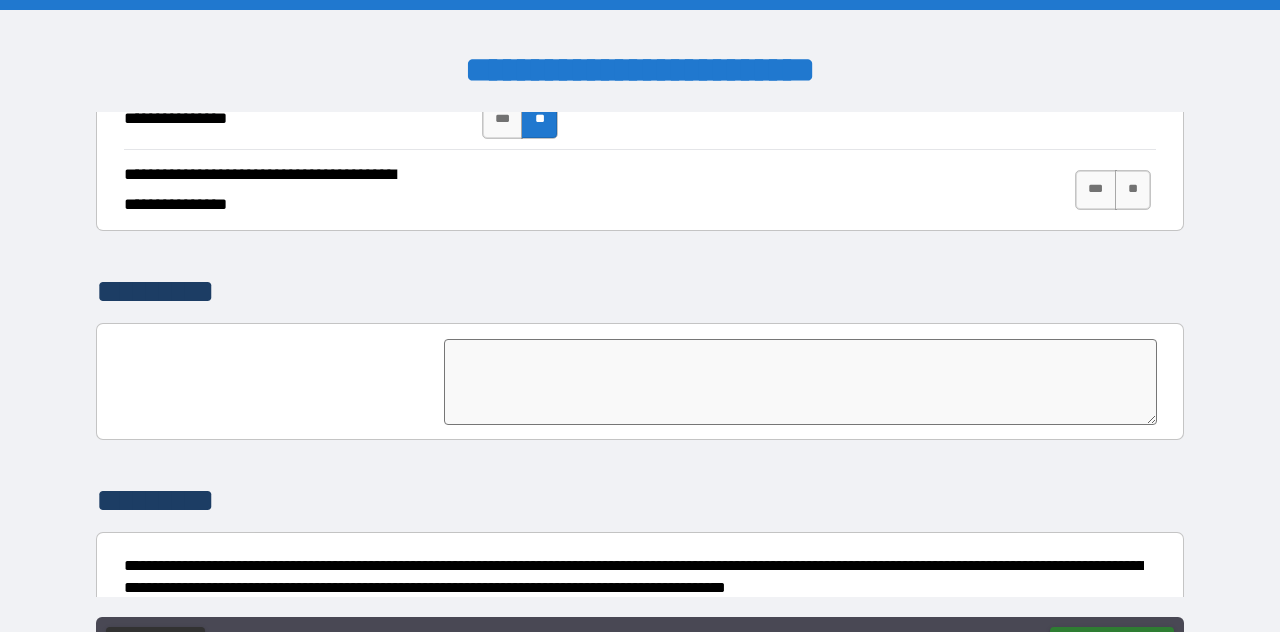 scroll, scrollTop: 4930, scrollLeft: 0, axis: vertical 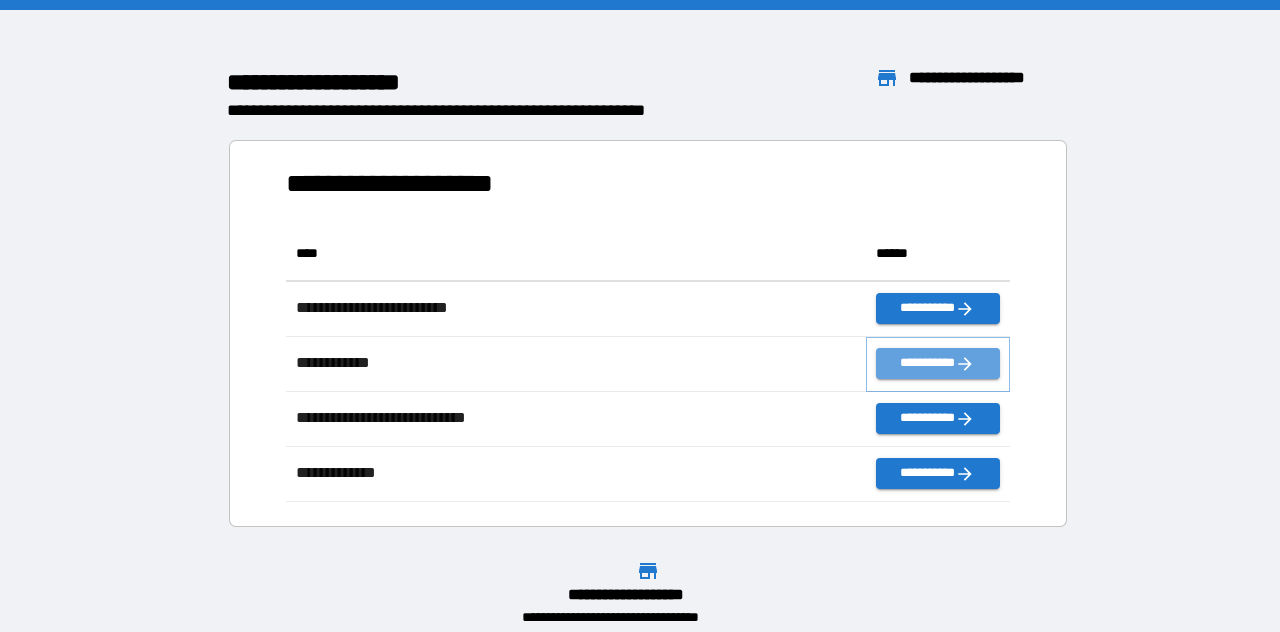 click on "**********" at bounding box center [938, 363] 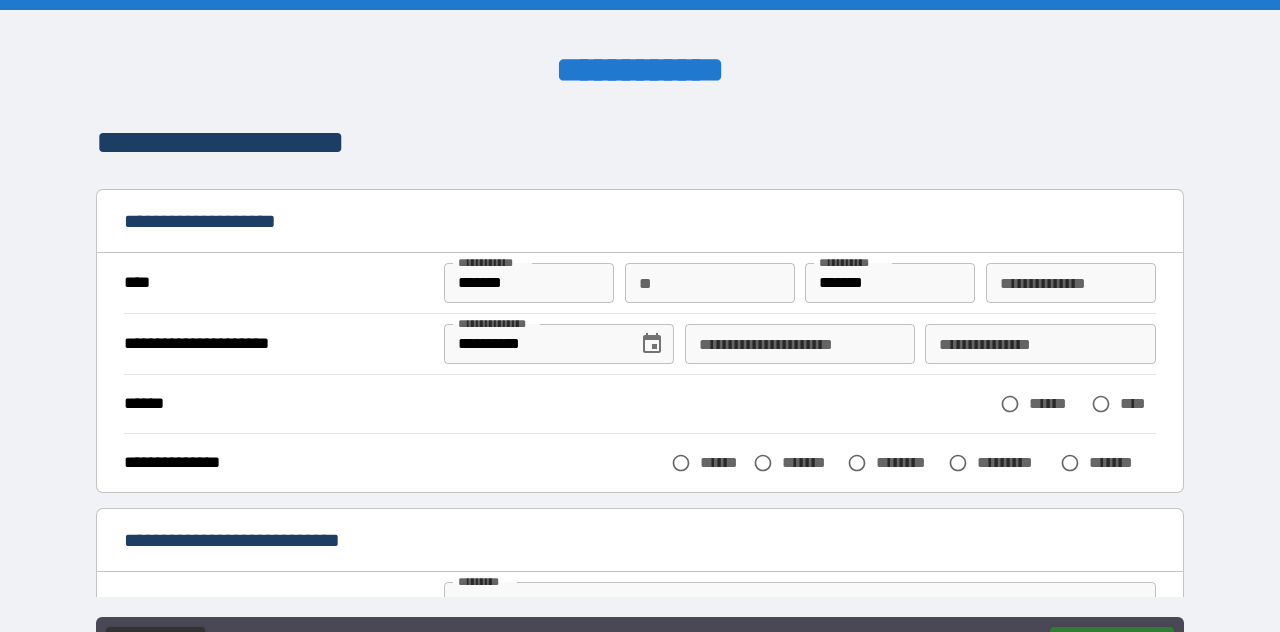 click on "**********" at bounding box center [800, 344] 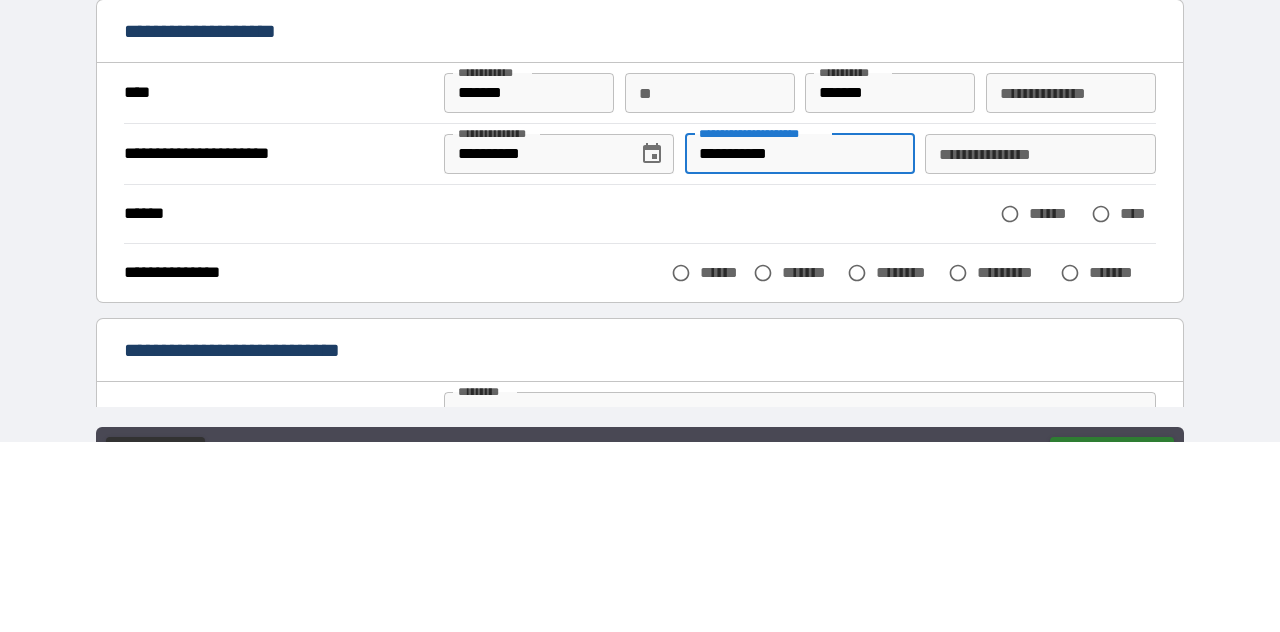 type on "**********" 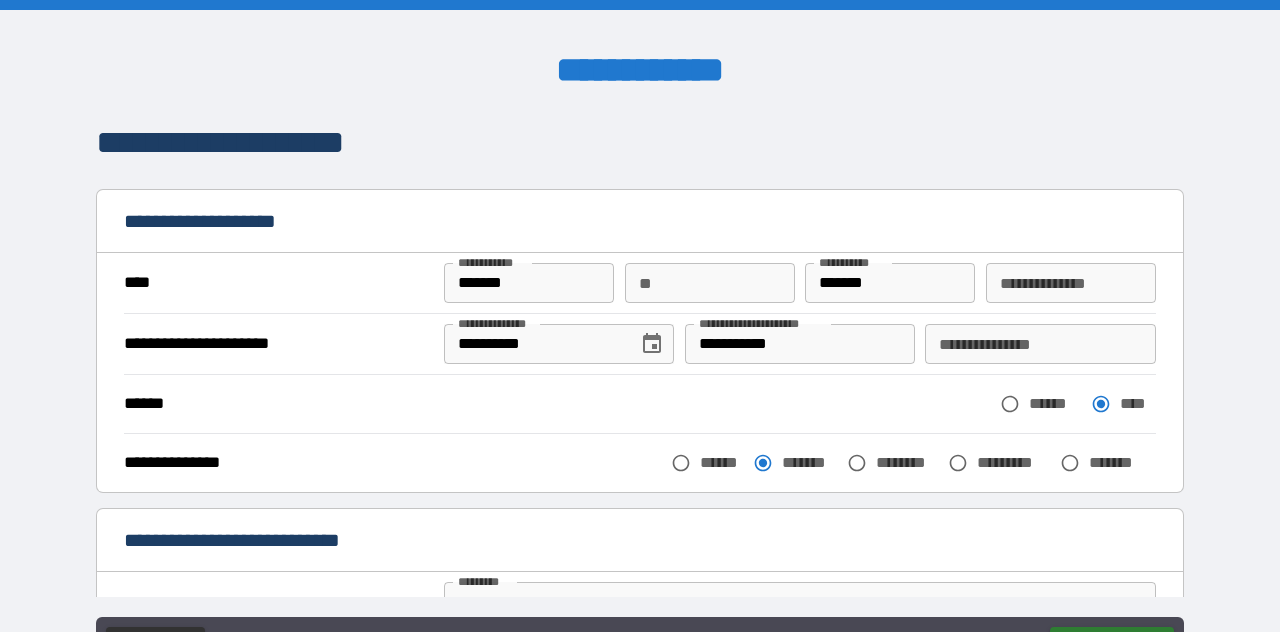 click on "**********" at bounding box center [1040, 344] 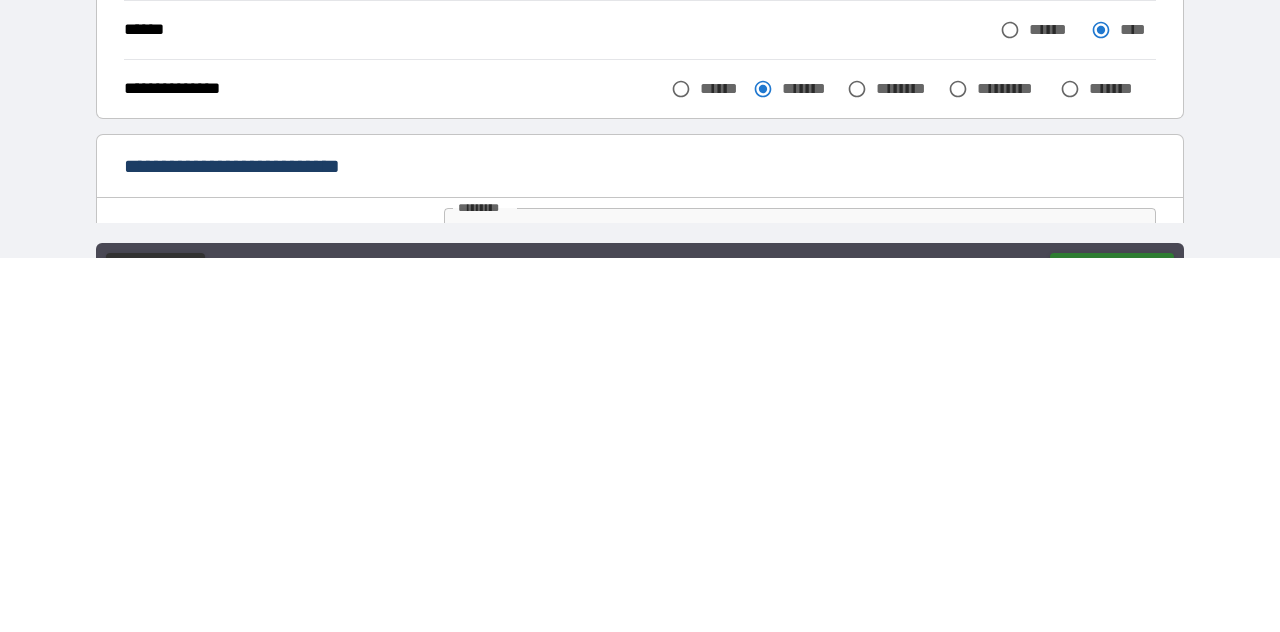 type on "*********" 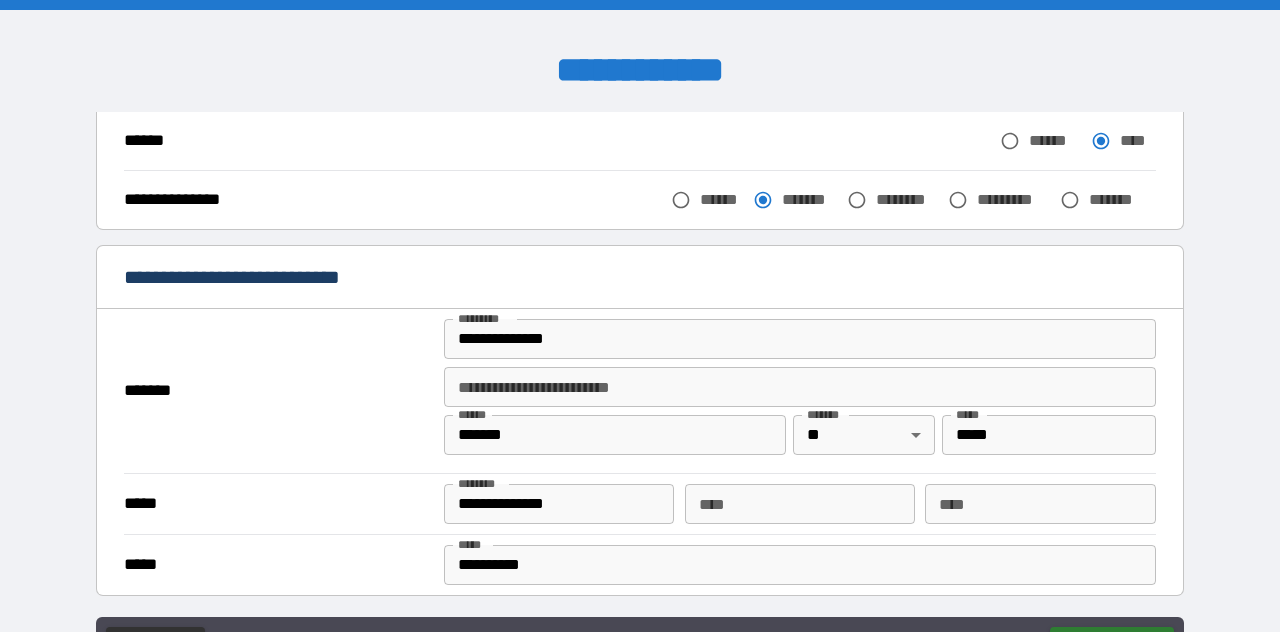 scroll, scrollTop: 269, scrollLeft: 0, axis: vertical 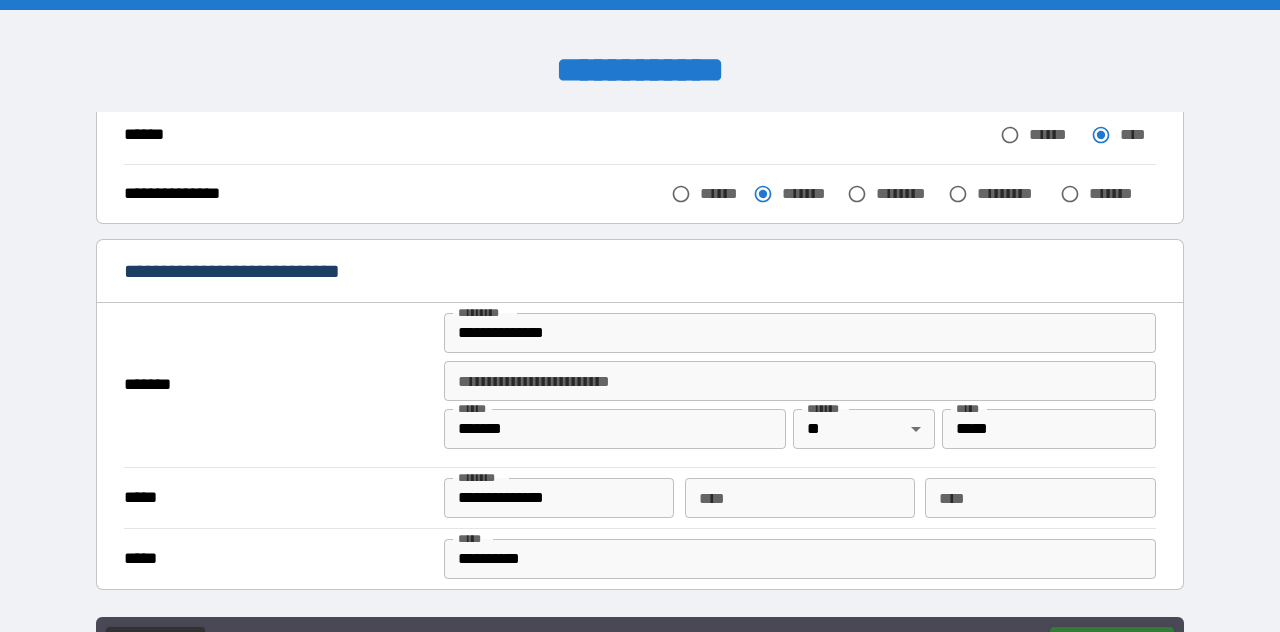 click on "**********" at bounding box center [800, 333] 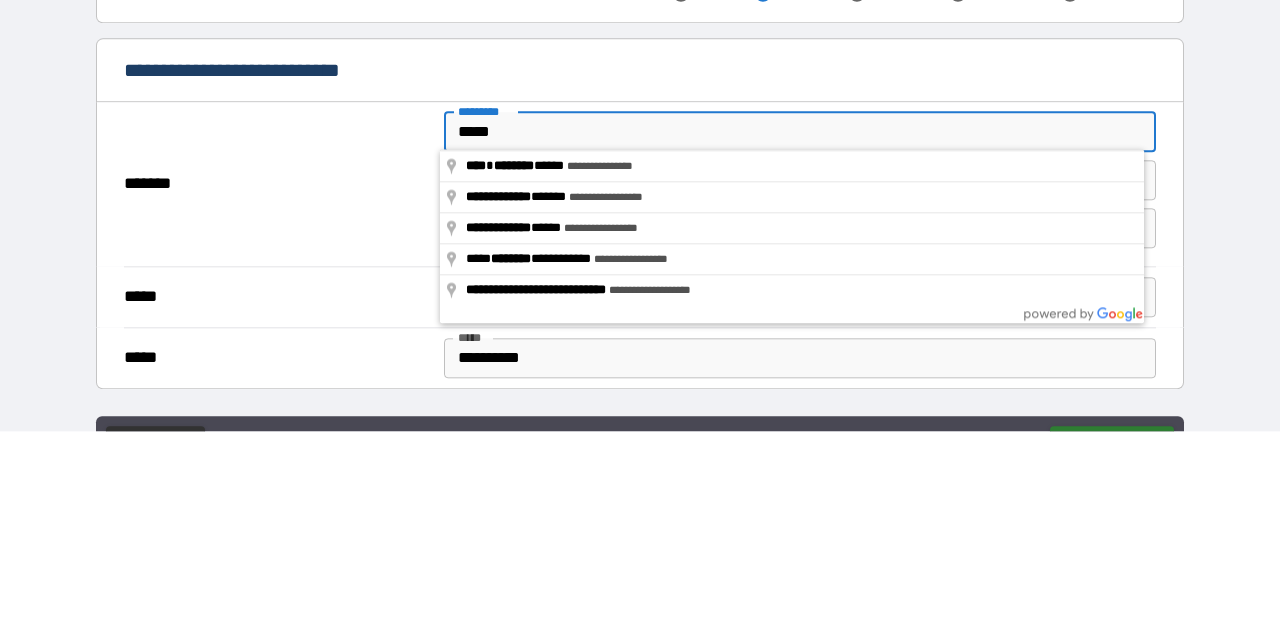 type on "****" 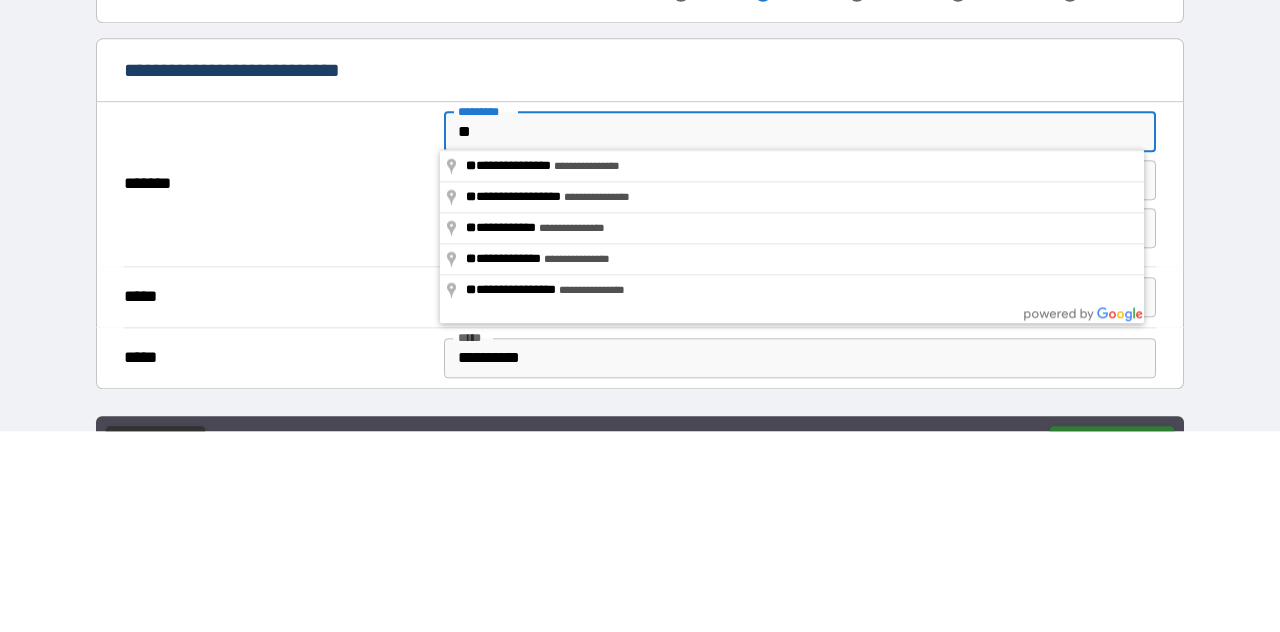 type on "**********" 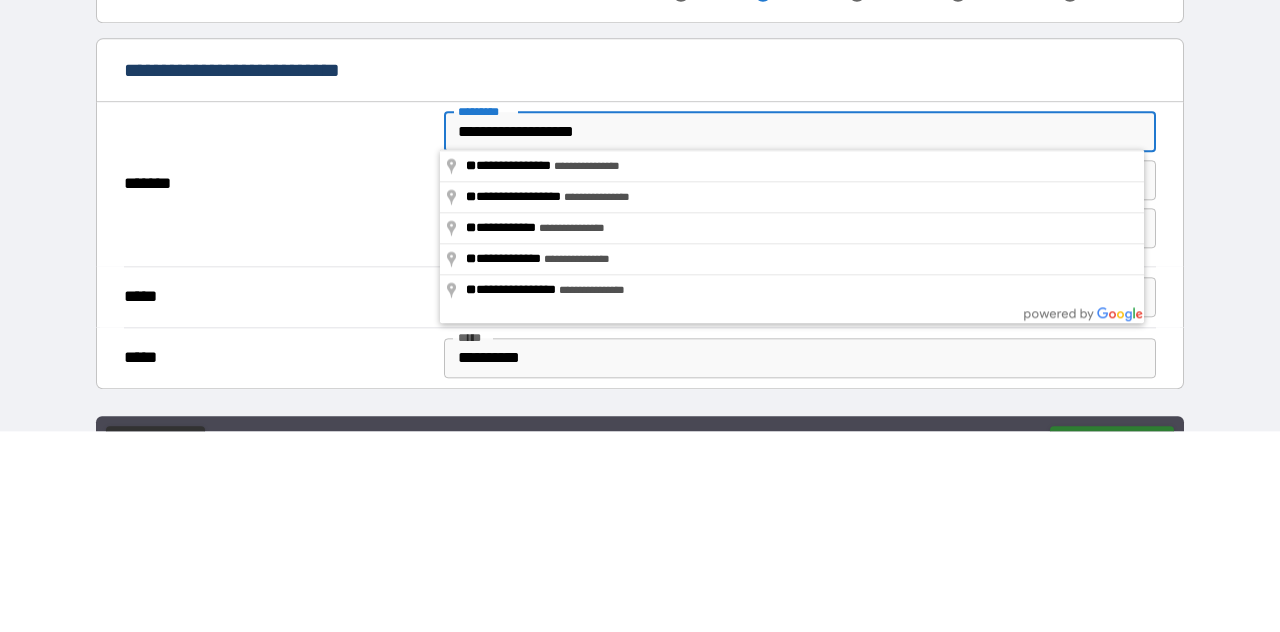 type on "*******" 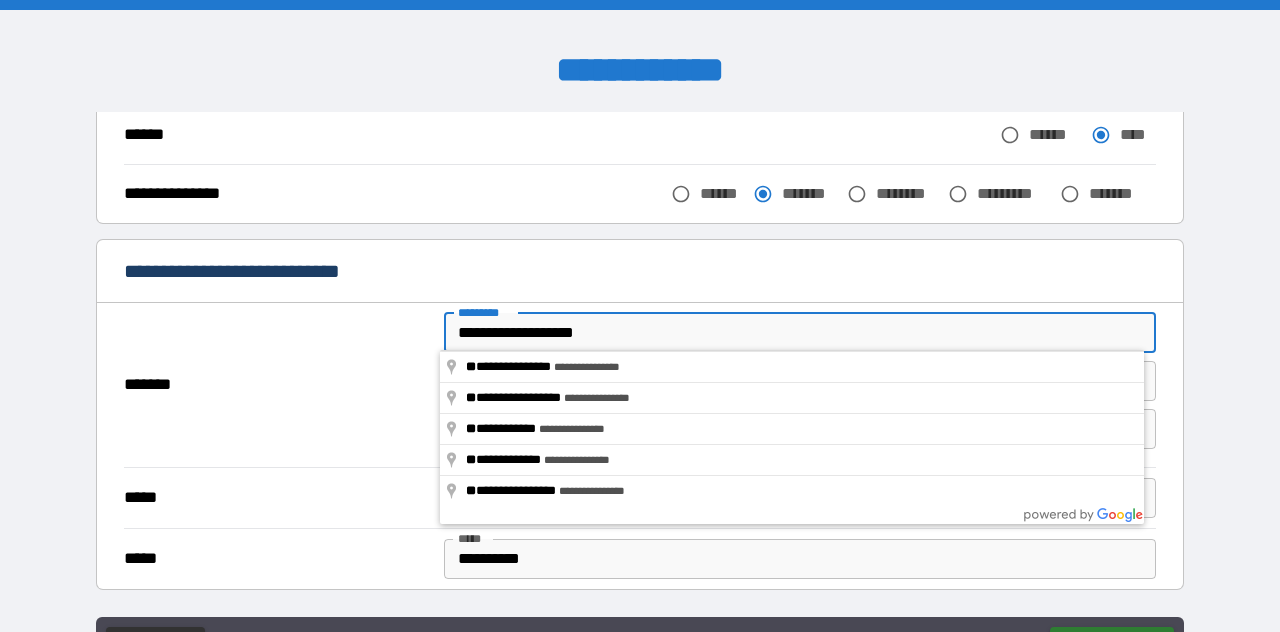 click on "**********" at bounding box center (640, 366) 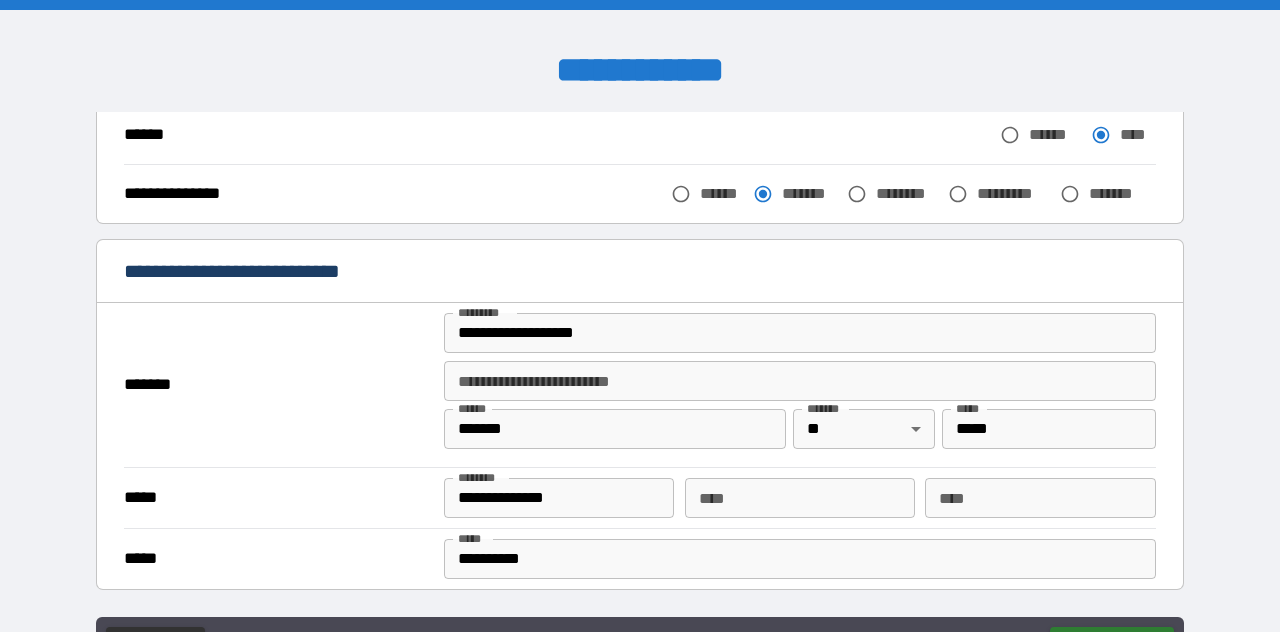 click on "**********" at bounding box center [800, 559] 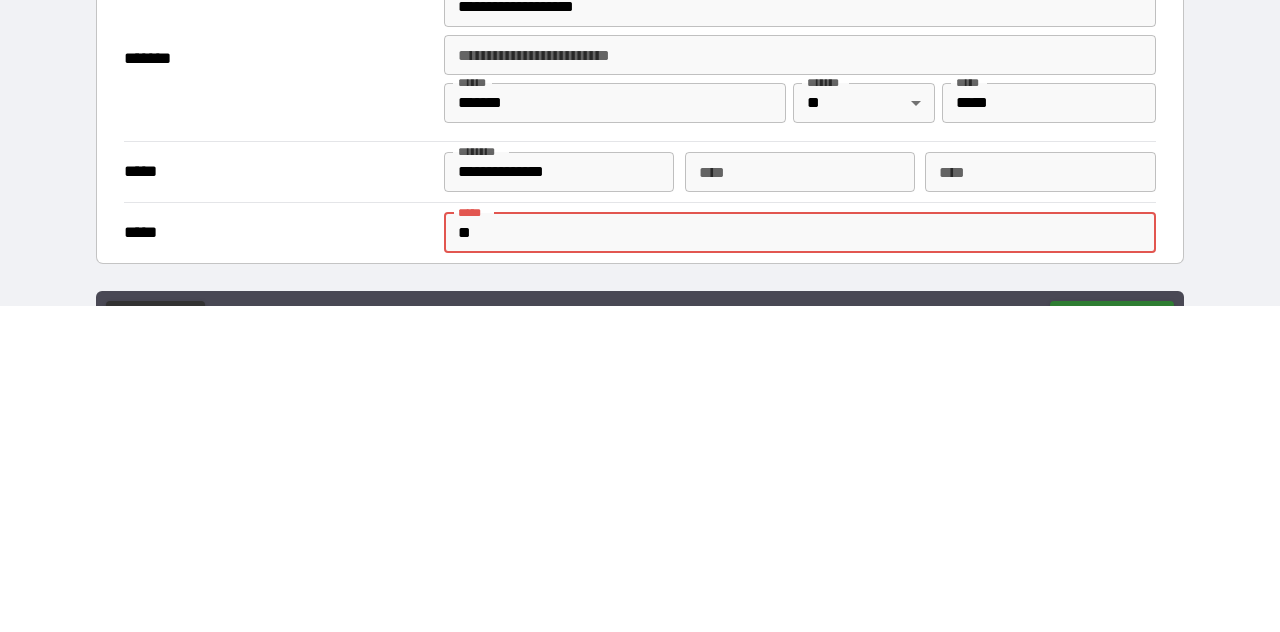 type on "*" 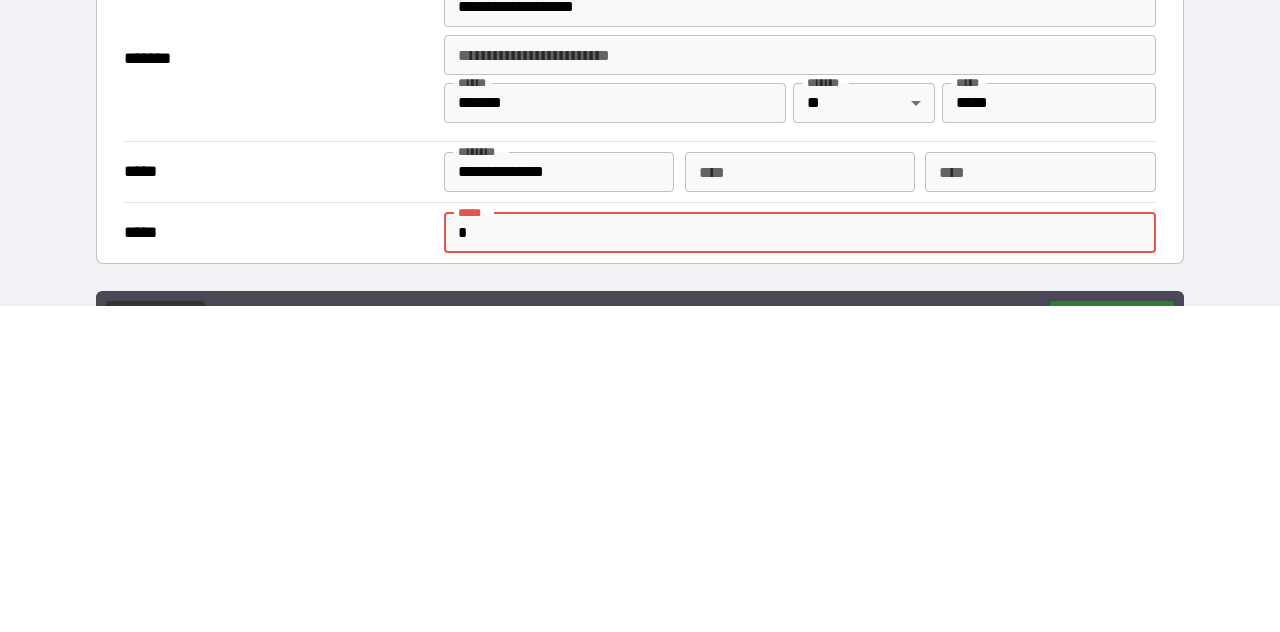 type on "**********" 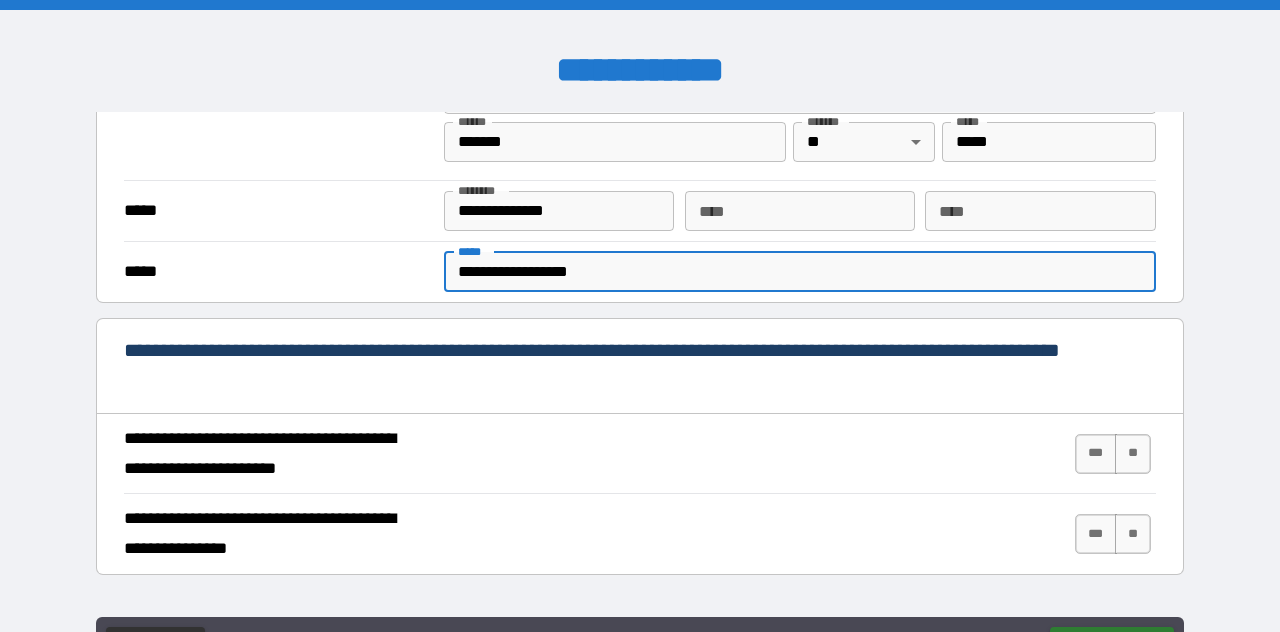 scroll, scrollTop: 557, scrollLeft: 0, axis: vertical 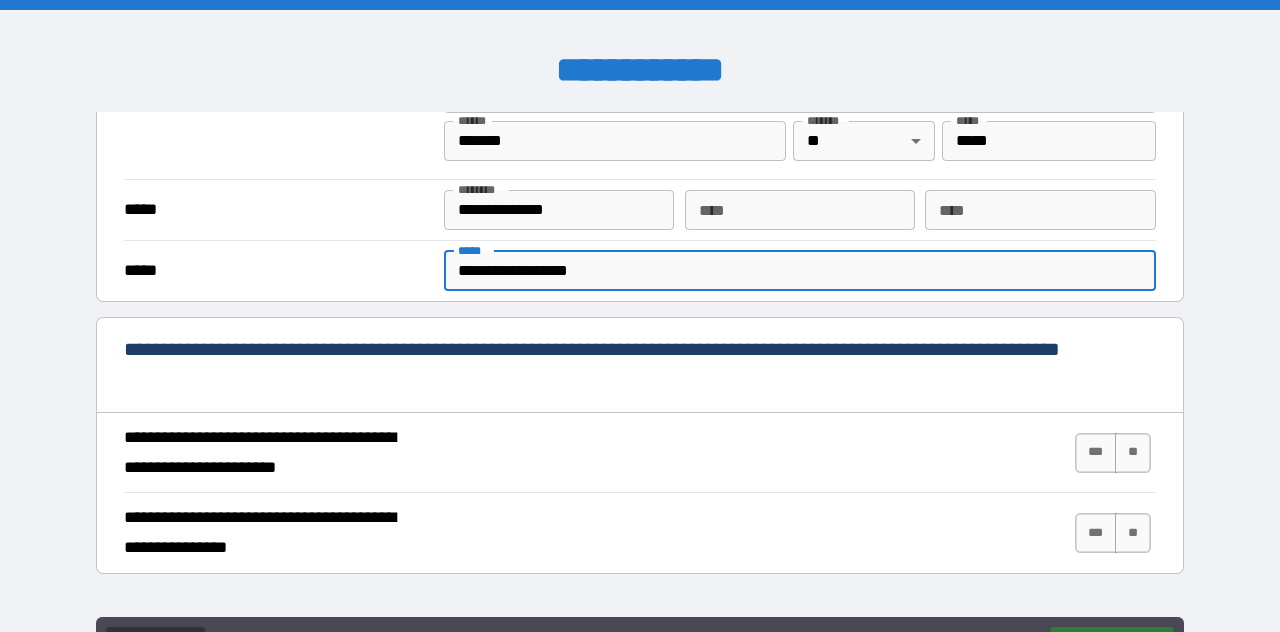 click on "***" at bounding box center (1096, 453) 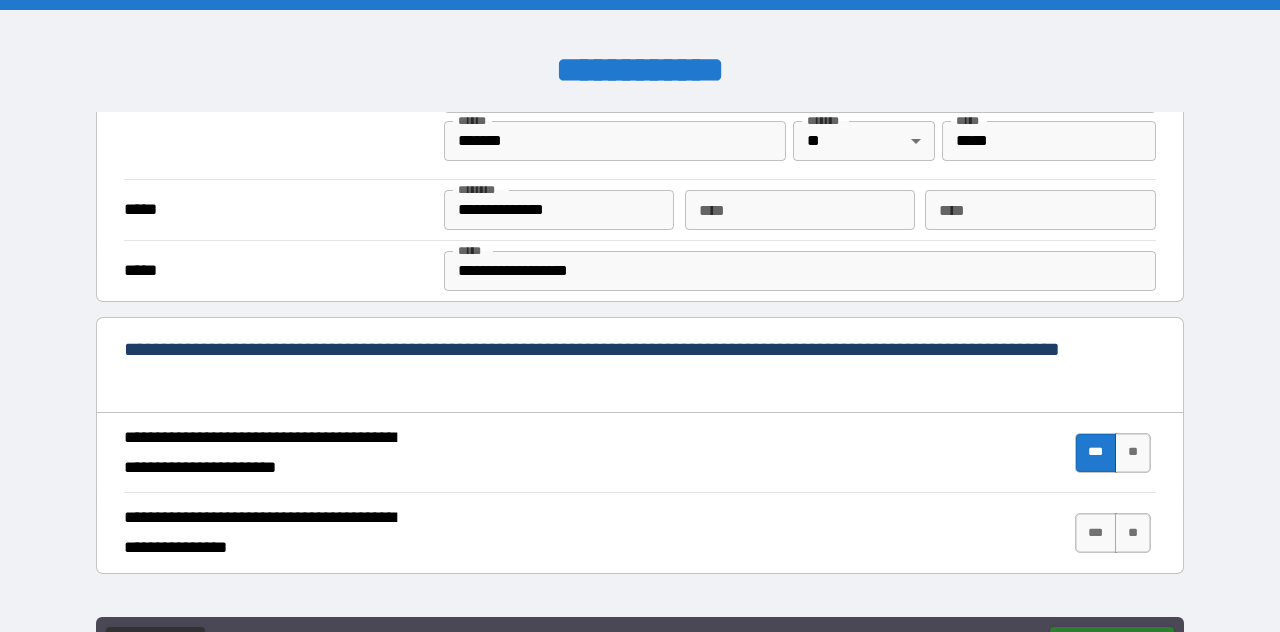 click on "***" at bounding box center [1096, 533] 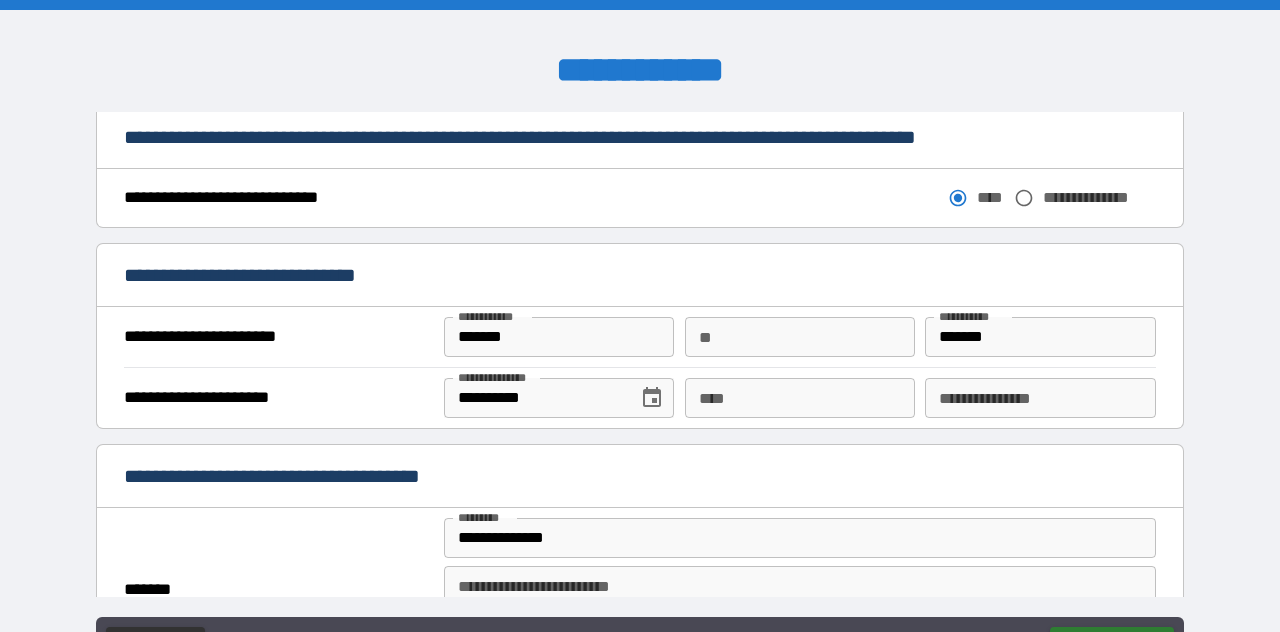 scroll, scrollTop: 1134, scrollLeft: 0, axis: vertical 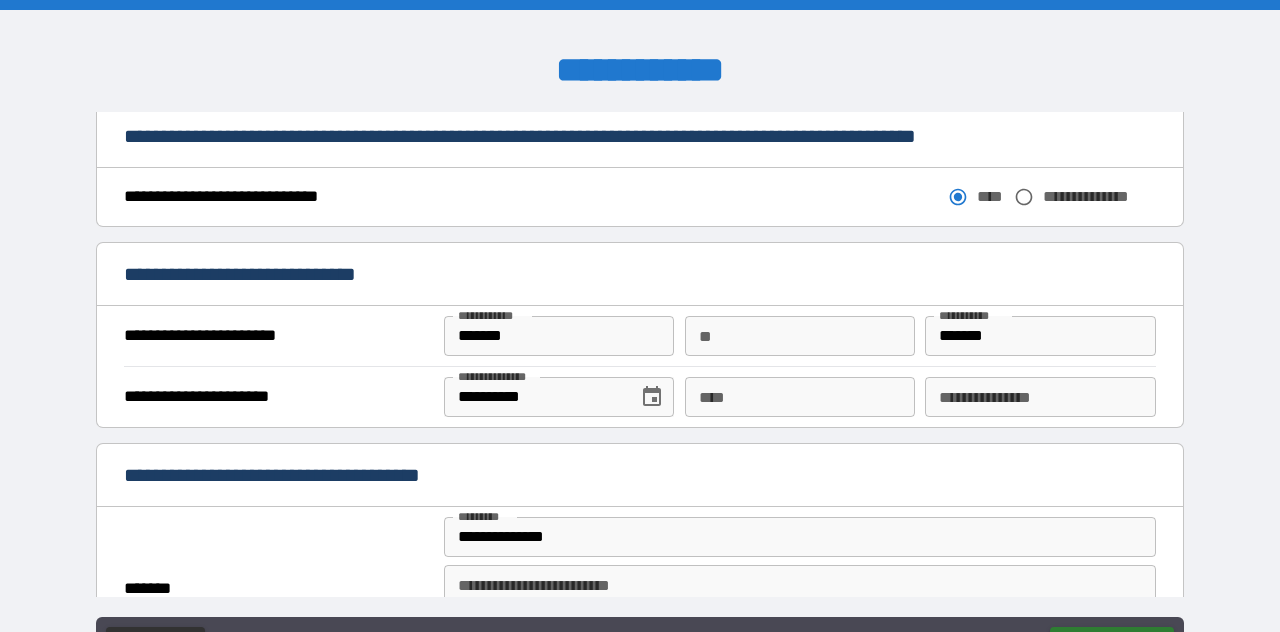 click on "****" at bounding box center [800, 397] 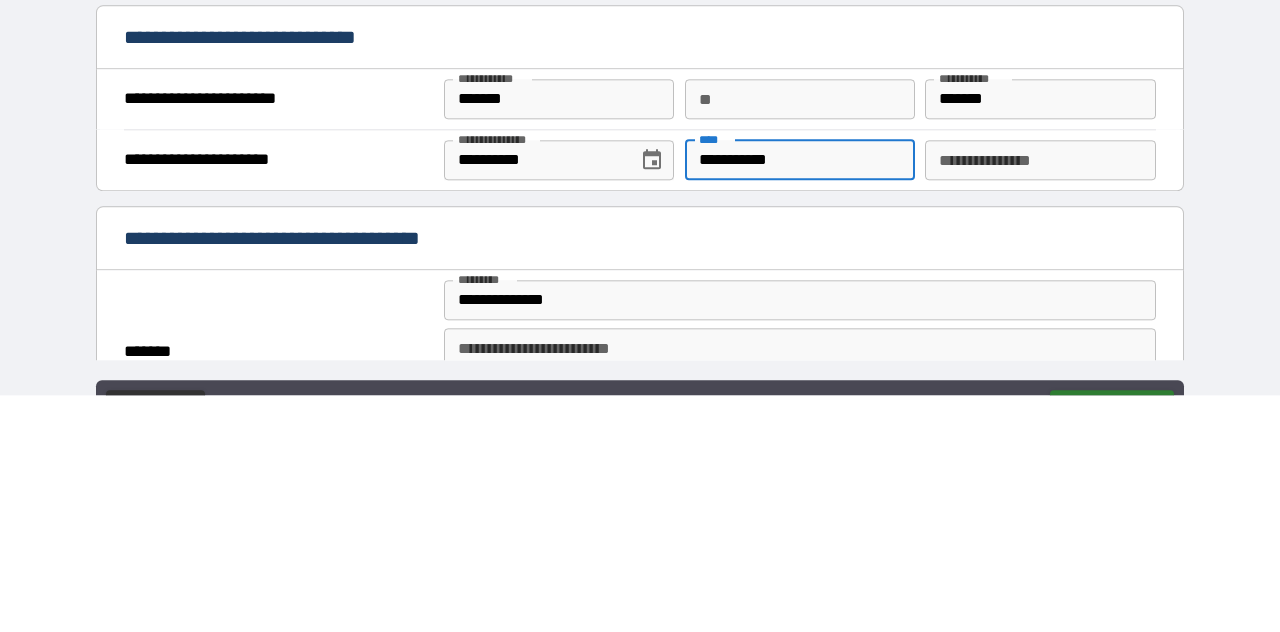 type on "**********" 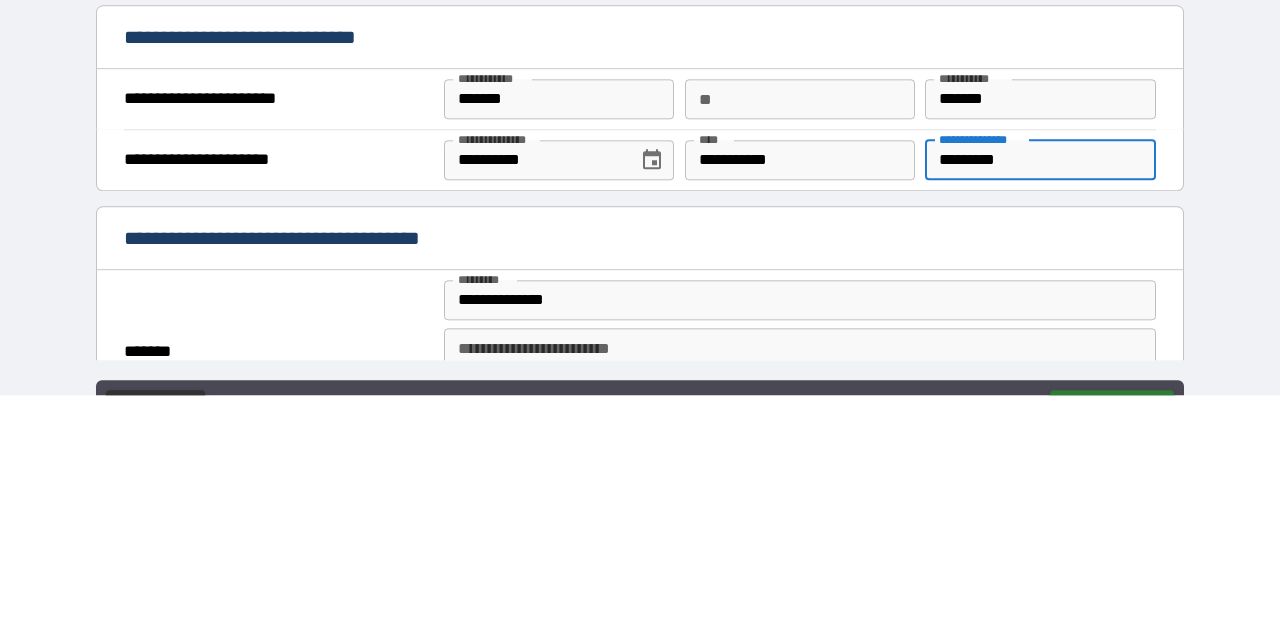 type on "*********" 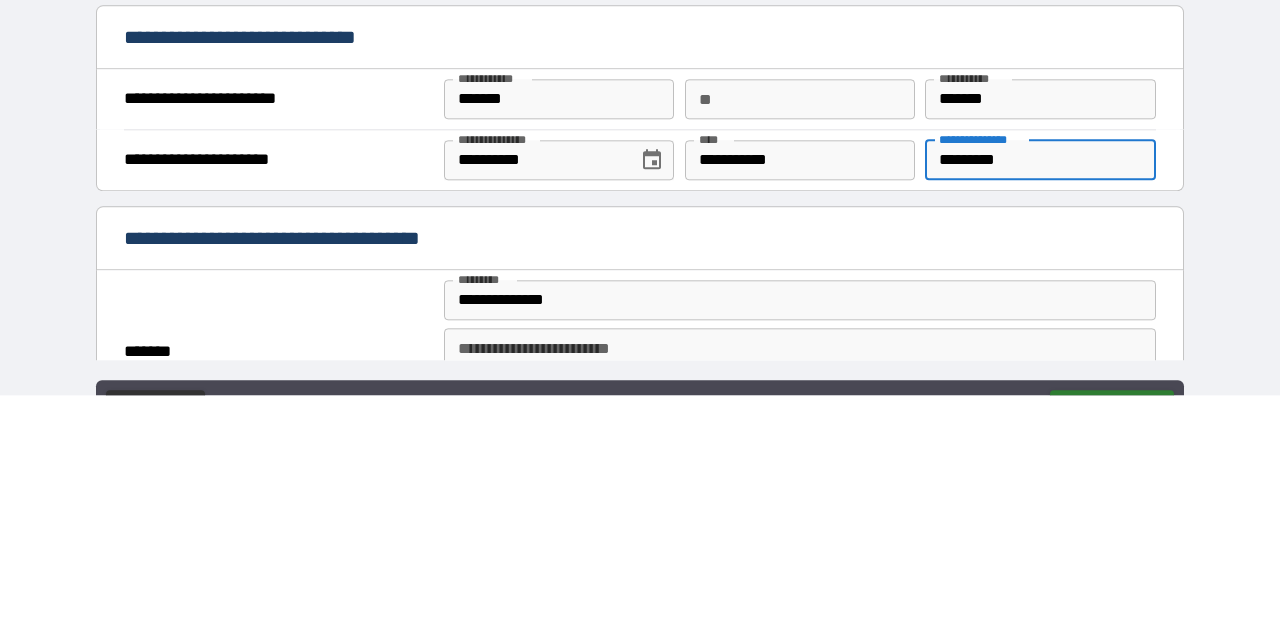 click on "**********" at bounding box center [640, 366] 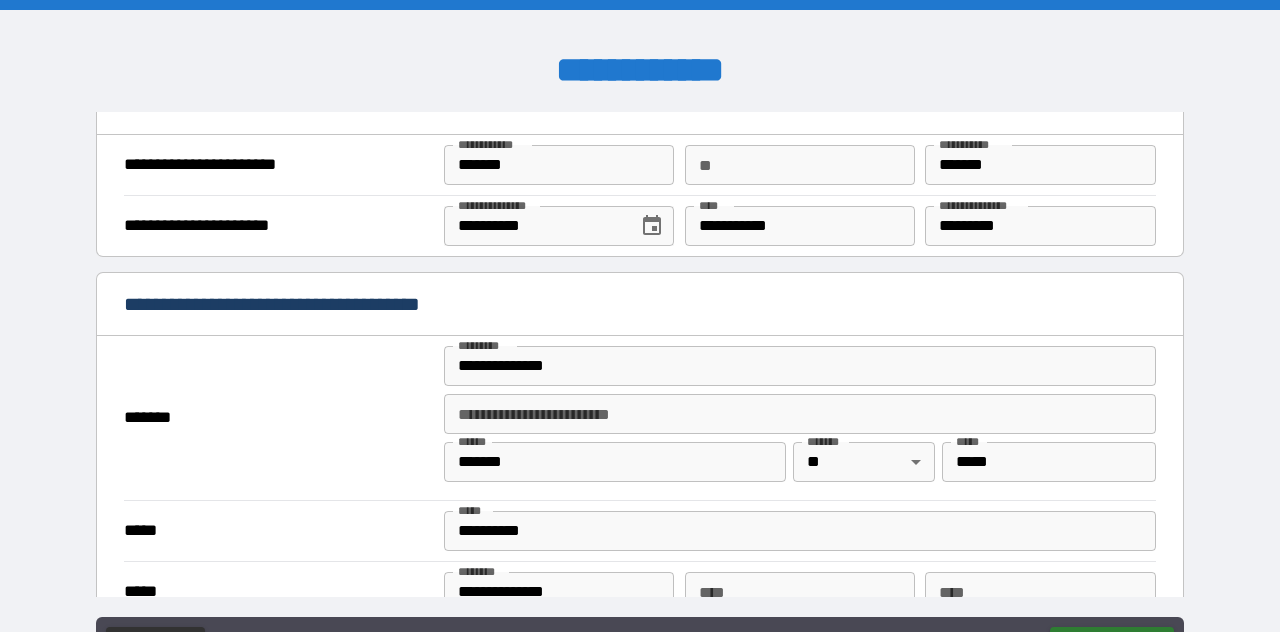 scroll, scrollTop: 1308, scrollLeft: 0, axis: vertical 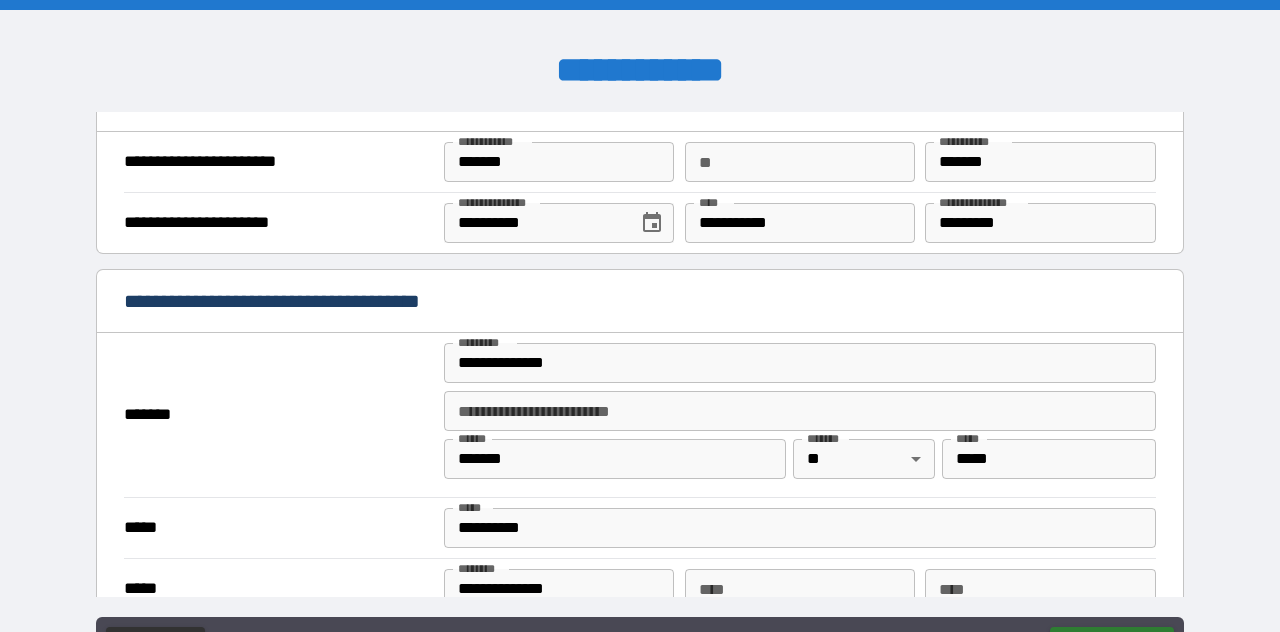 click on "**********" at bounding box center (800, 363) 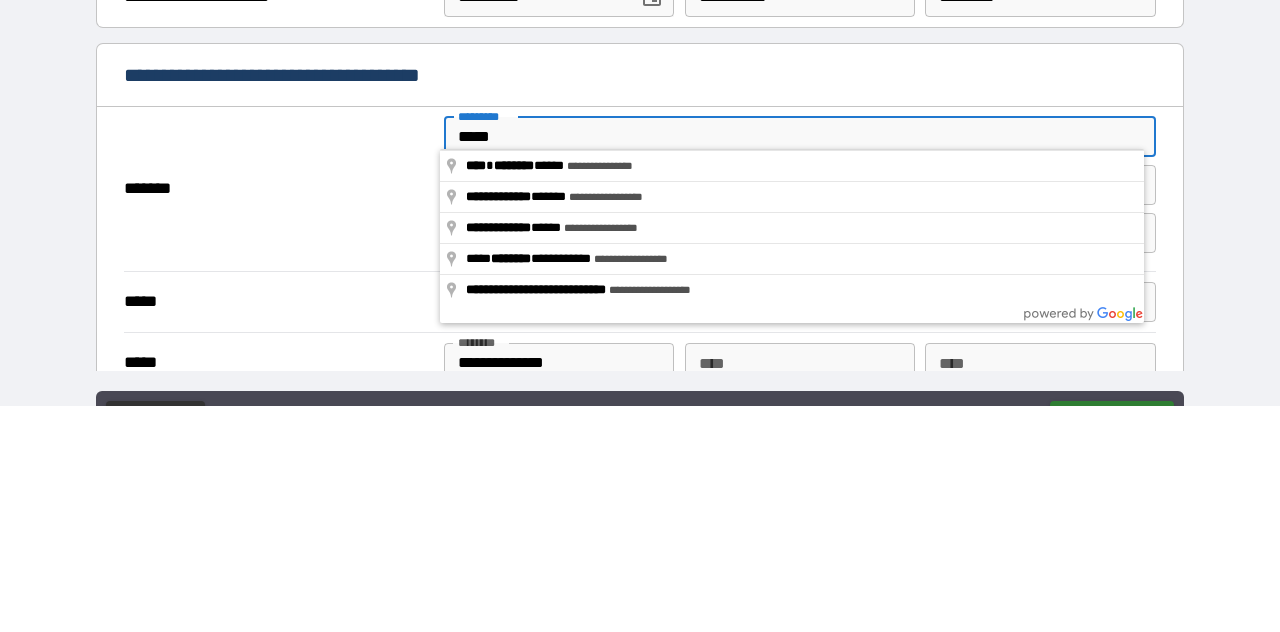 type on "****" 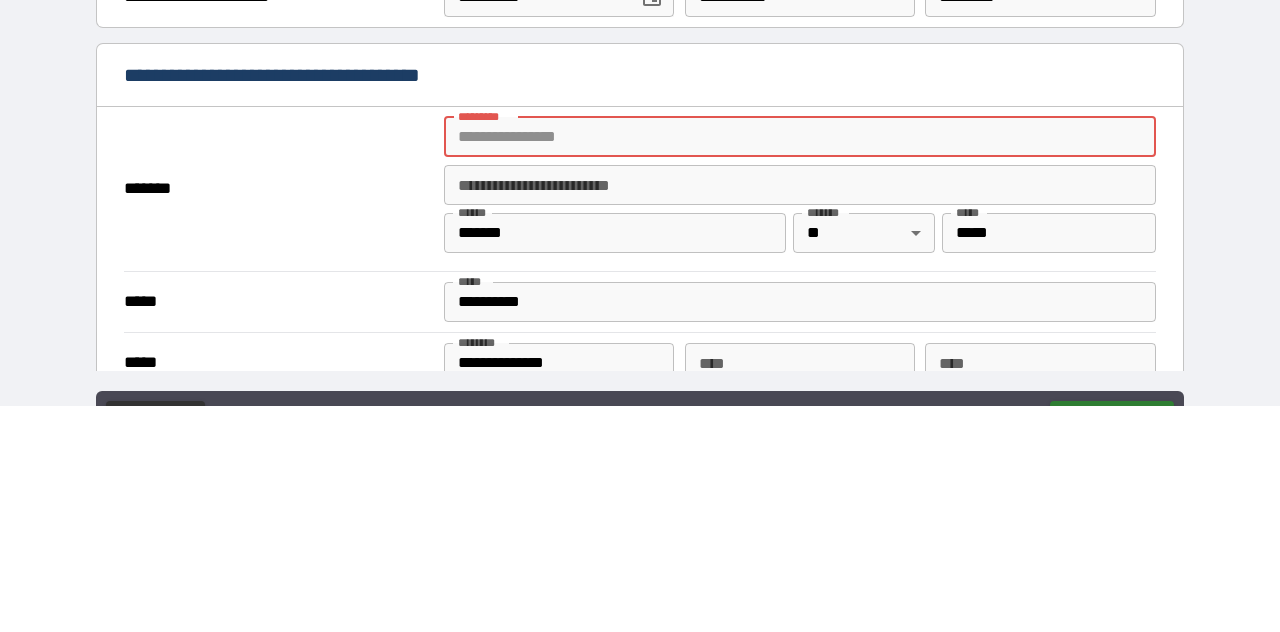 type on "**********" 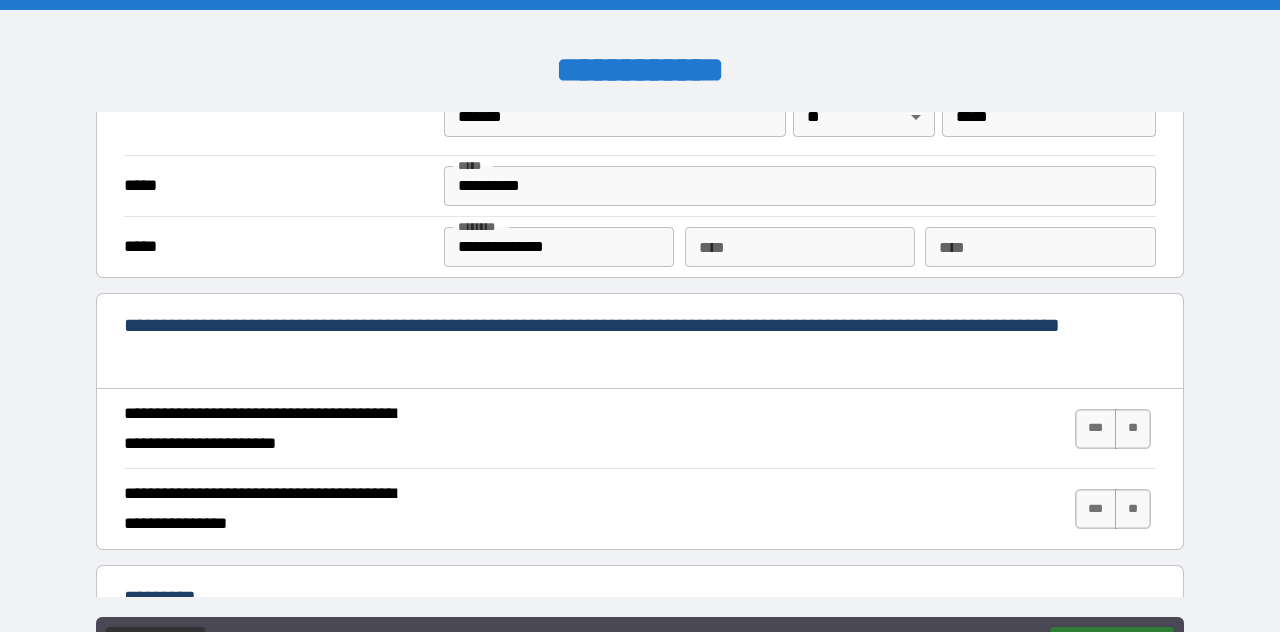 scroll, scrollTop: 1651, scrollLeft: 0, axis: vertical 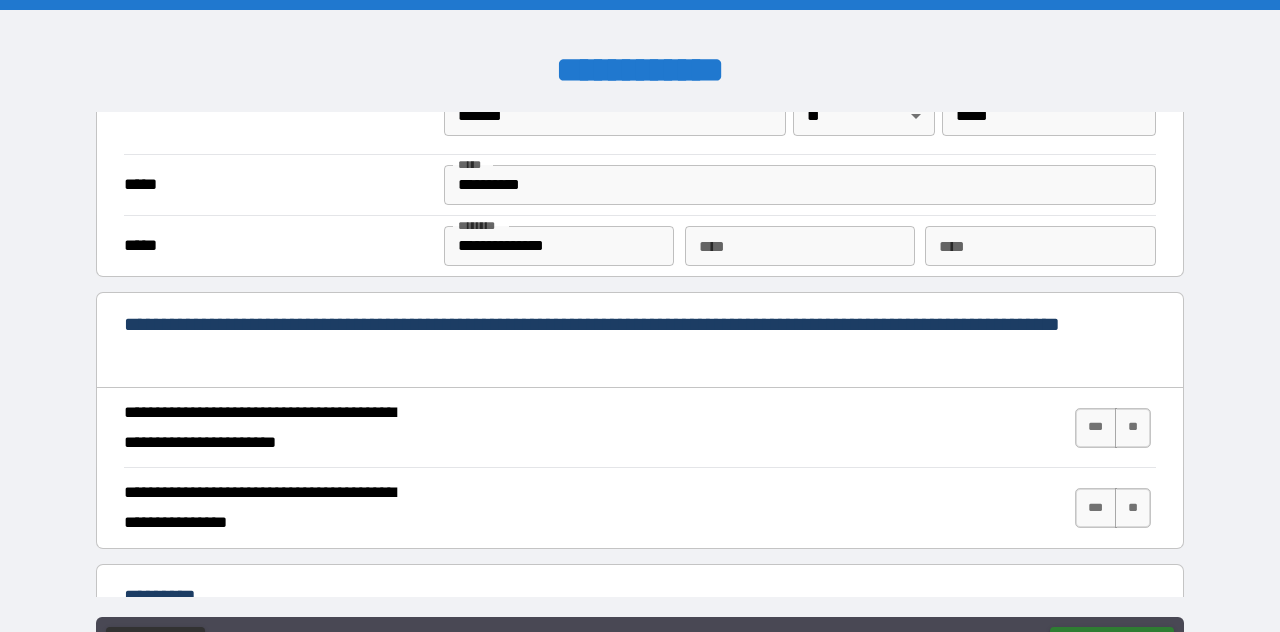 click on "**********" at bounding box center [800, 185] 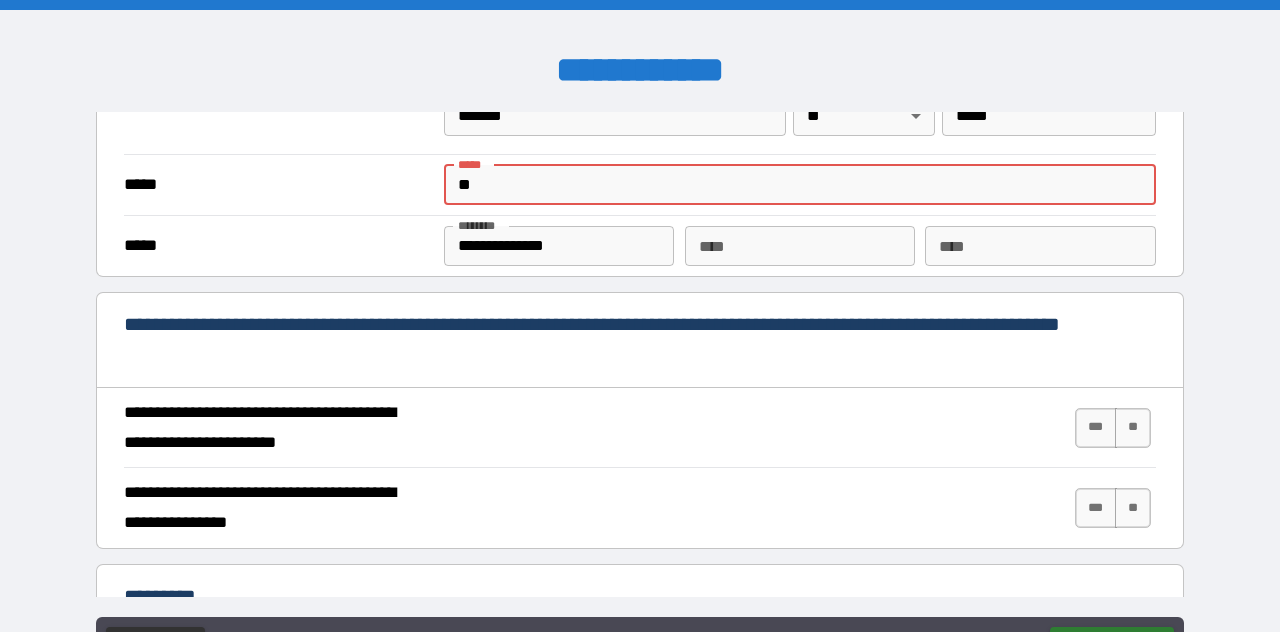 type on "*" 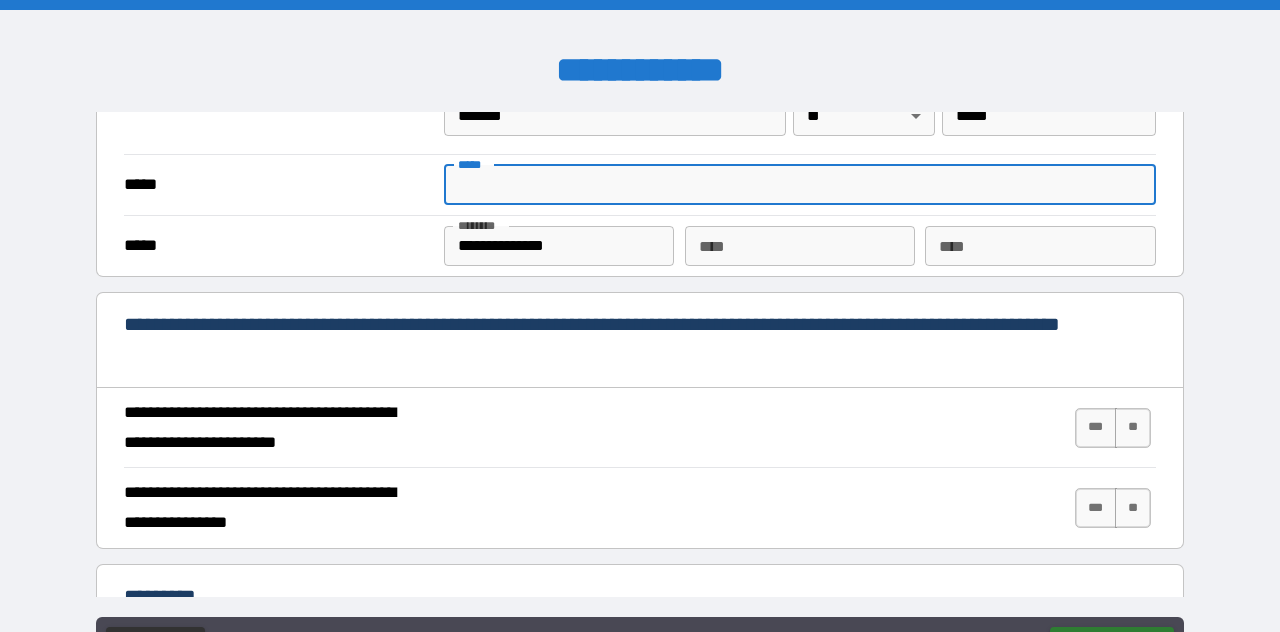 type on "**********" 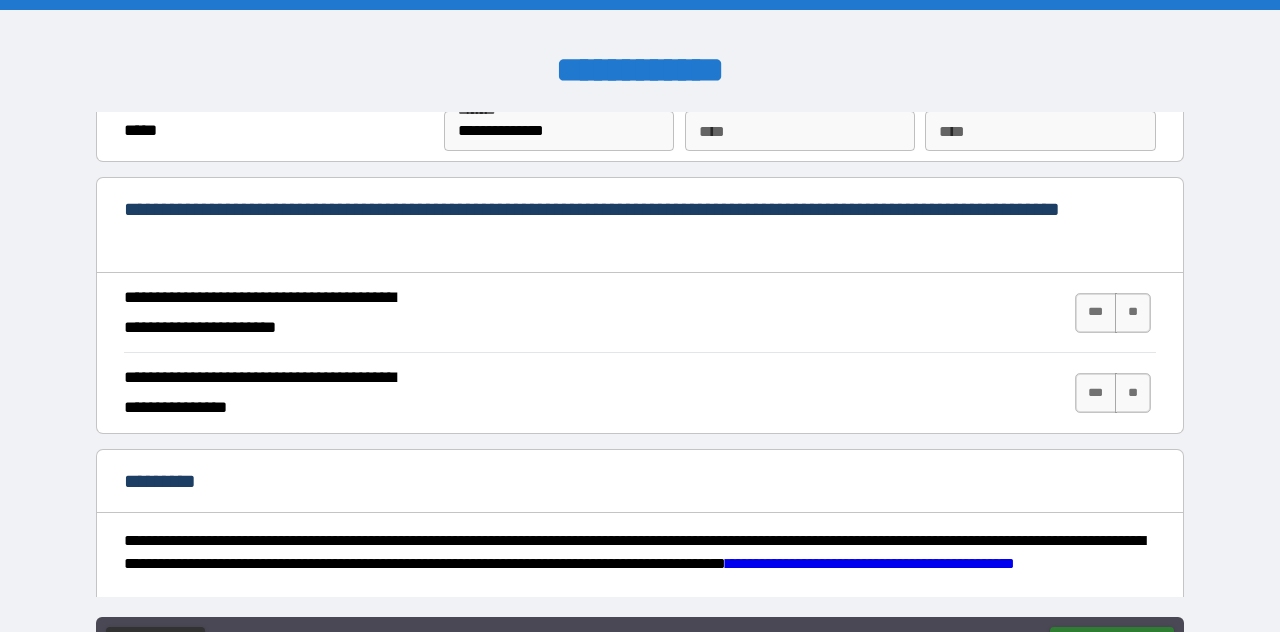 scroll, scrollTop: 1766, scrollLeft: 0, axis: vertical 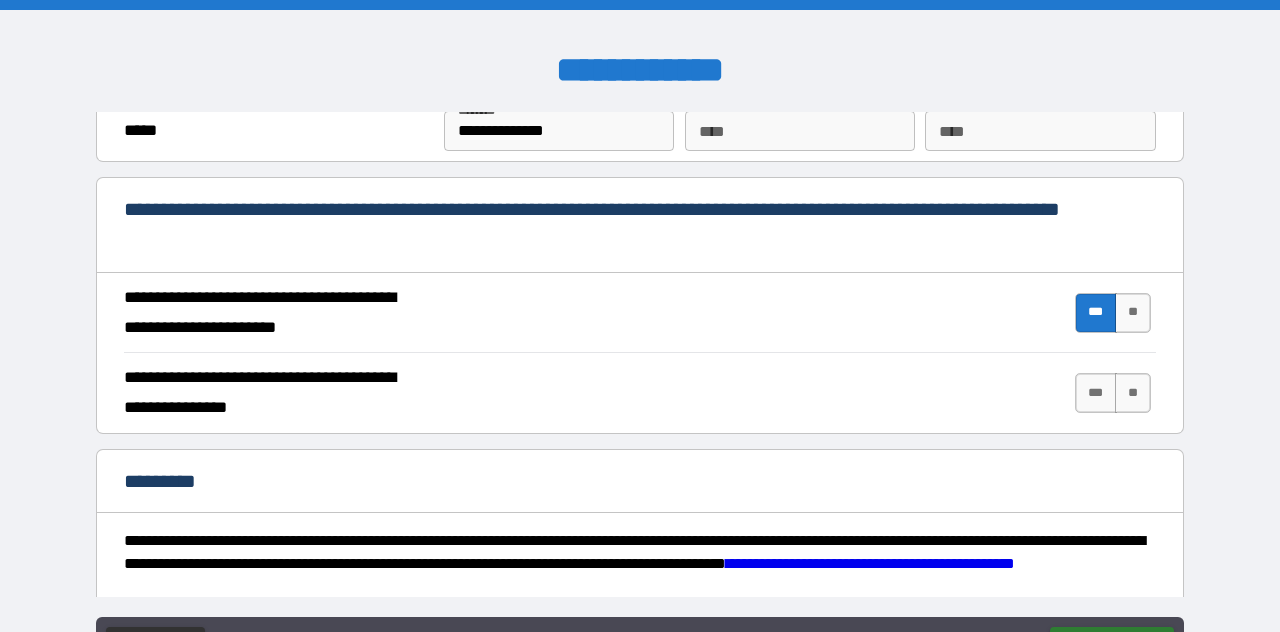 click on "***" at bounding box center (1096, 393) 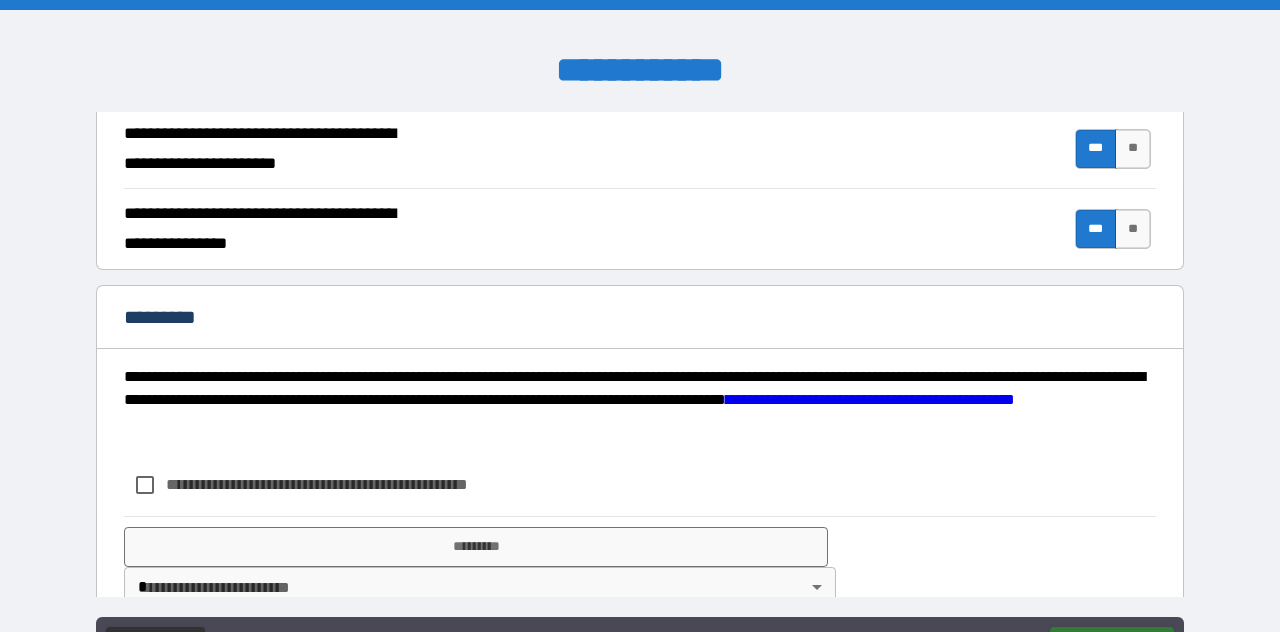 scroll, scrollTop: 1933, scrollLeft: 0, axis: vertical 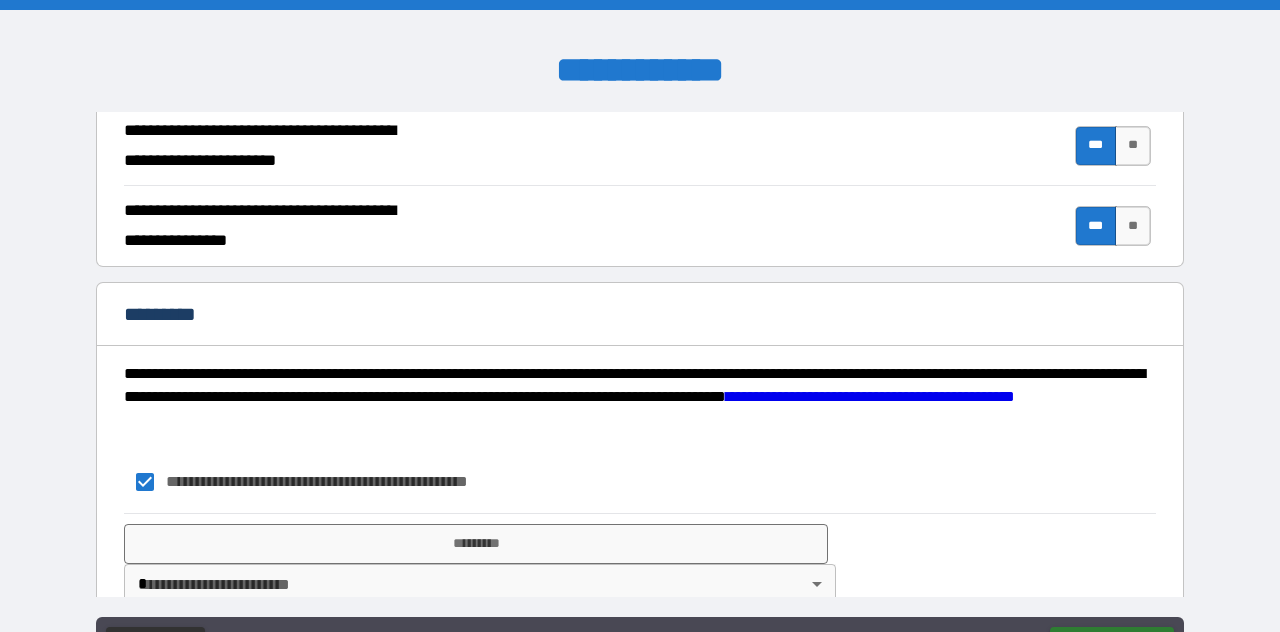 click on "*********" at bounding box center [476, 544] 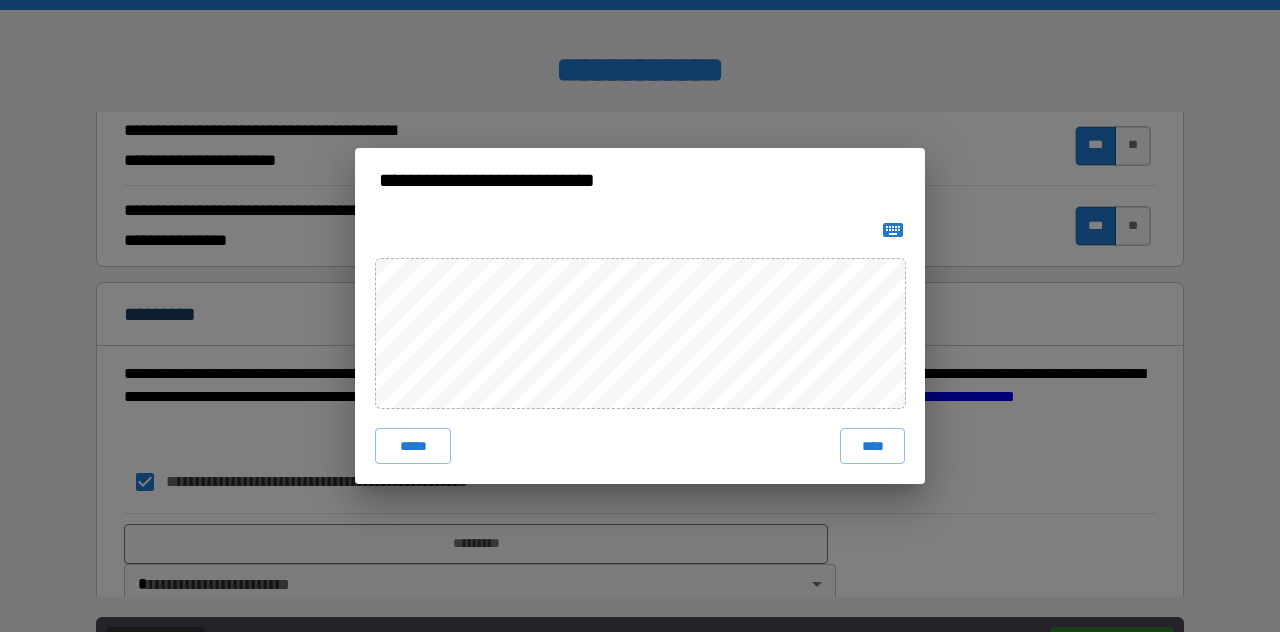 click on "****" at bounding box center [872, 446] 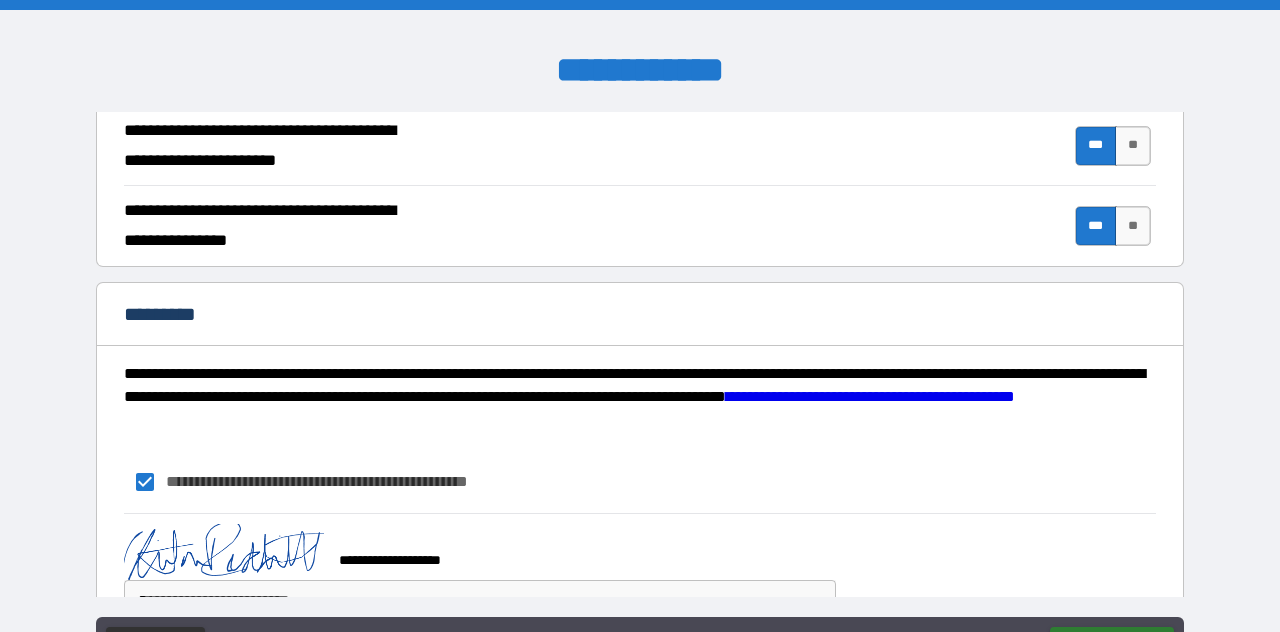 scroll, scrollTop: 1976, scrollLeft: 0, axis: vertical 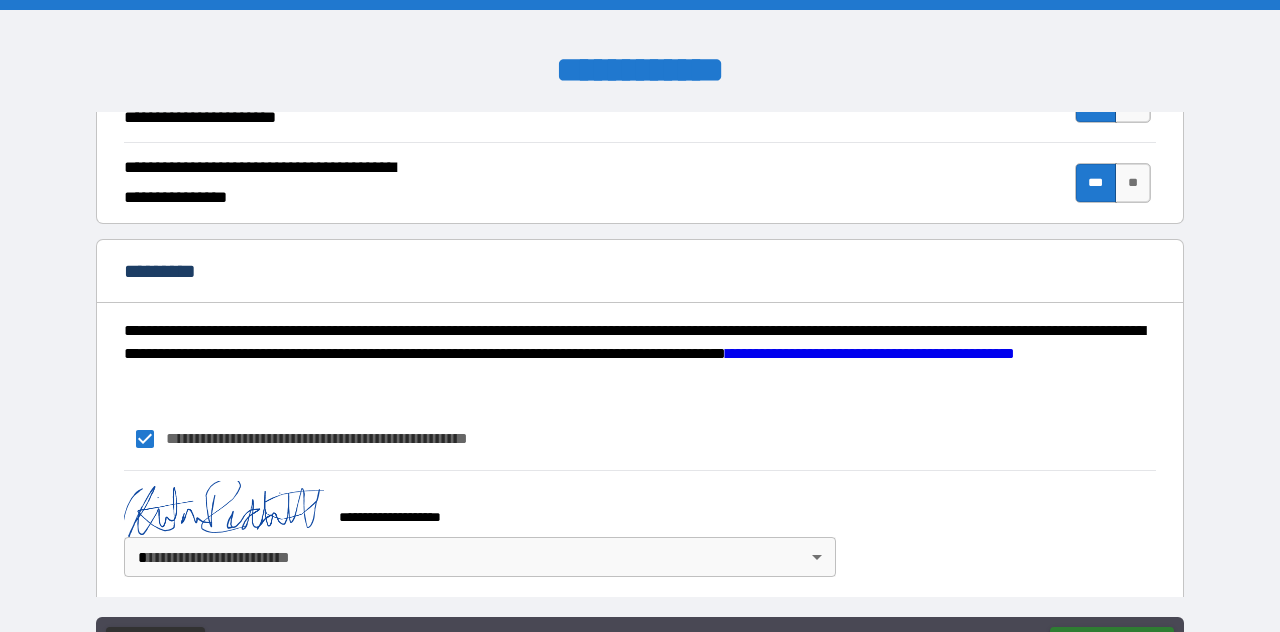click on "**********" at bounding box center [640, 364] 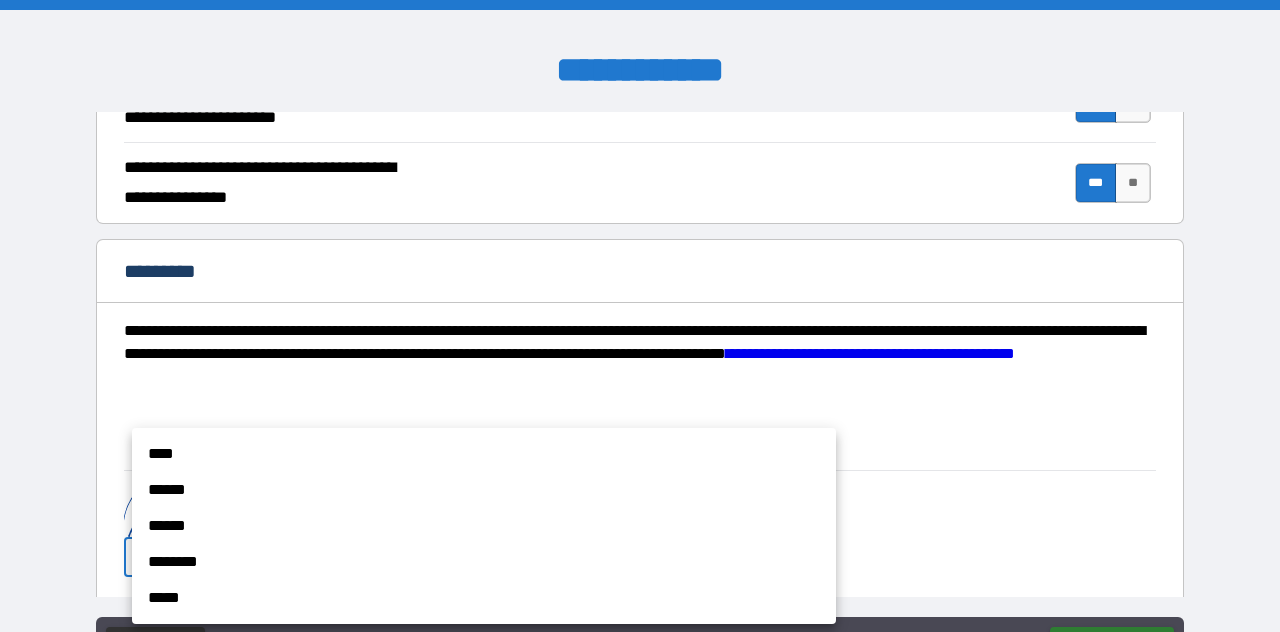 click on "****" at bounding box center (484, 454) 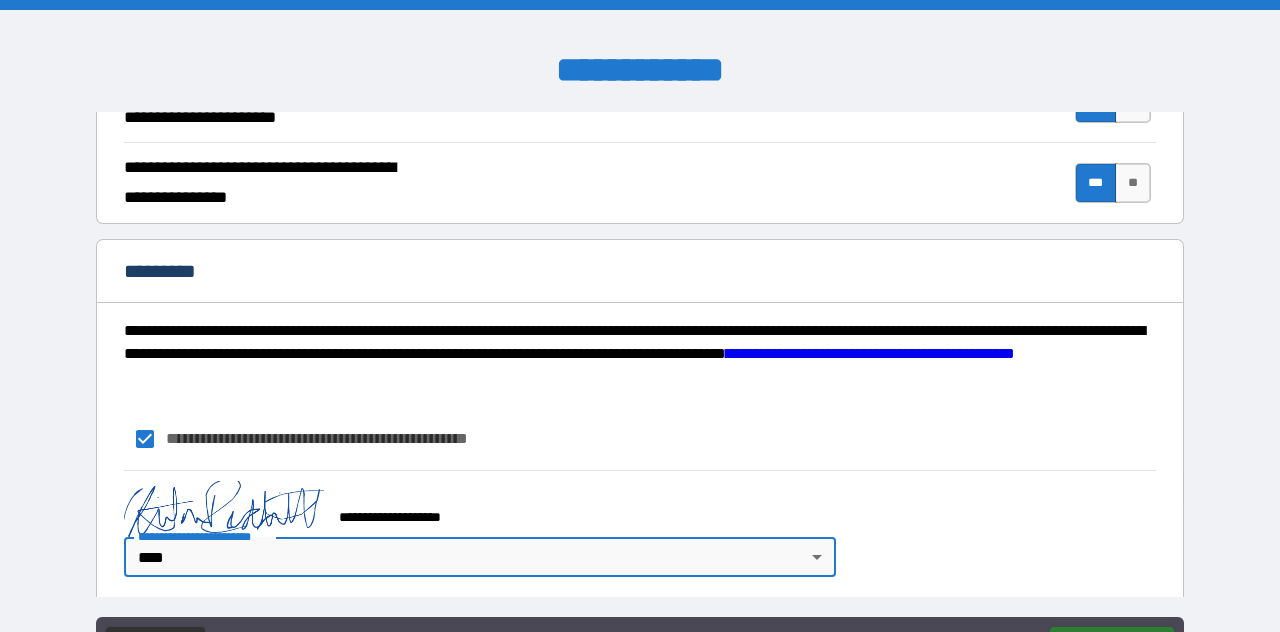 click on "**********" at bounding box center (640, 529) 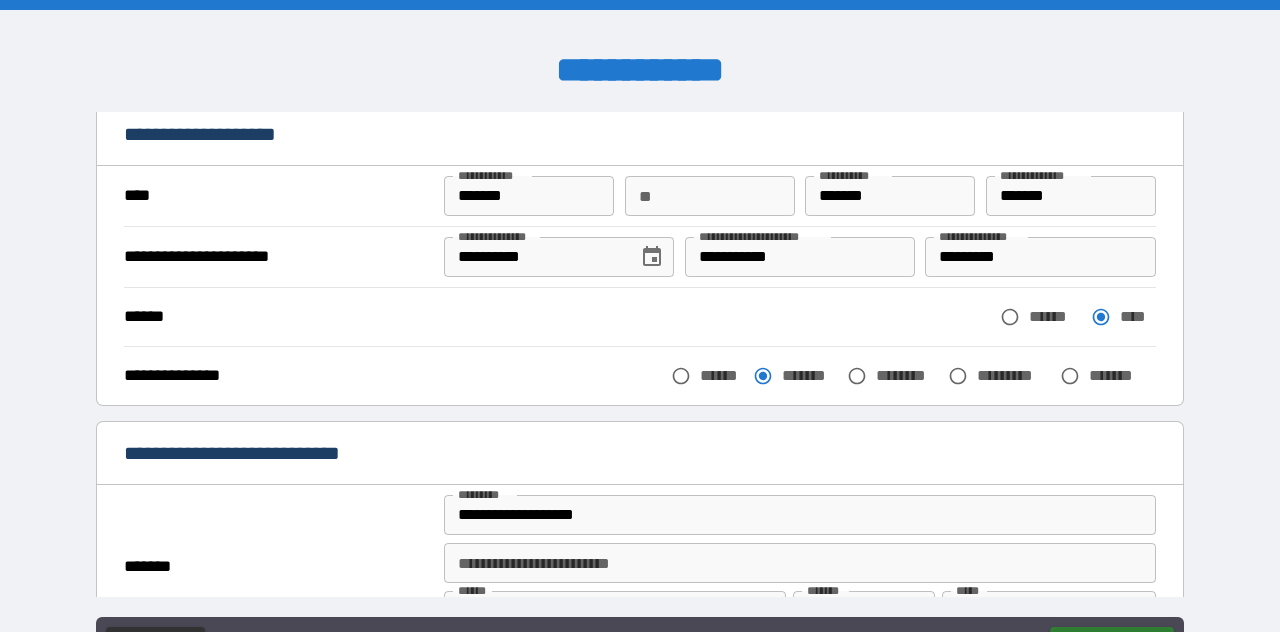 scroll, scrollTop: 0, scrollLeft: 0, axis: both 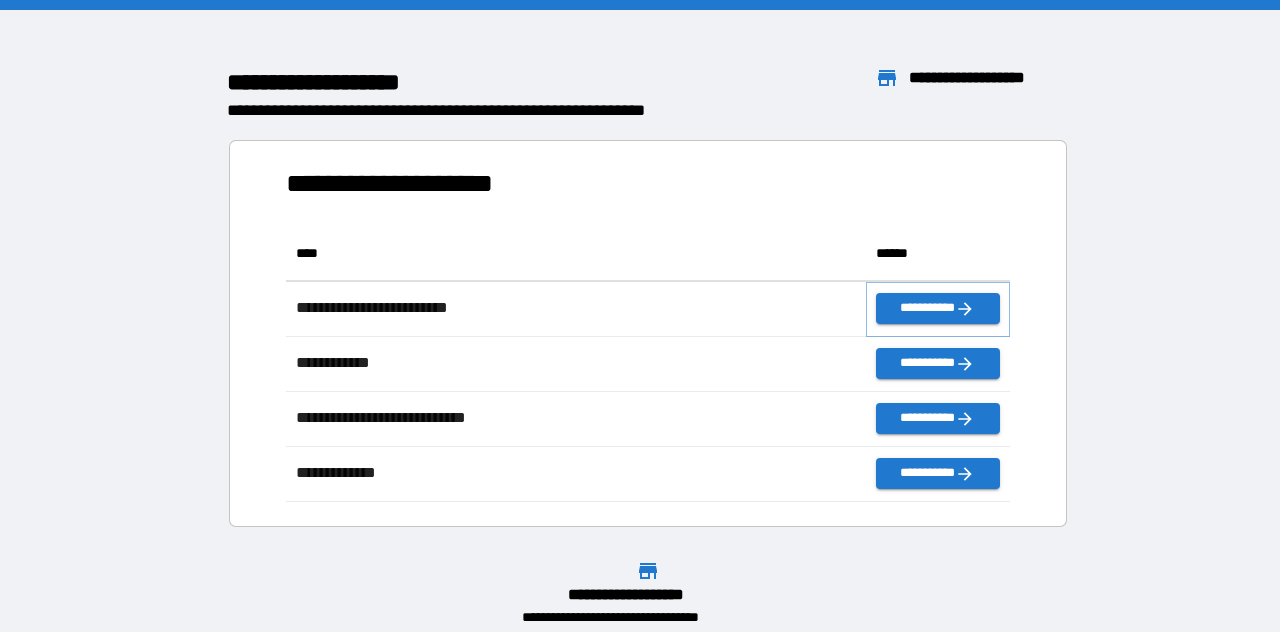 click 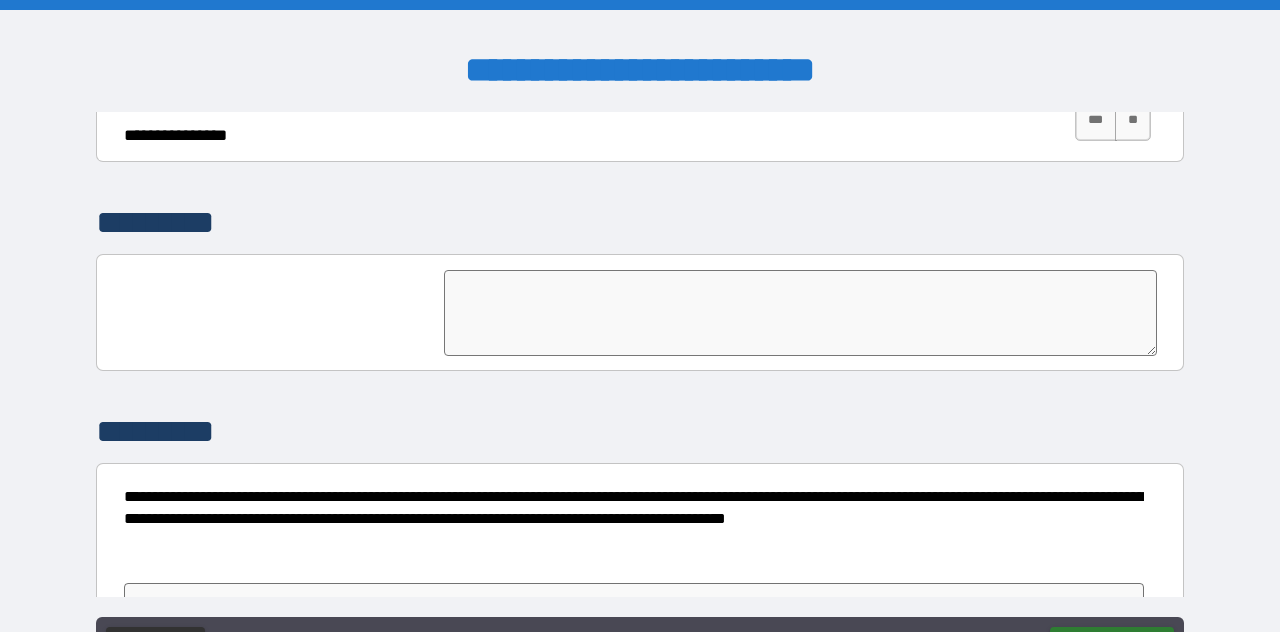 scroll, scrollTop: 4913, scrollLeft: 0, axis: vertical 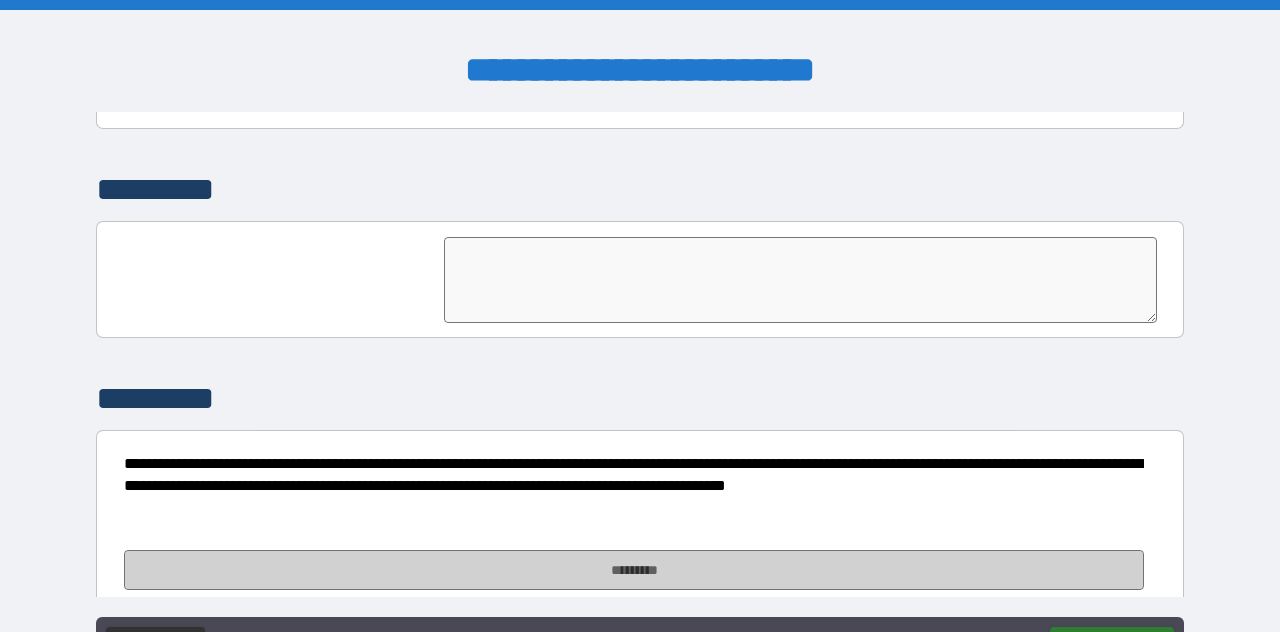 click on "*********" at bounding box center (634, 570) 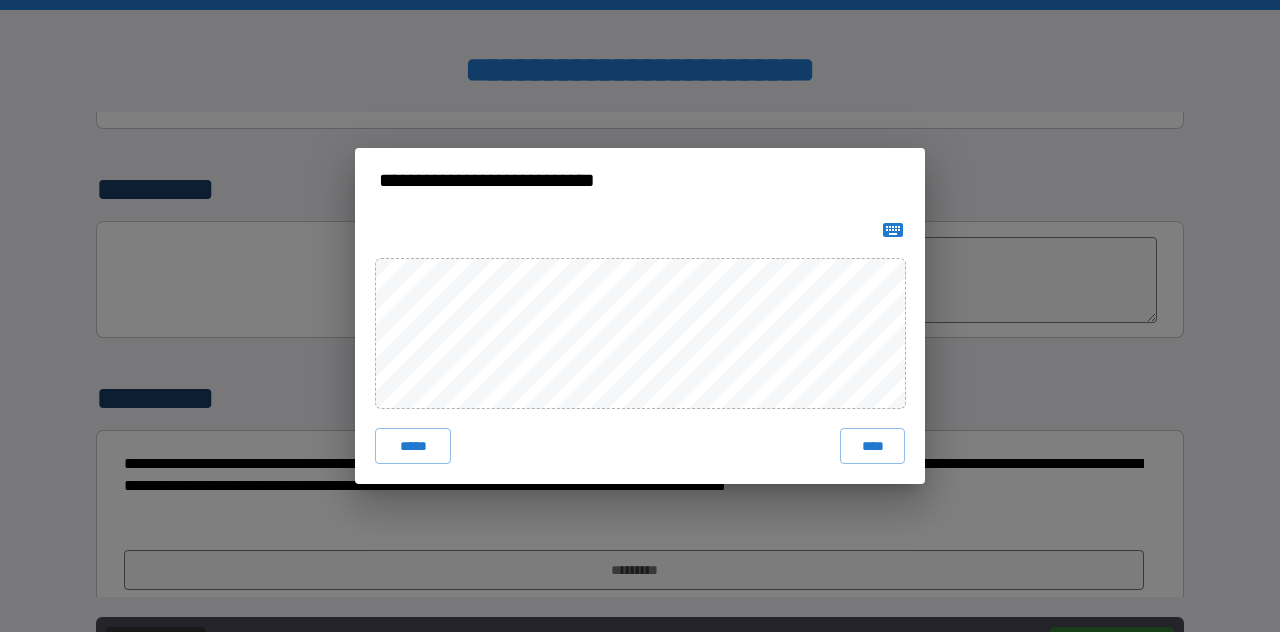 click on "****" at bounding box center (872, 446) 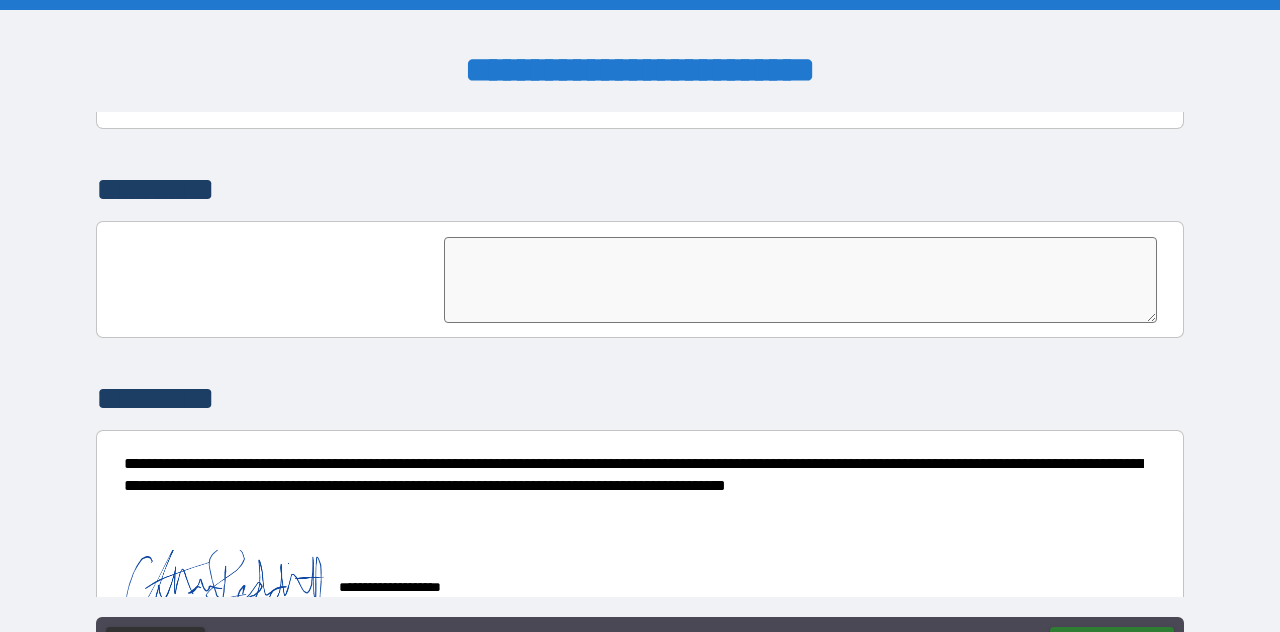 scroll, scrollTop: 4930, scrollLeft: 0, axis: vertical 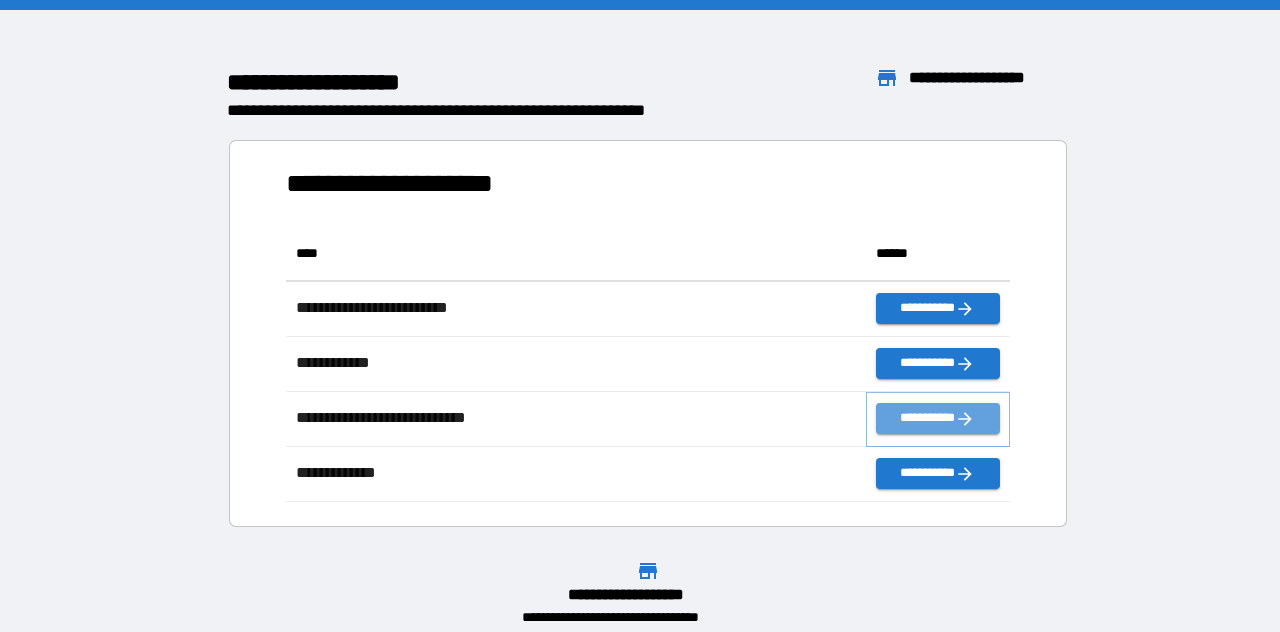 click 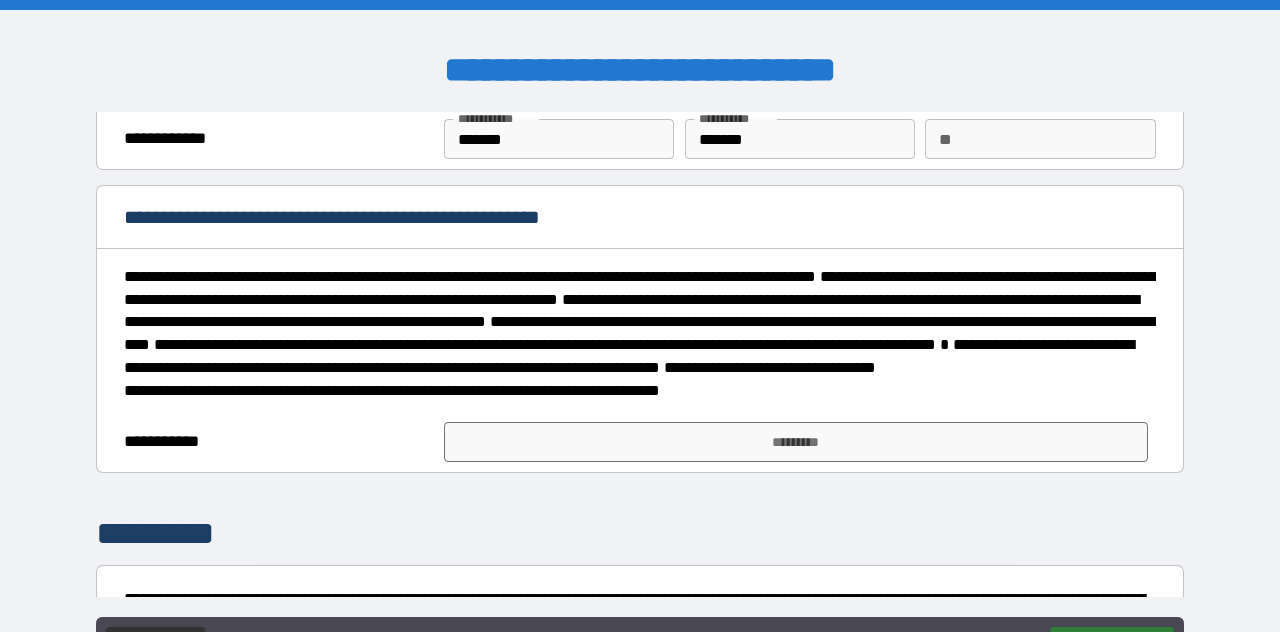 scroll, scrollTop: 0, scrollLeft: 0, axis: both 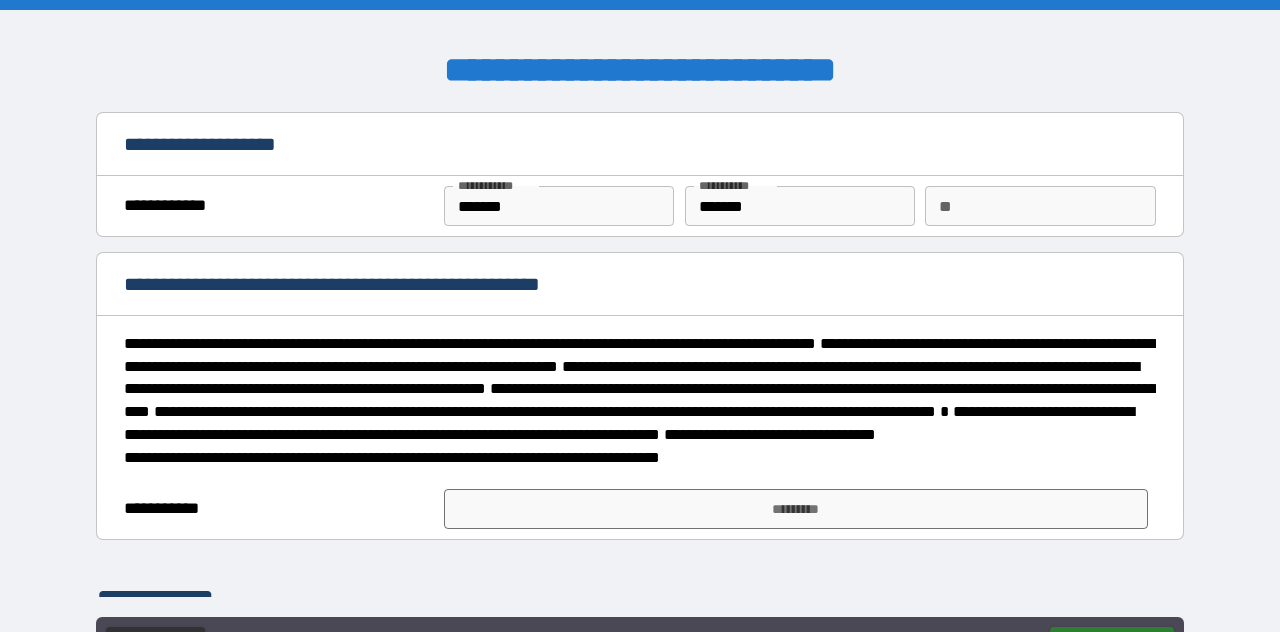 click on "**" at bounding box center [1040, 206] 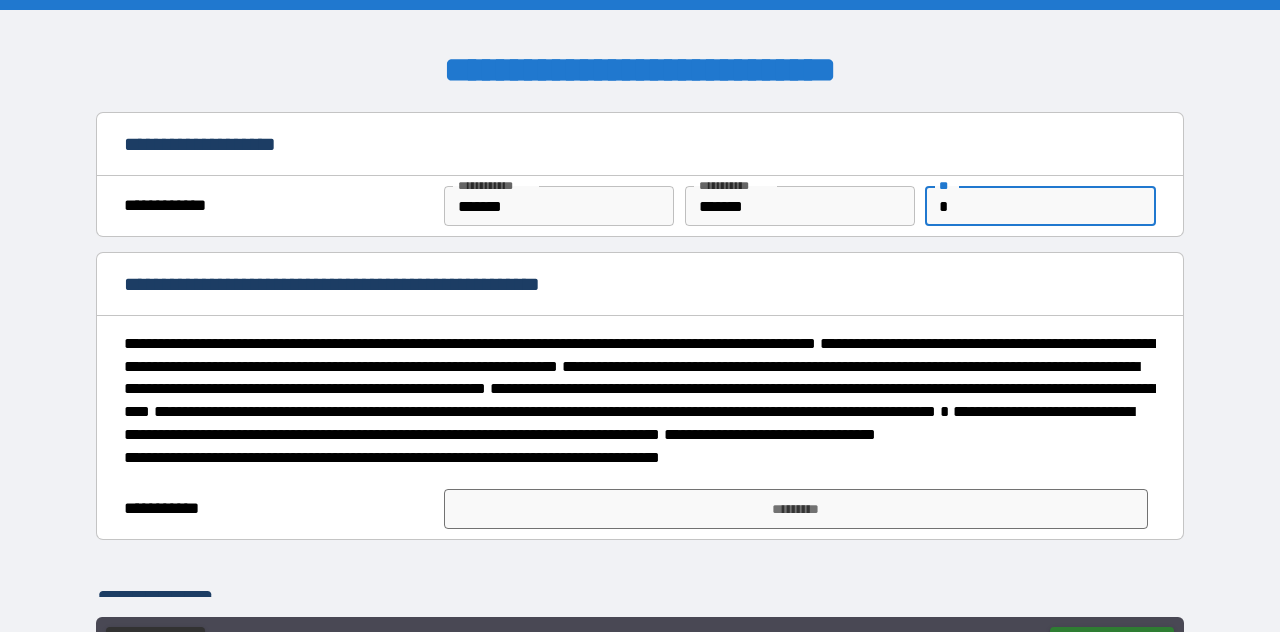 type on "*" 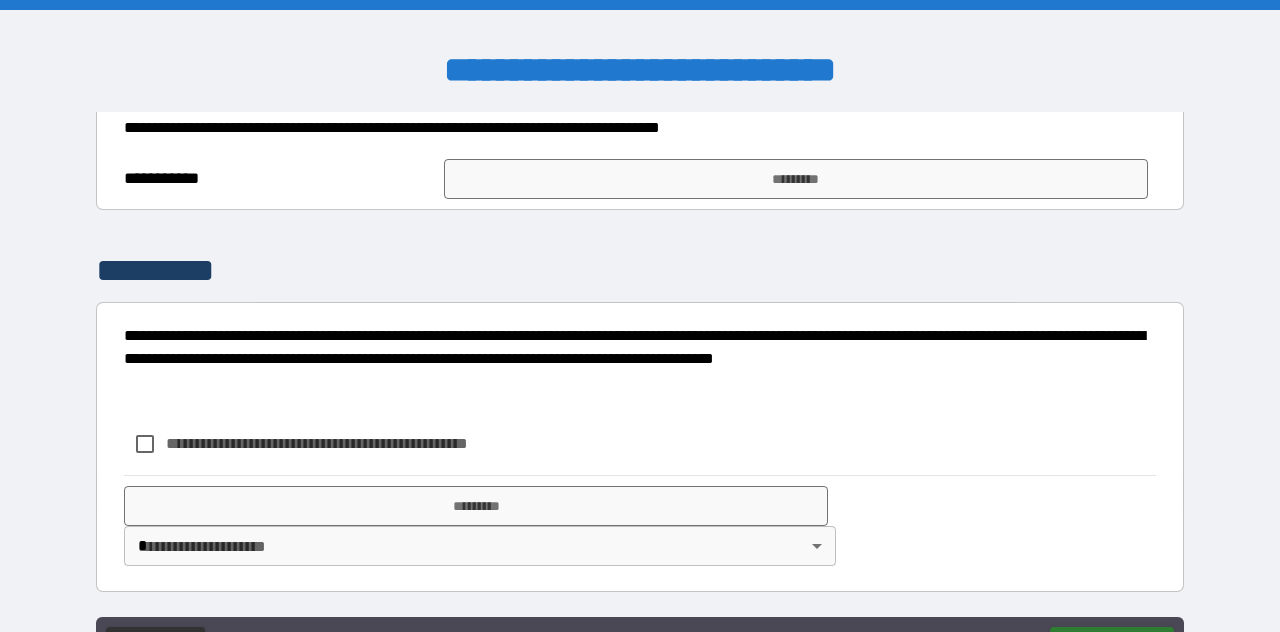 scroll, scrollTop: 331, scrollLeft: 0, axis: vertical 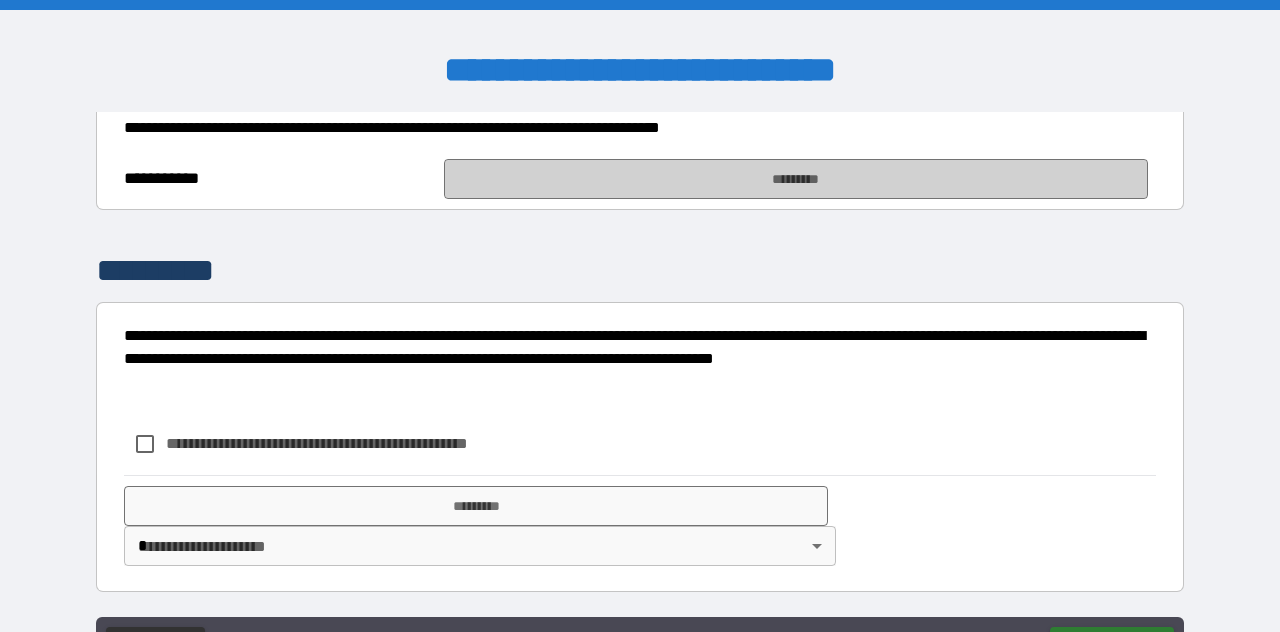 click on "*********" at bounding box center (796, 179) 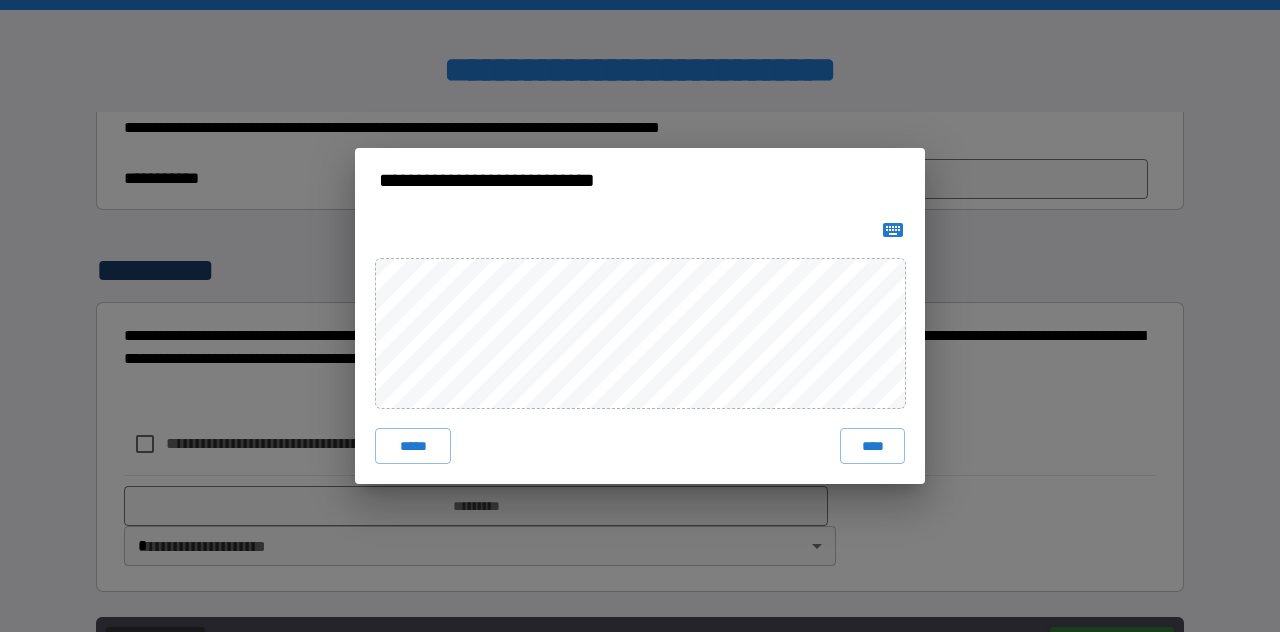 click on "****" at bounding box center (872, 446) 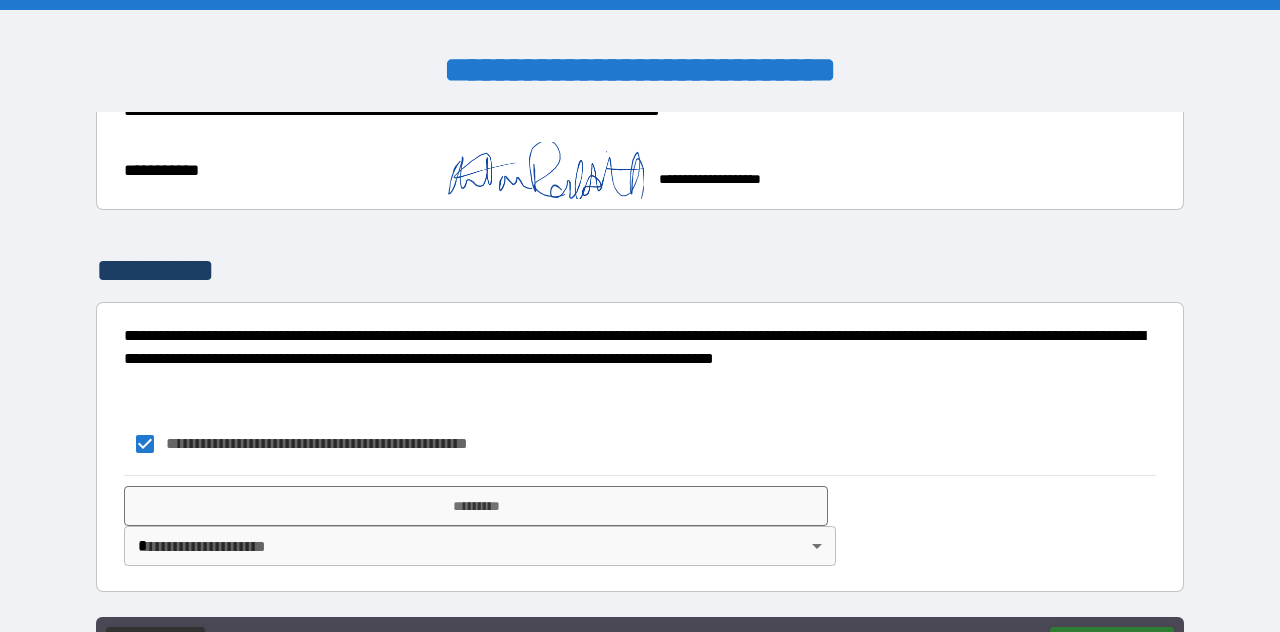 scroll, scrollTop: 414, scrollLeft: 0, axis: vertical 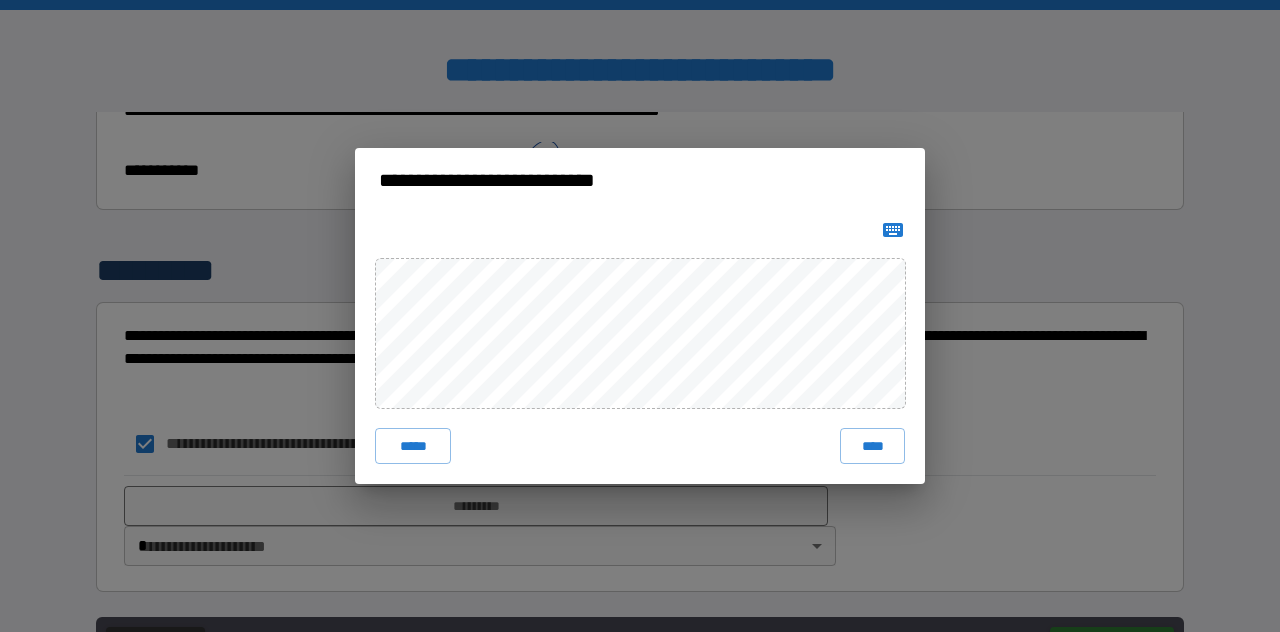 click on "****" at bounding box center [872, 446] 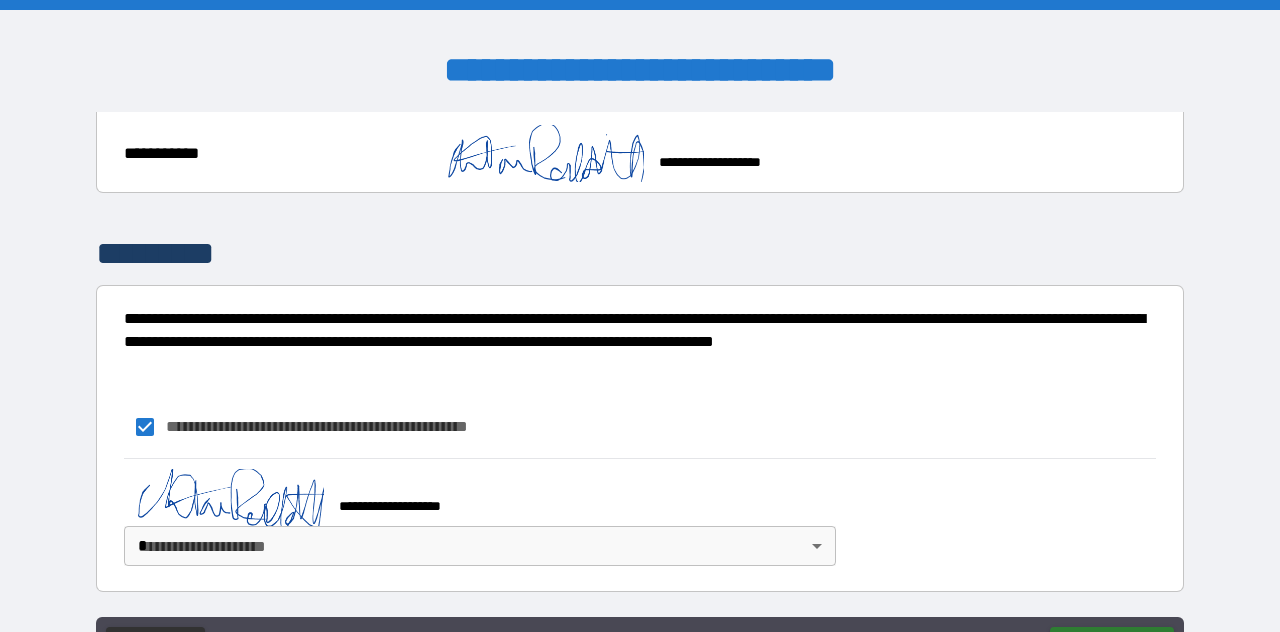 click on "**********" at bounding box center [640, 364] 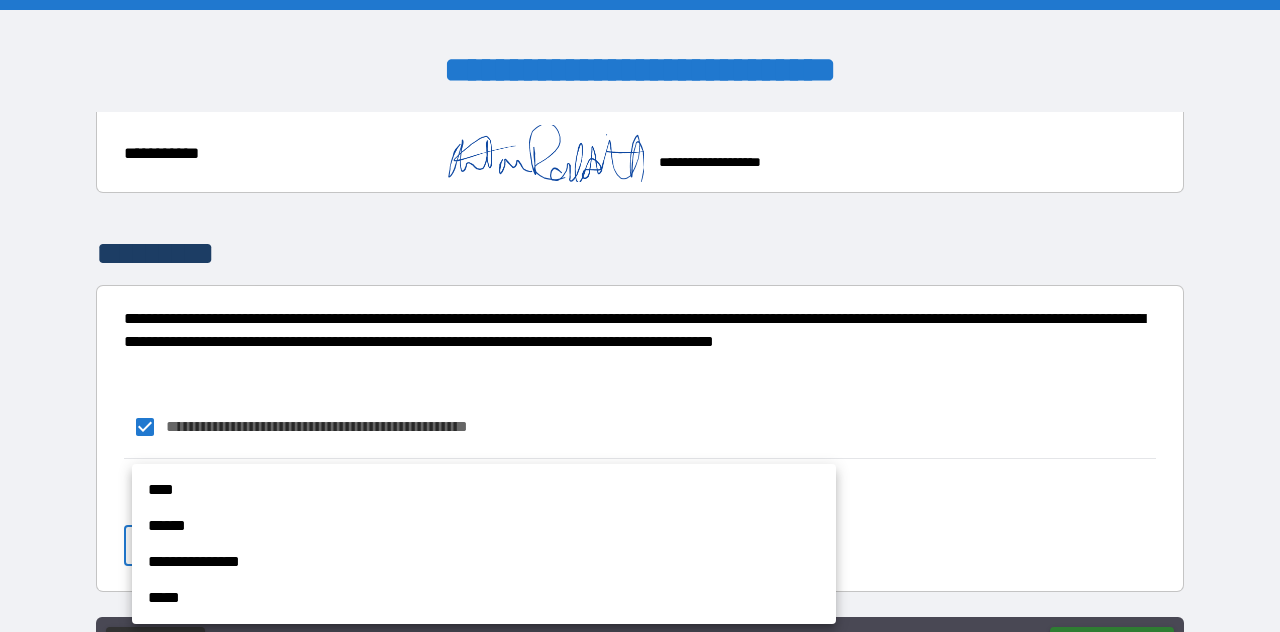 click on "****" at bounding box center [484, 490] 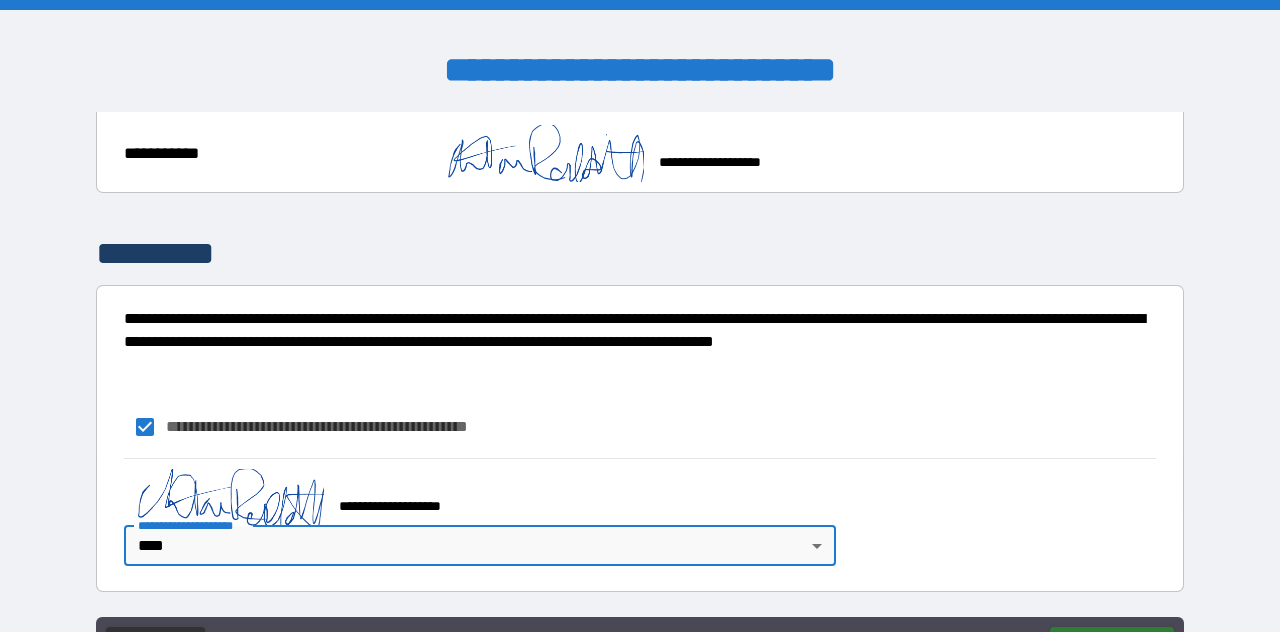 scroll, scrollTop: 432, scrollLeft: 0, axis: vertical 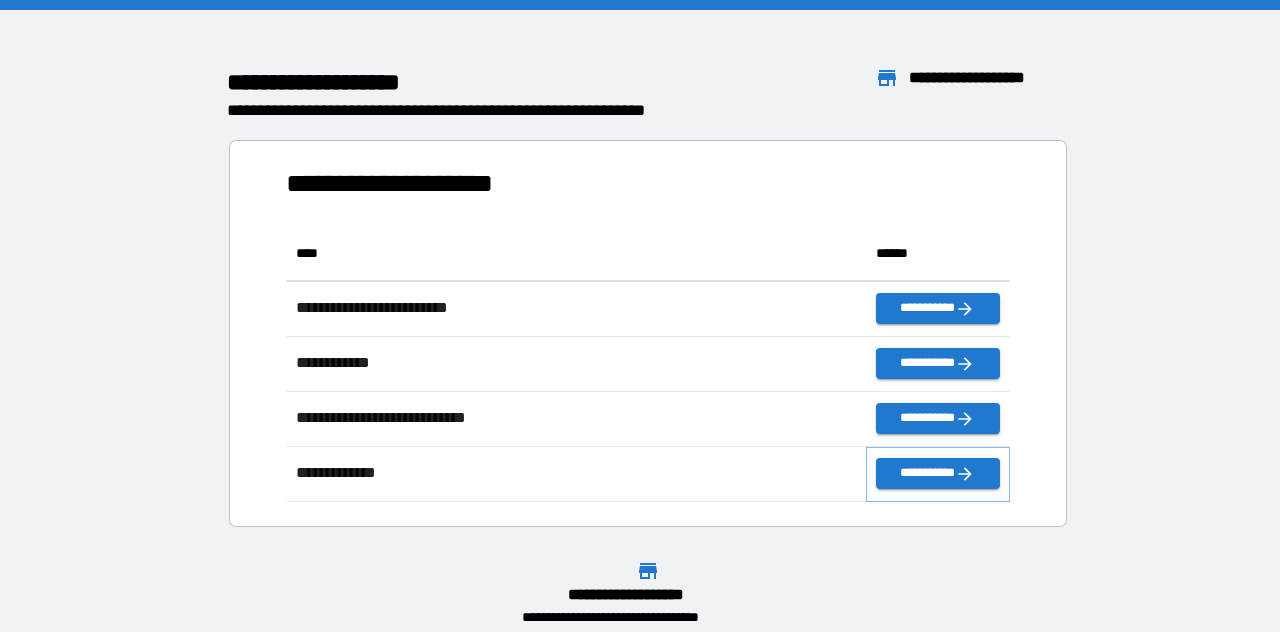 click 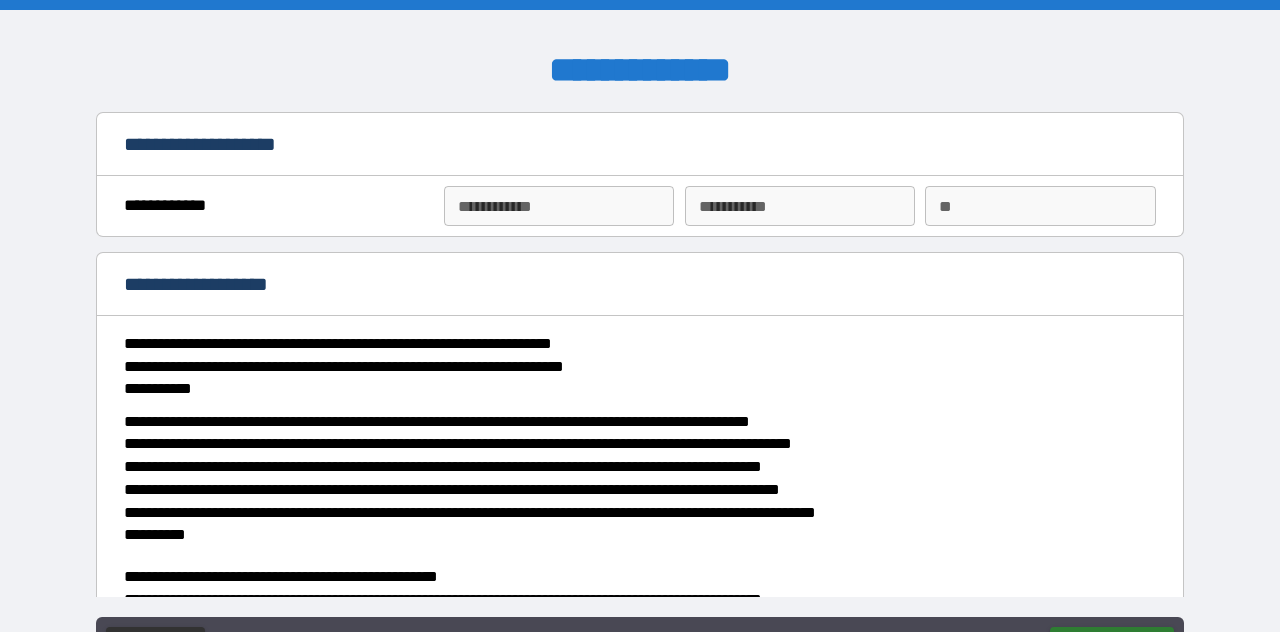 click on "**********" at bounding box center (559, 206) 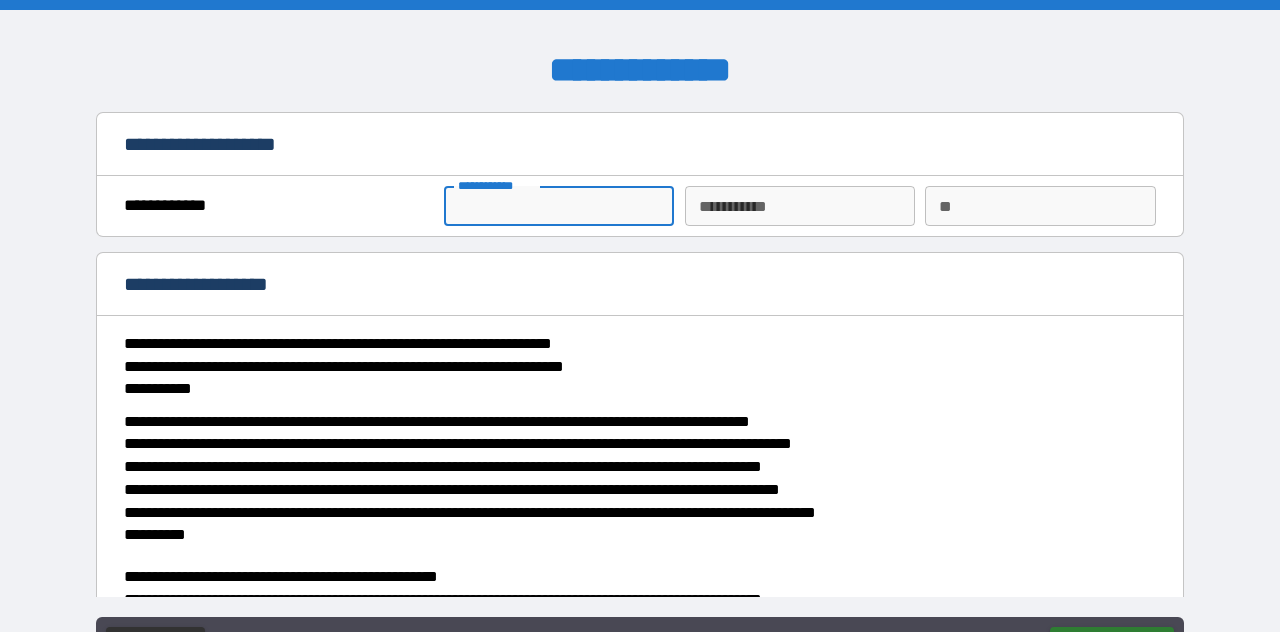 type on "*******" 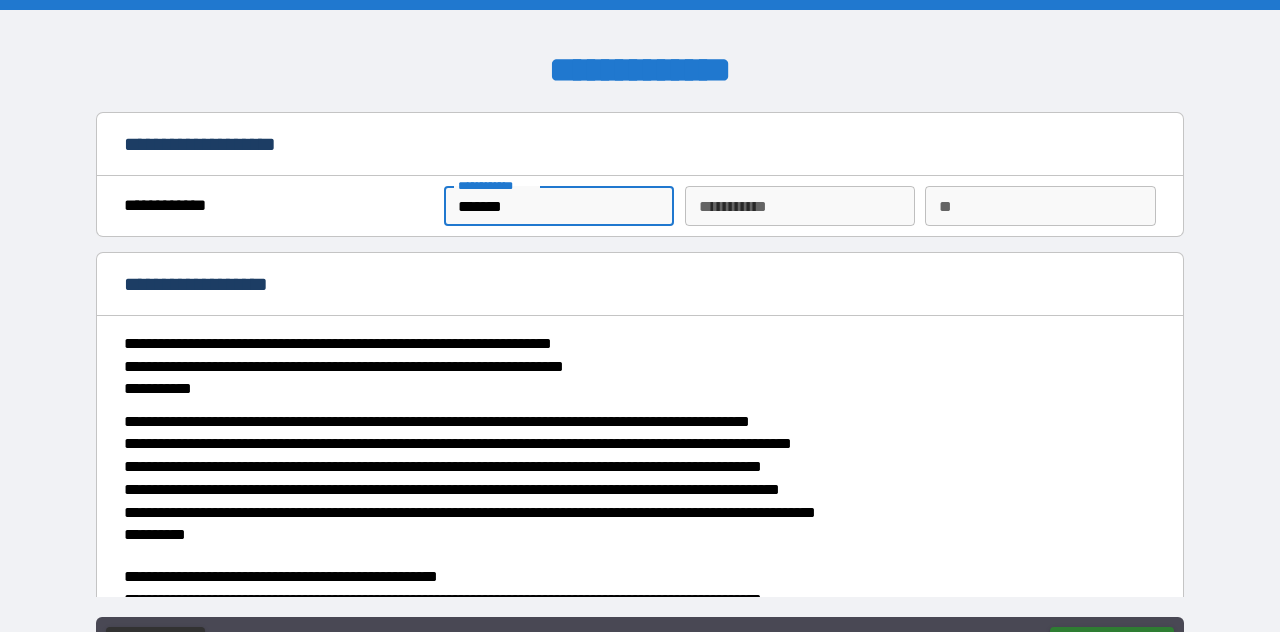 type on "*******" 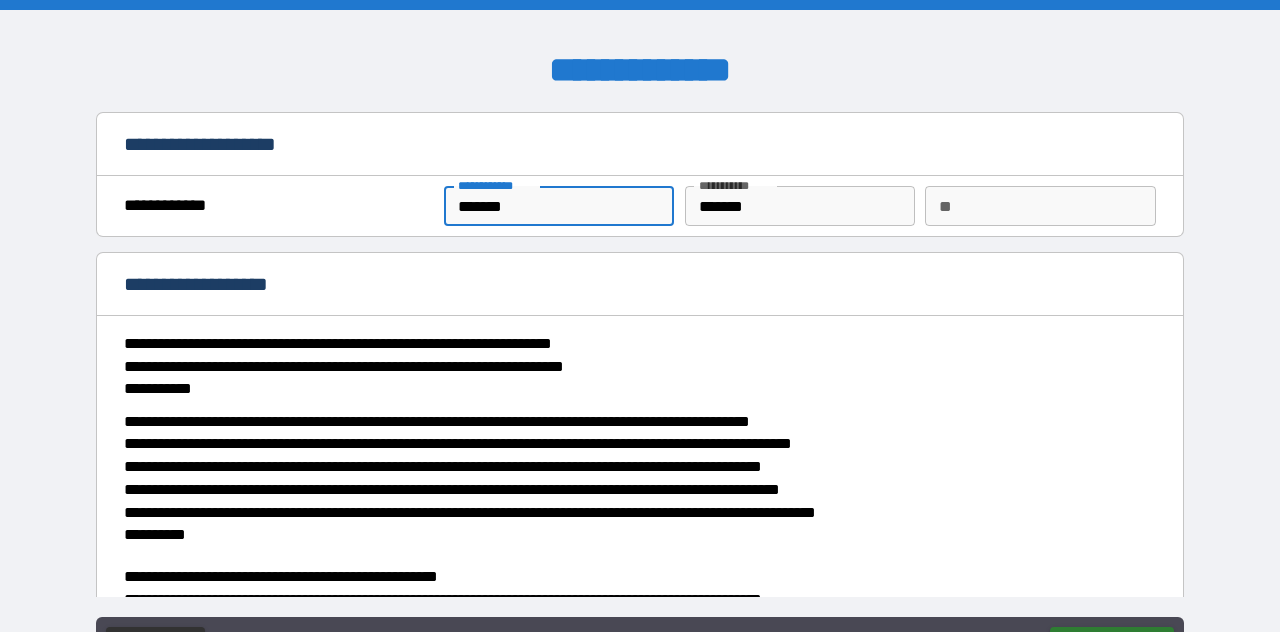 click on "**" at bounding box center (1040, 206) 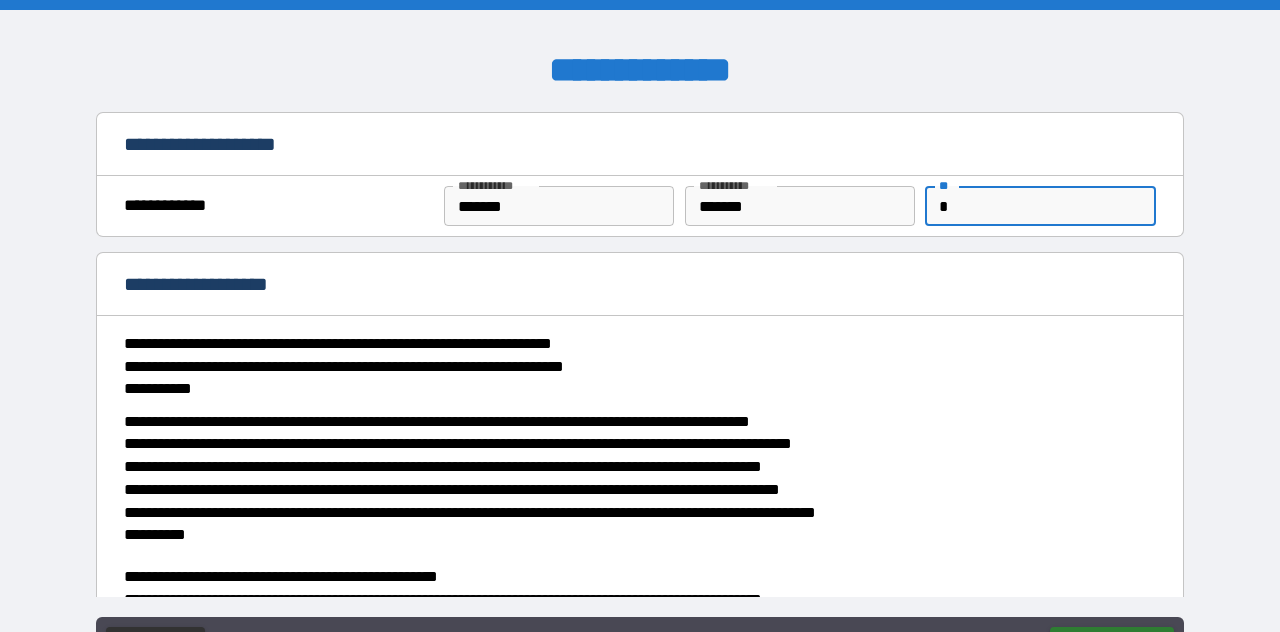 type on "*" 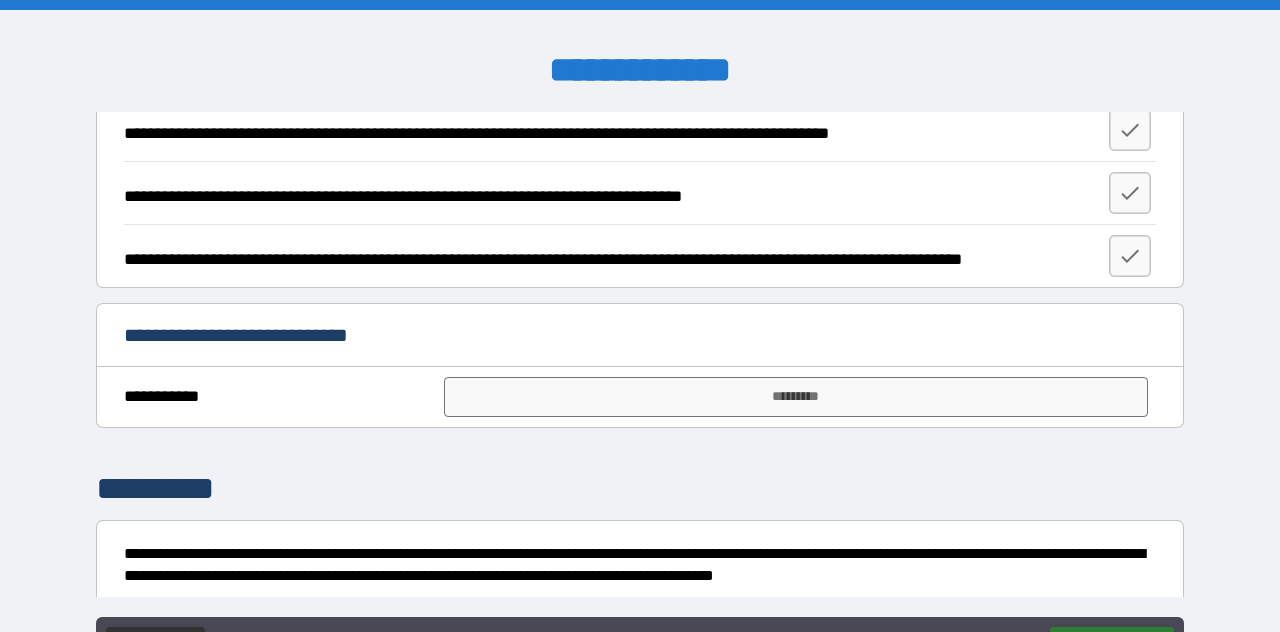 scroll, scrollTop: 2324, scrollLeft: 0, axis: vertical 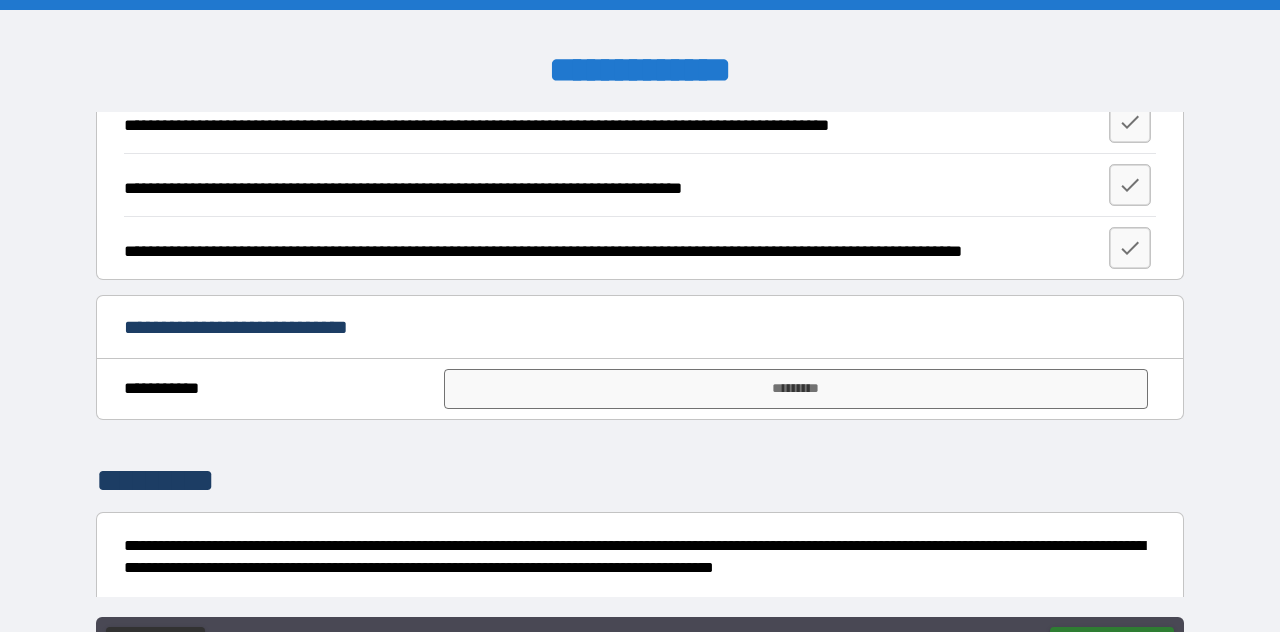 click on "*********" at bounding box center (796, 389) 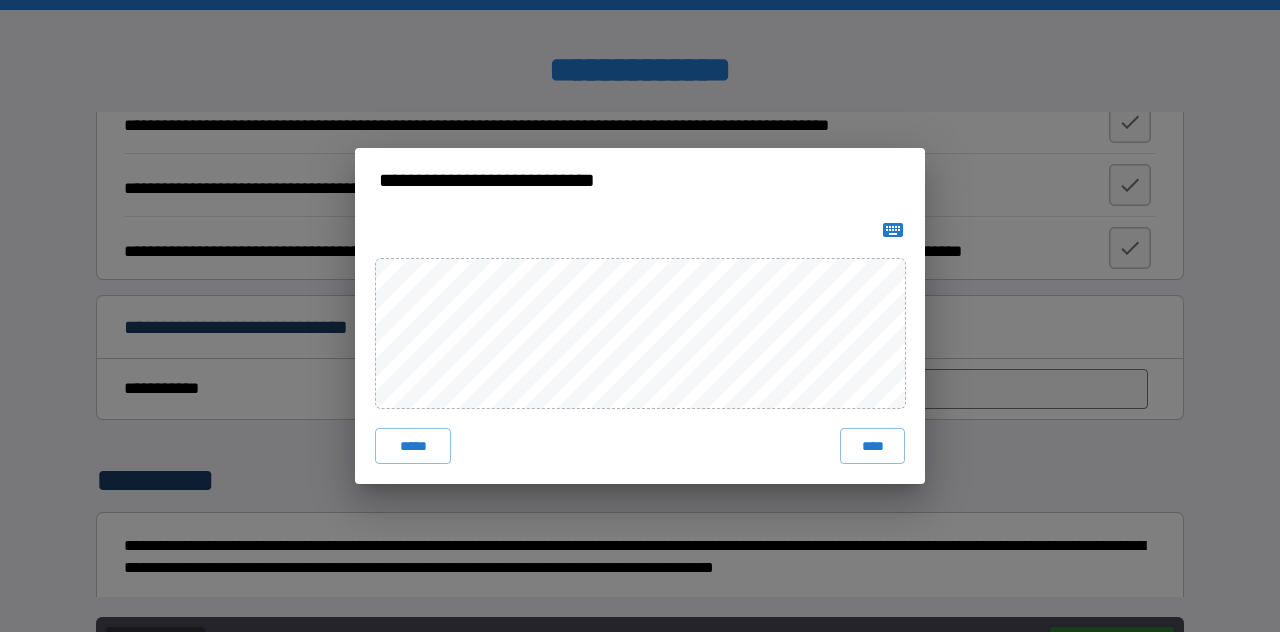 click on "****" at bounding box center [872, 446] 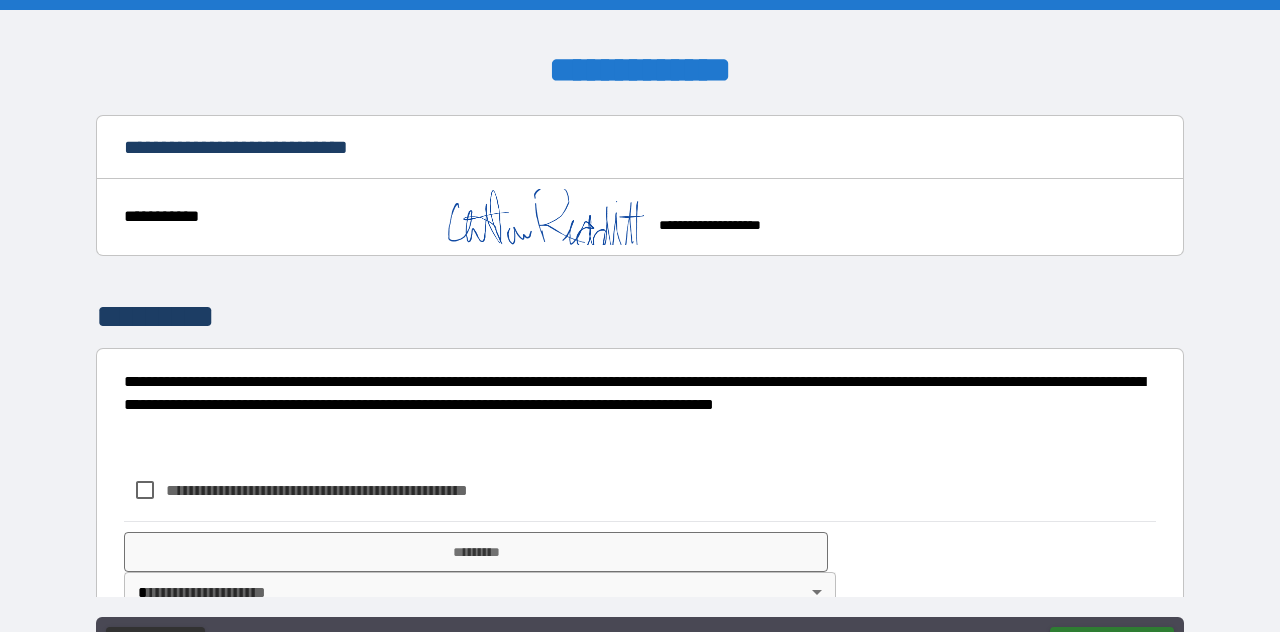scroll, scrollTop: 2544, scrollLeft: 0, axis: vertical 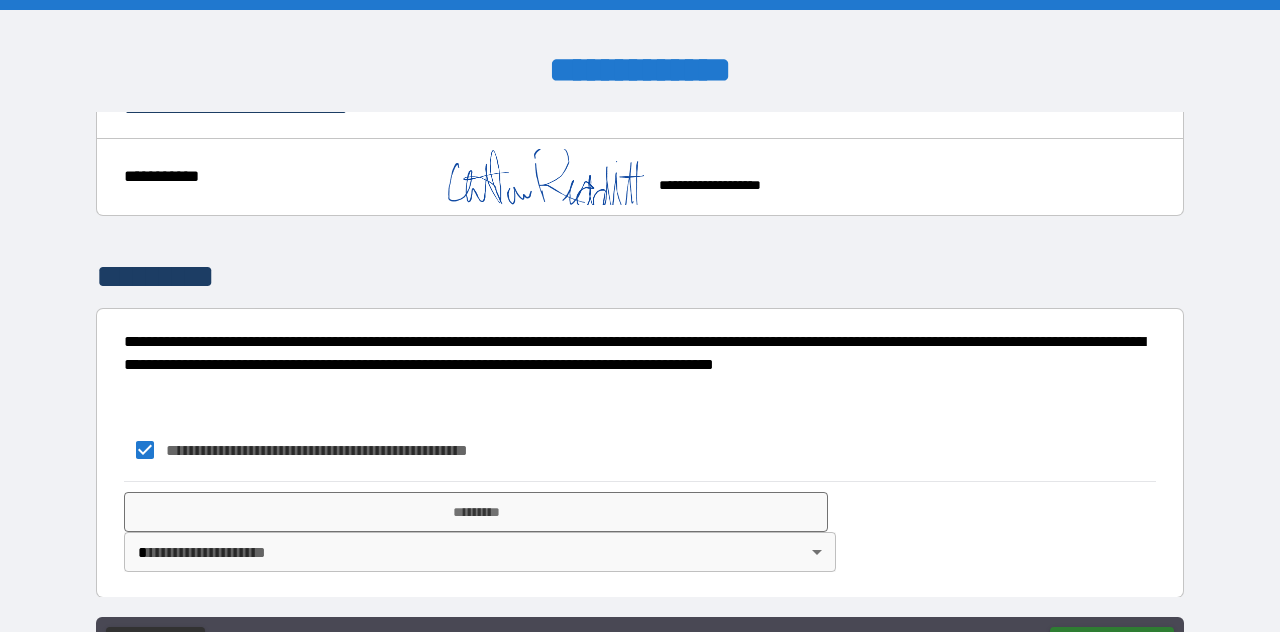 click on "*********" at bounding box center [476, 512] 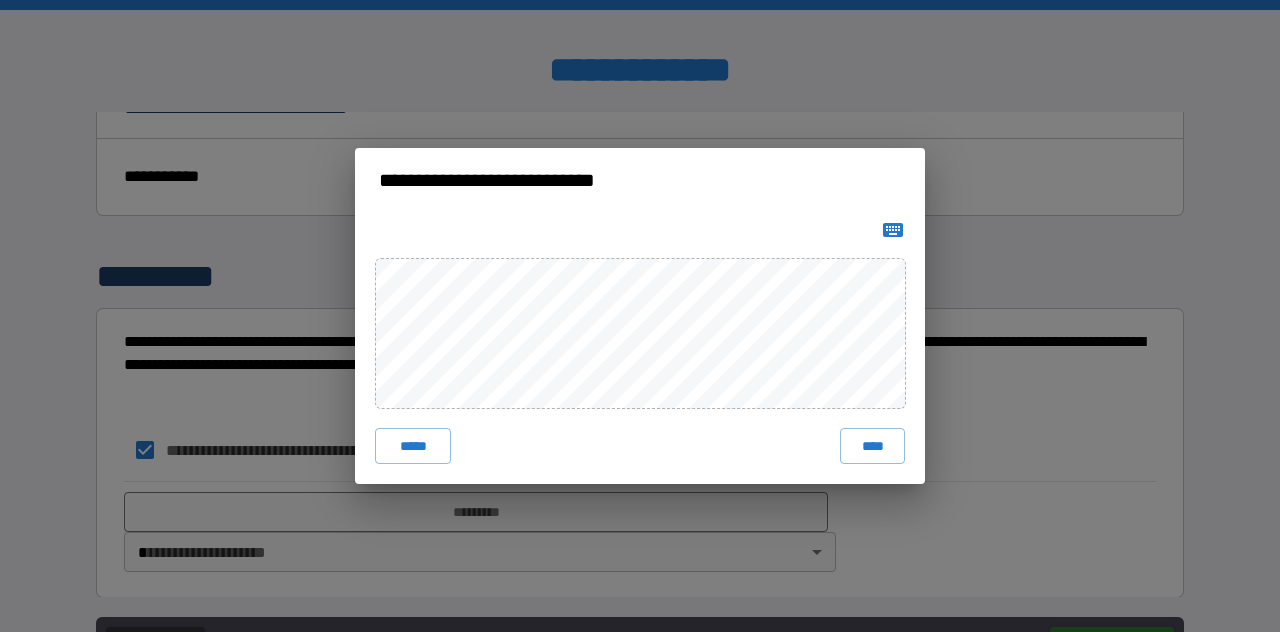 click on "****" at bounding box center (872, 446) 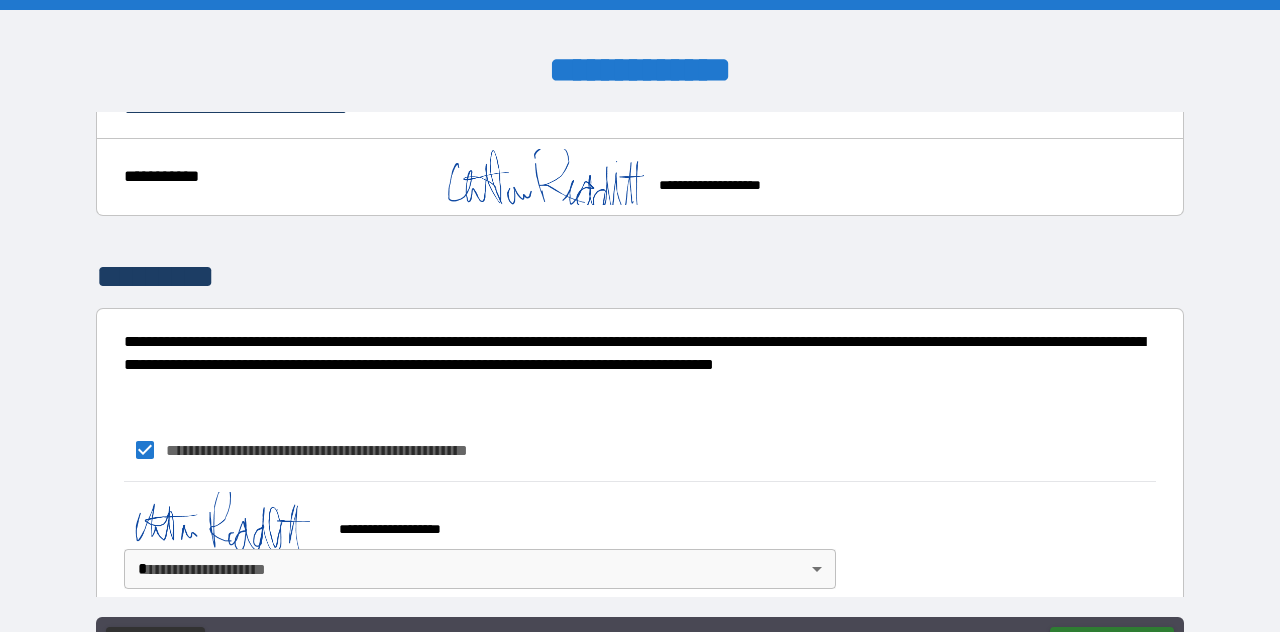 click on "**********" at bounding box center [640, 364] 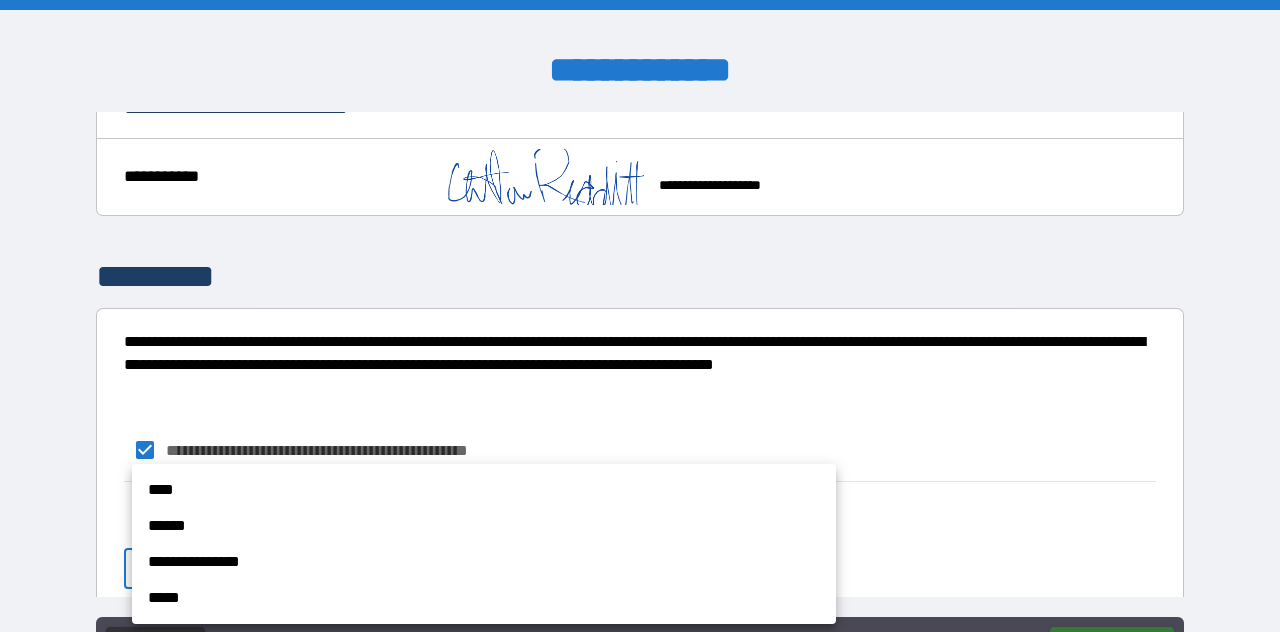 click on "****" at bounding box center (484, 490) 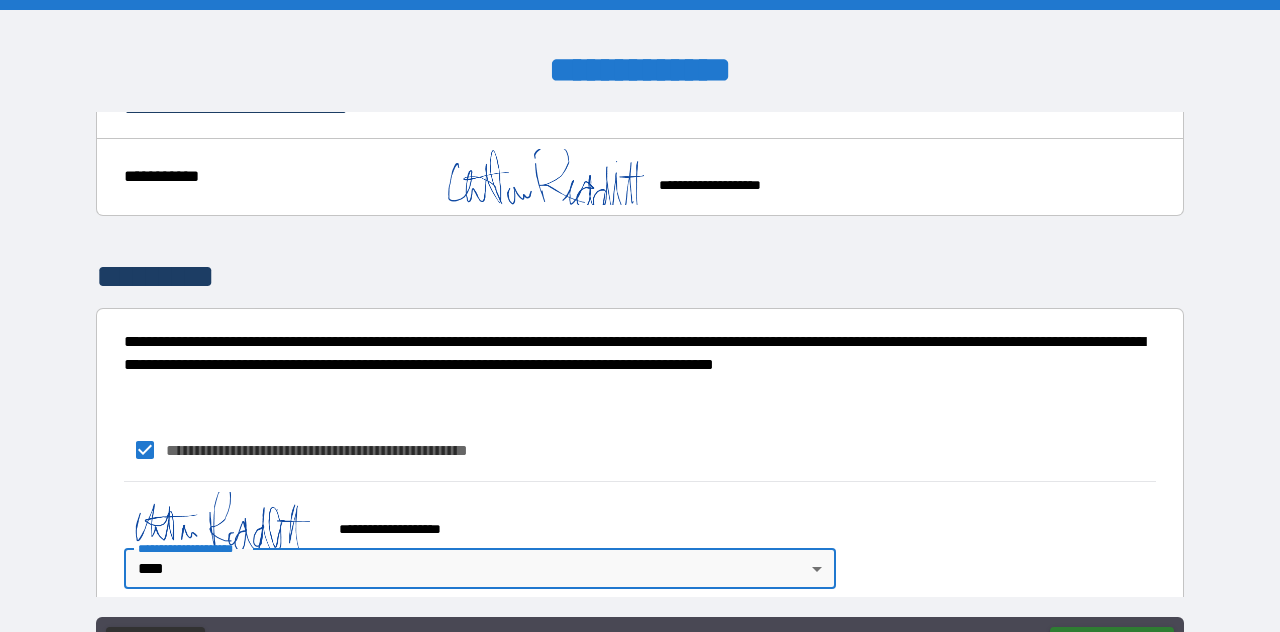 scroll, scrollTop: 2560, scrollLeft: 0, axis: vertical 